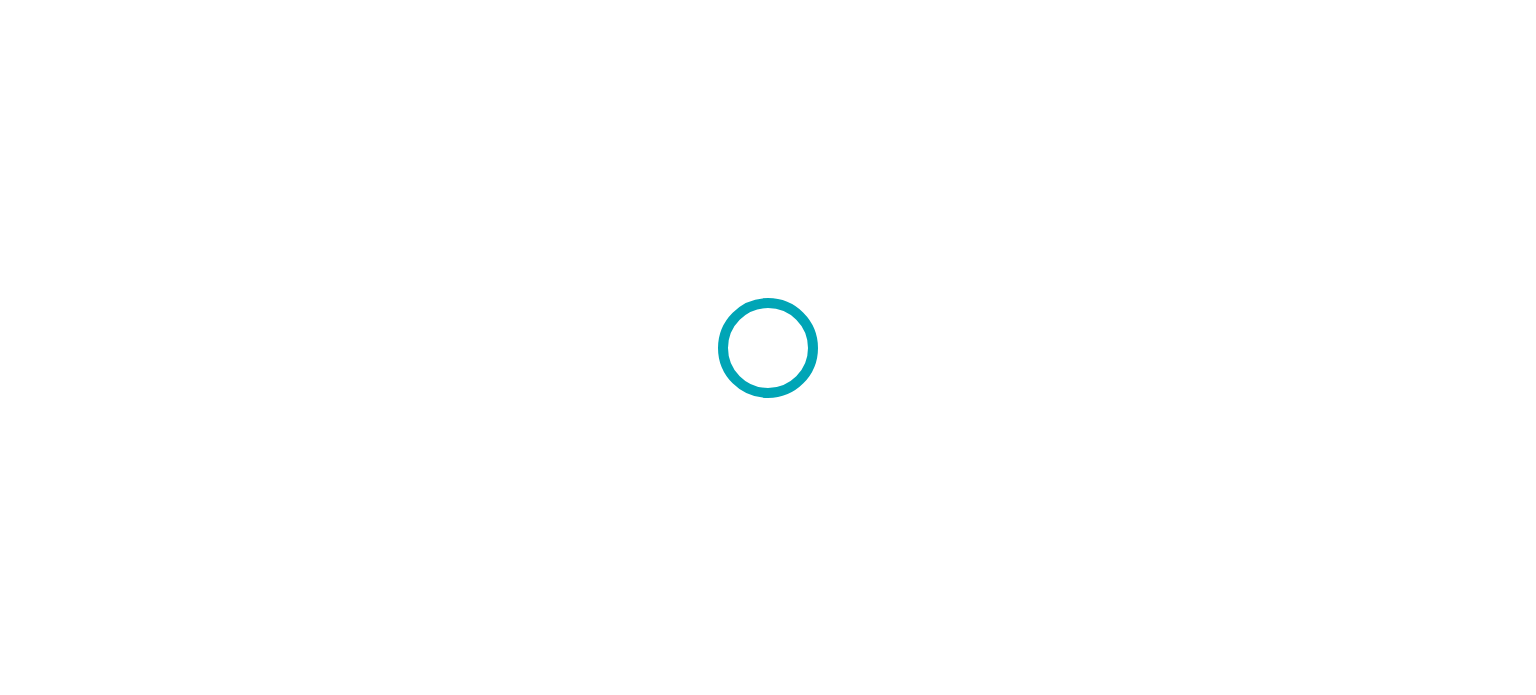 scroll, scrollTop: 0, scrollLeft: 0, axis: both 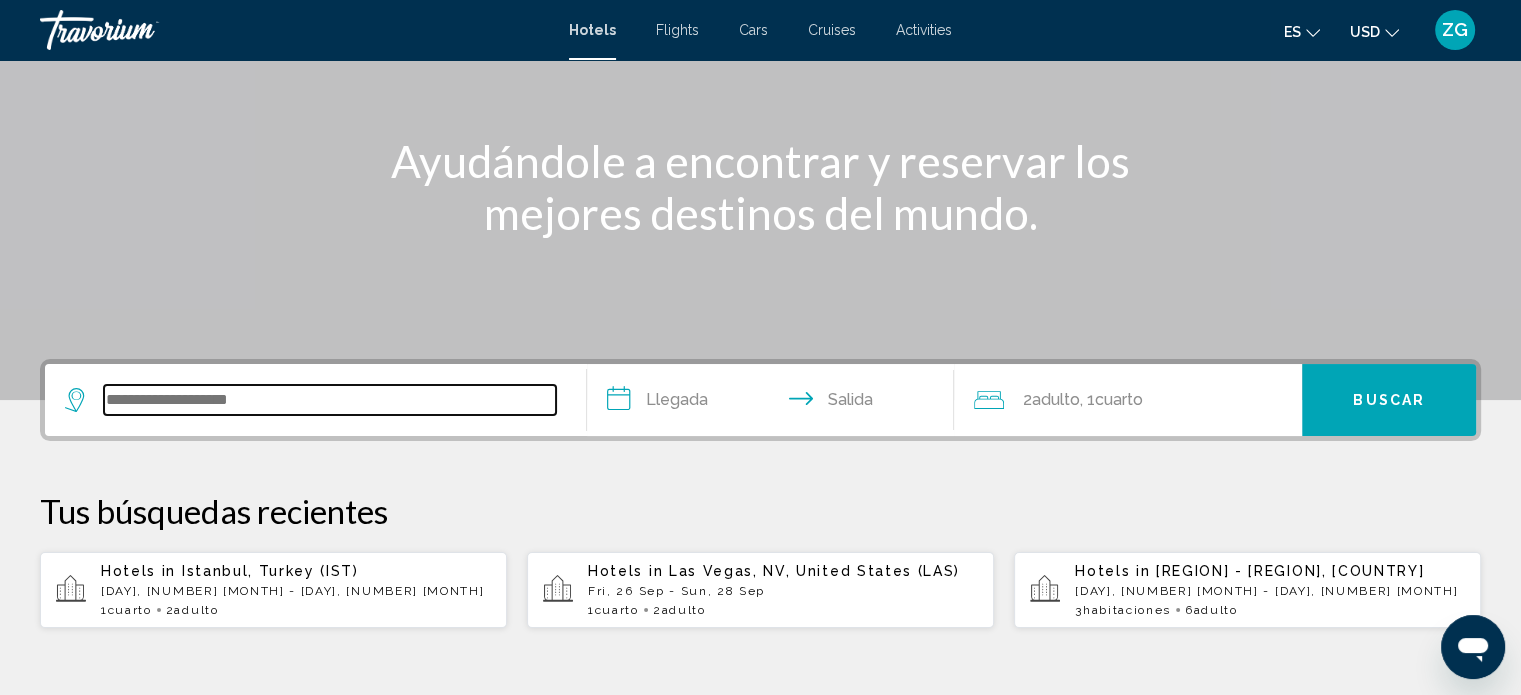 click at bounding box center (330, 400) 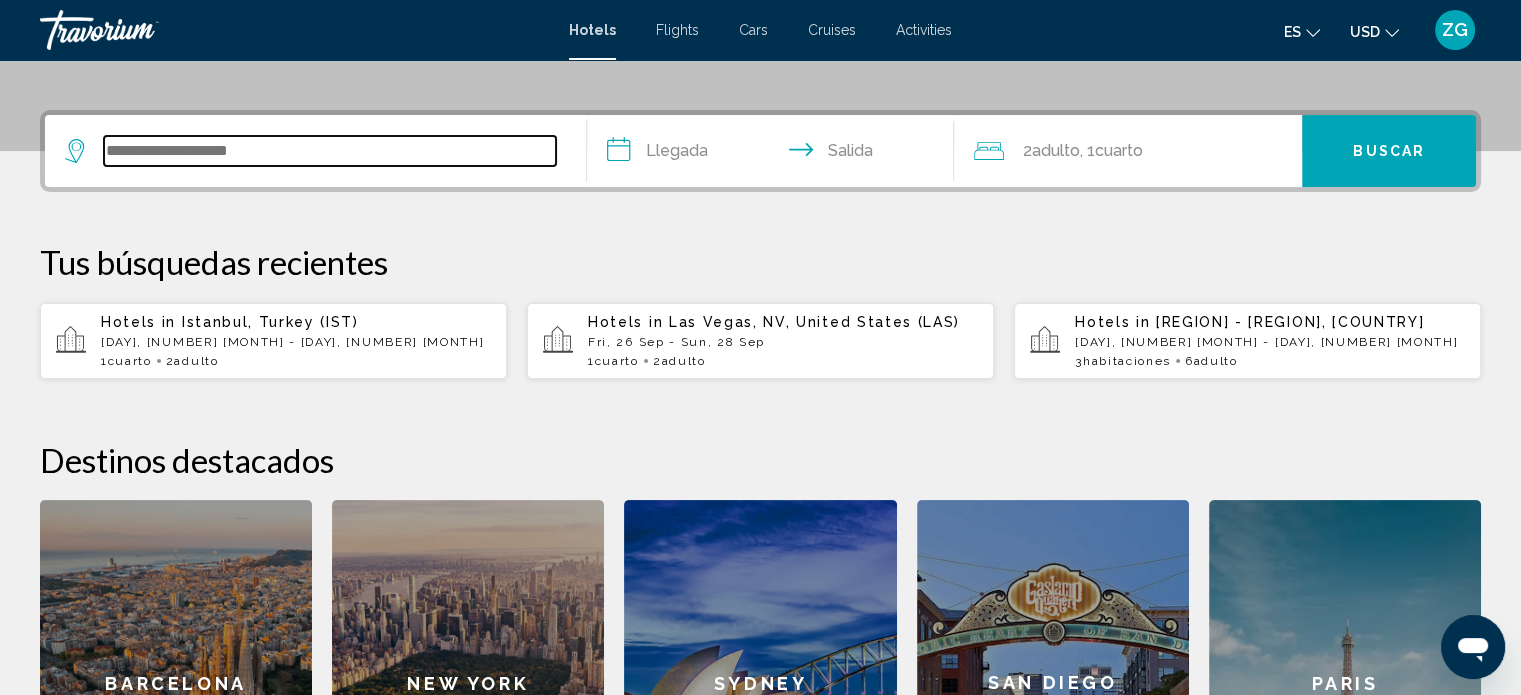 scroll, scrollTop: 493, scrollLeft: 0, axis: vertical 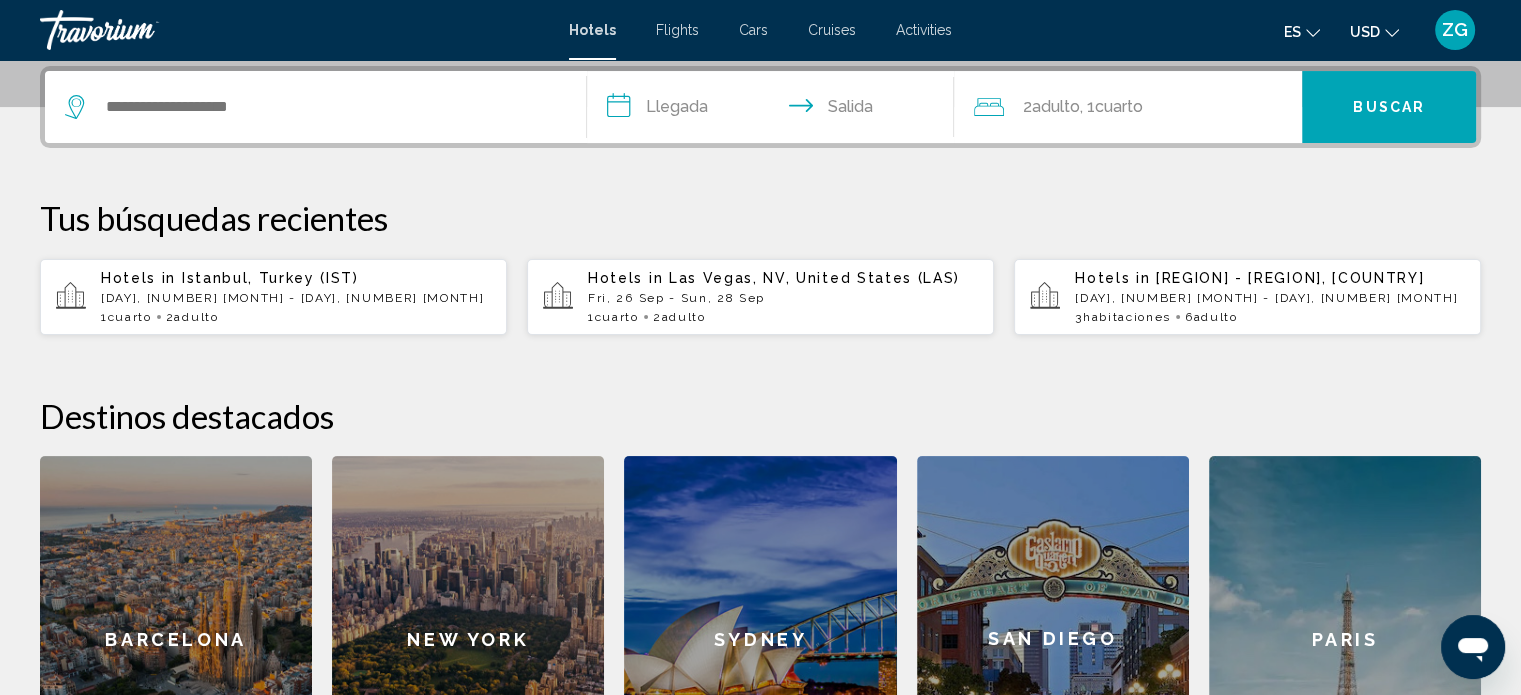 click on "Mon, 10 Nov - Thu, 13 Nov" at bounding box center (1270, 298) 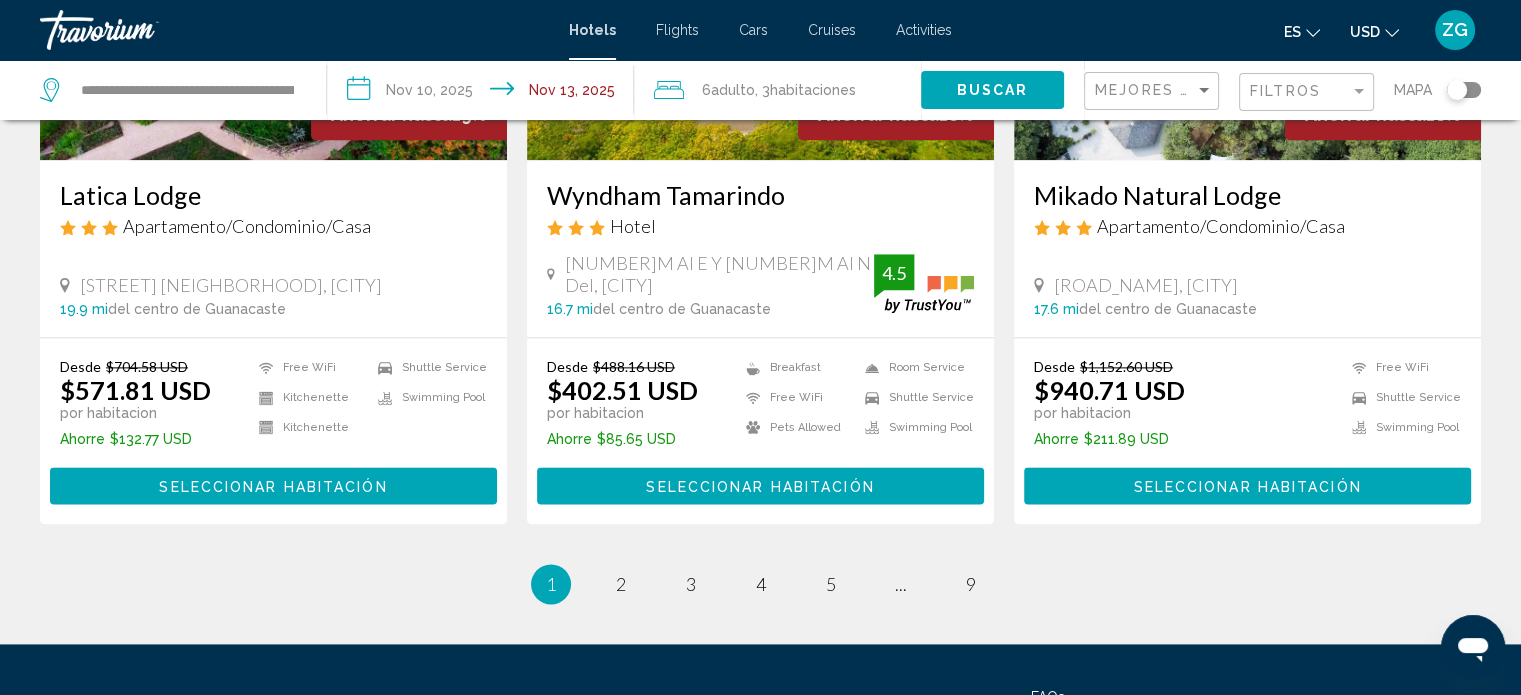 scroll, scrollTop: 2600, scrollLeft: 0, axis: vertical 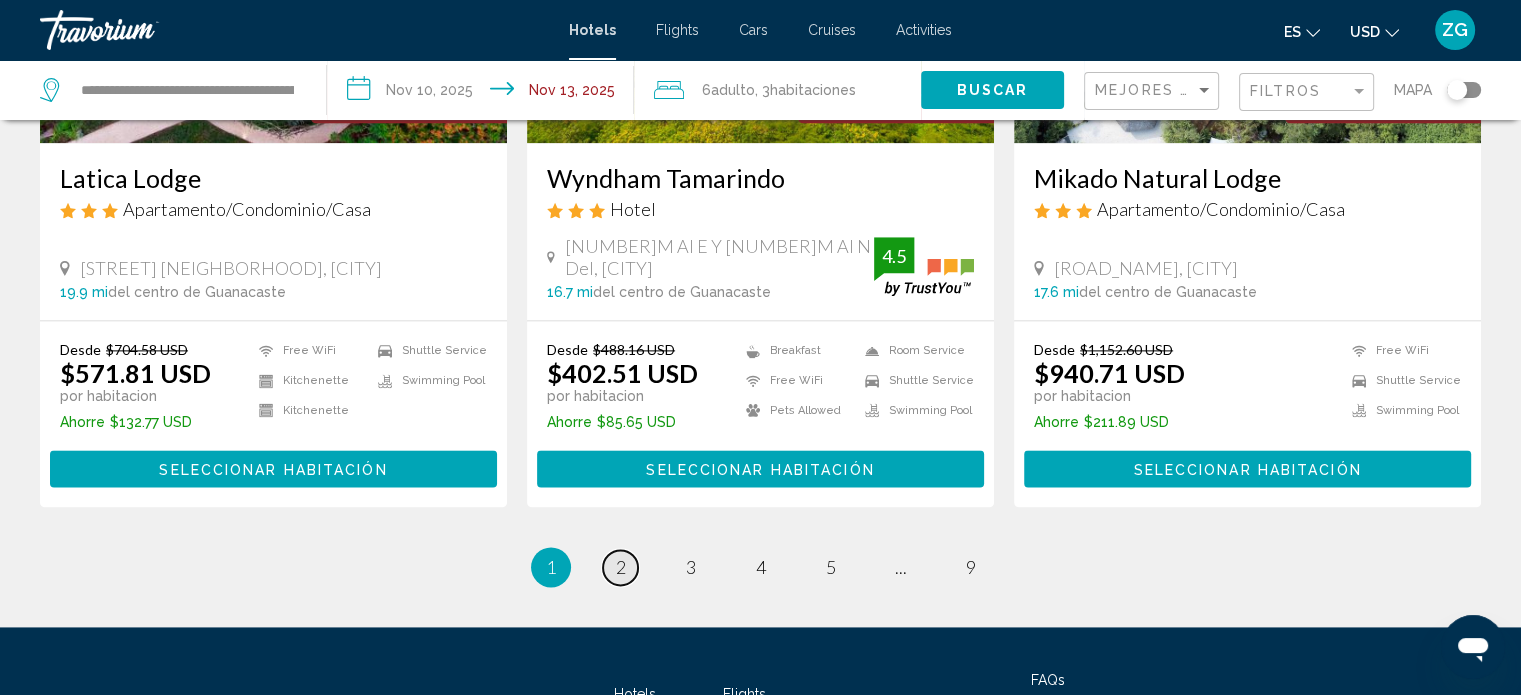 click on "2" at bounding box center [621, 567] 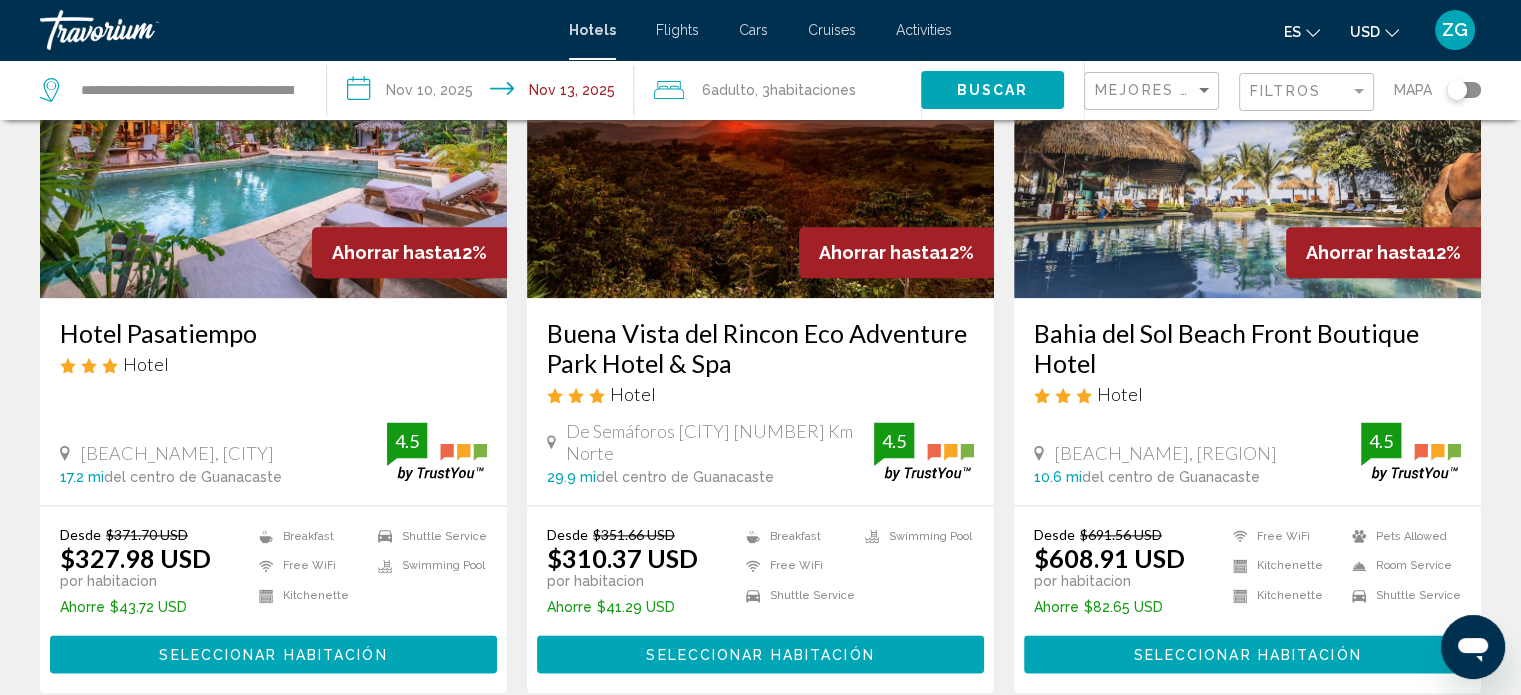scroll, scrollTop: 2700, scrollLeft: 0, axis: vertical 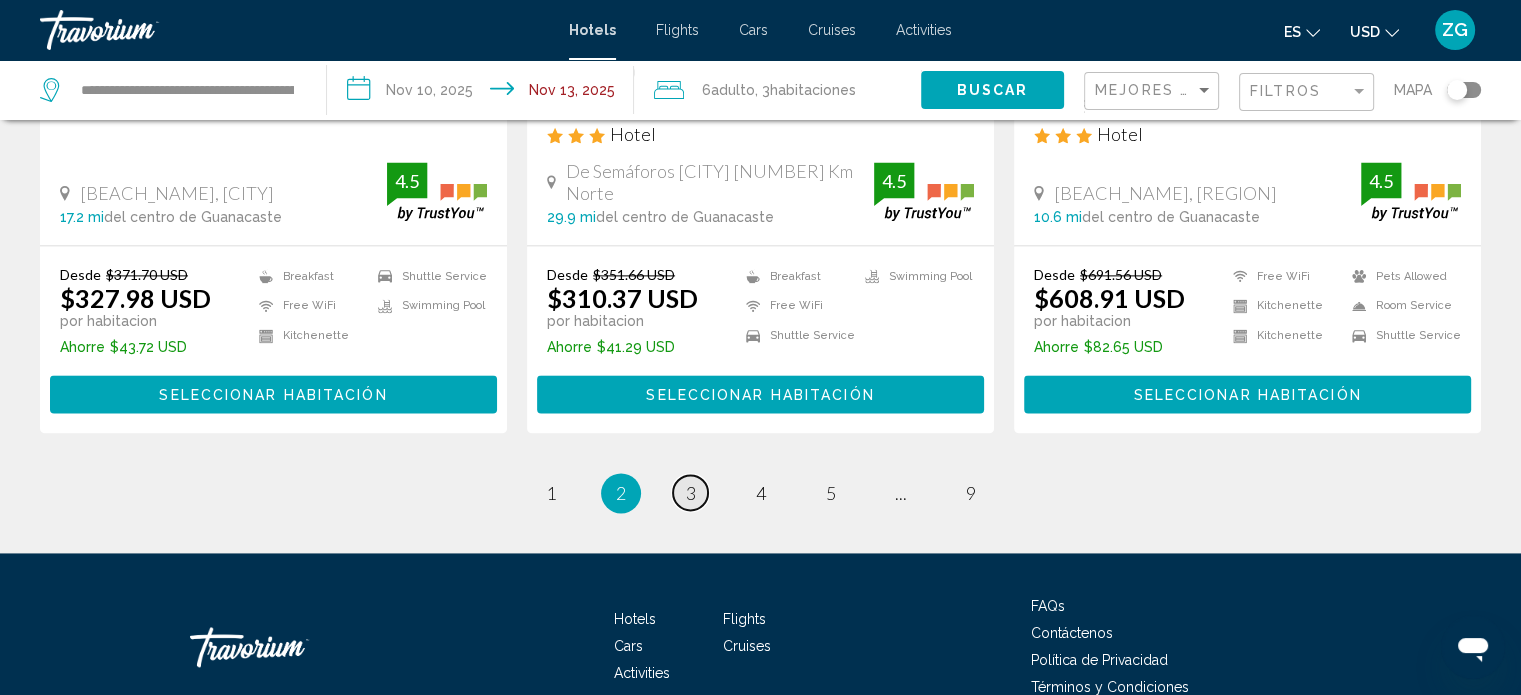 click on "3" at bounding box center [691, 493] 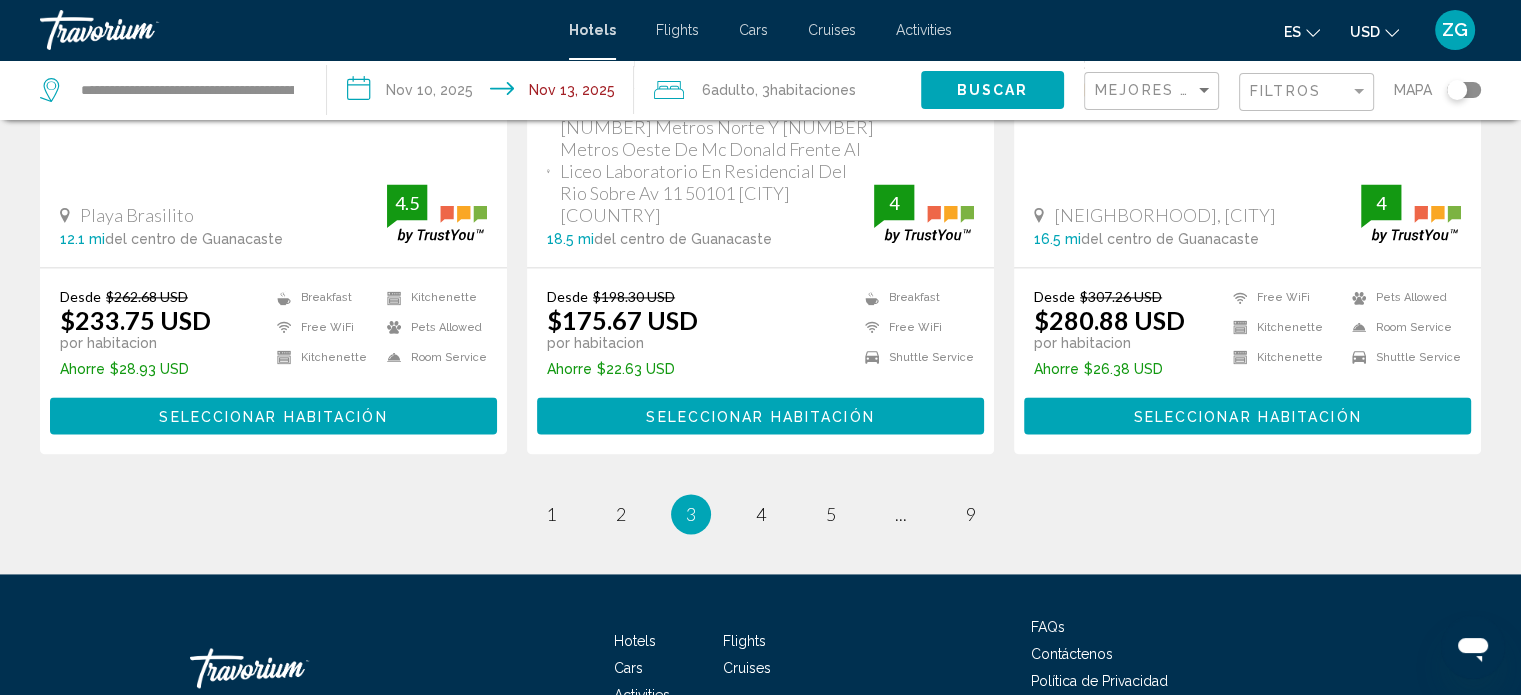 scroll, scrollTop: 2800, scrollLeft: 0, axis: vertical 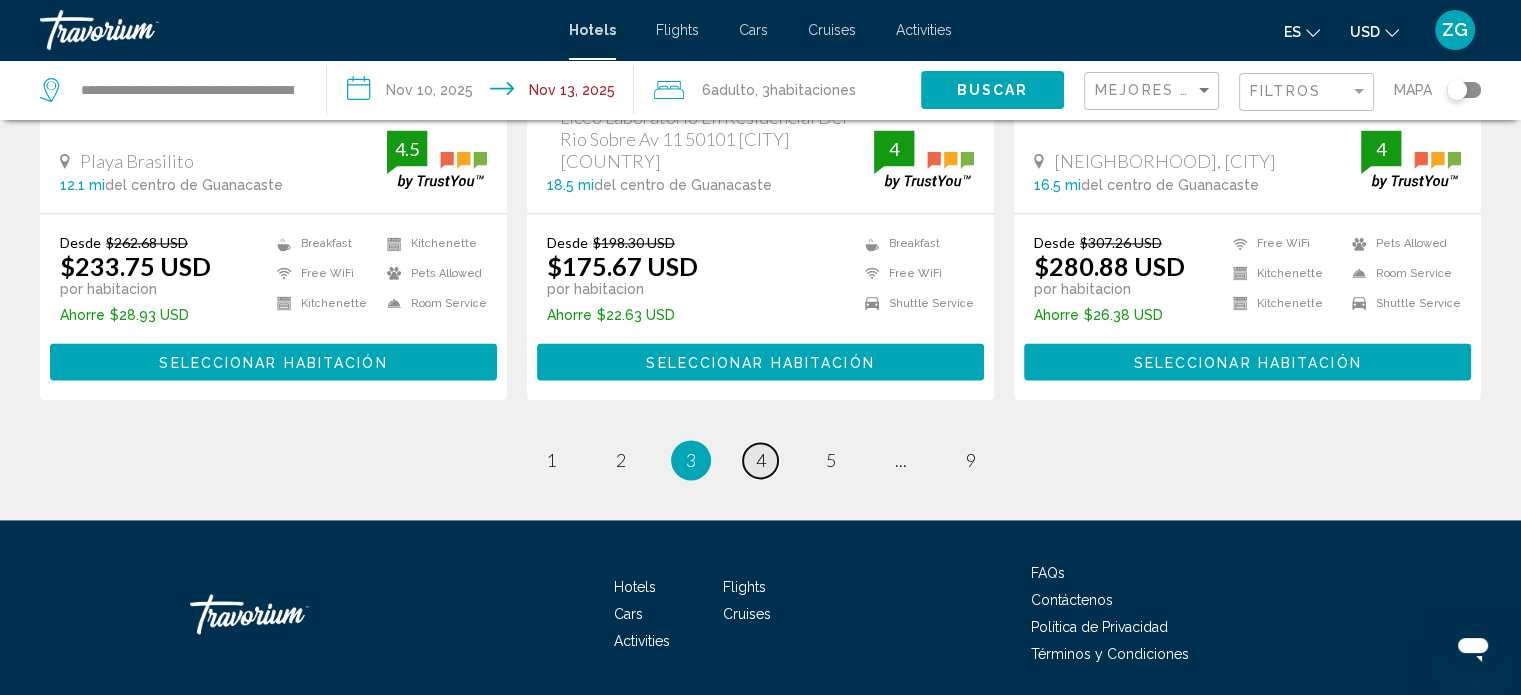 click on "page  4" at bounding box center (760, 460) 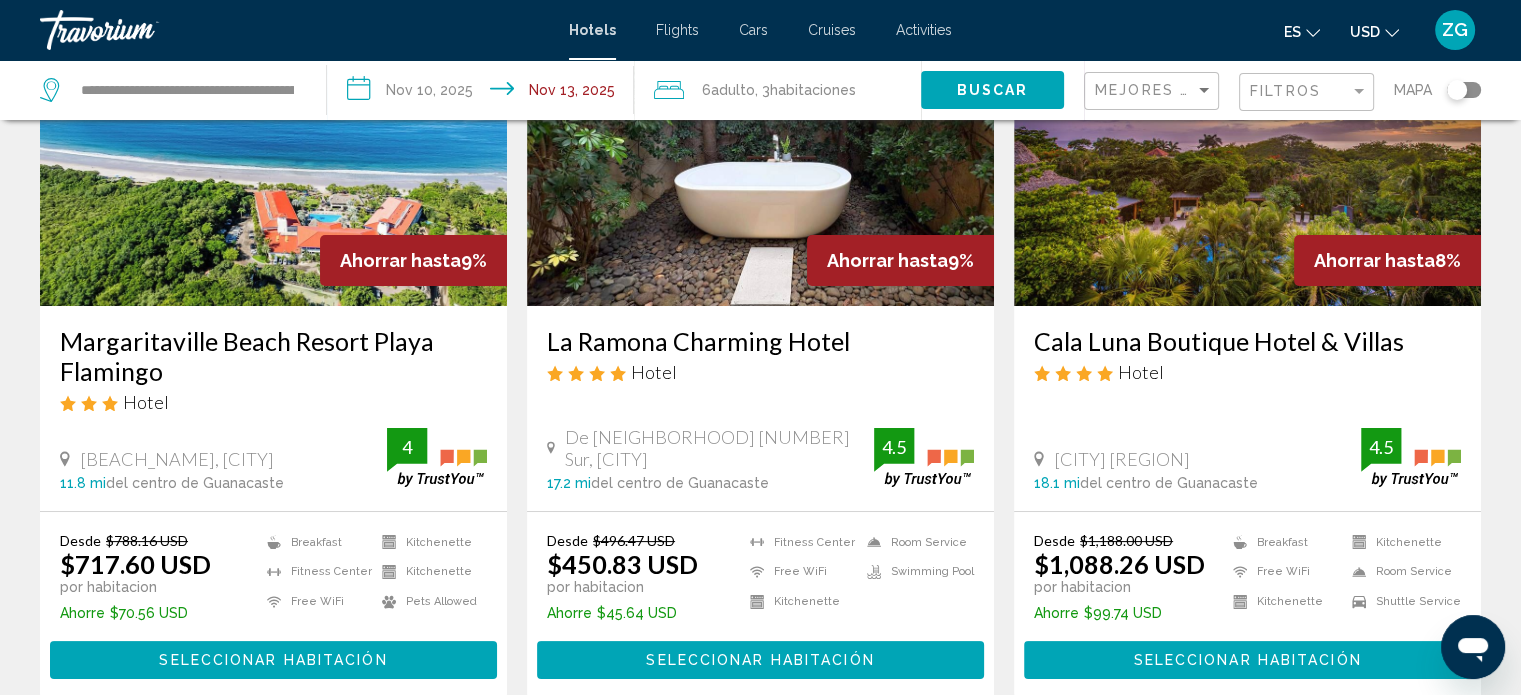scroll, scrollTop: 200, scrollLeft: 0, axis: vertical 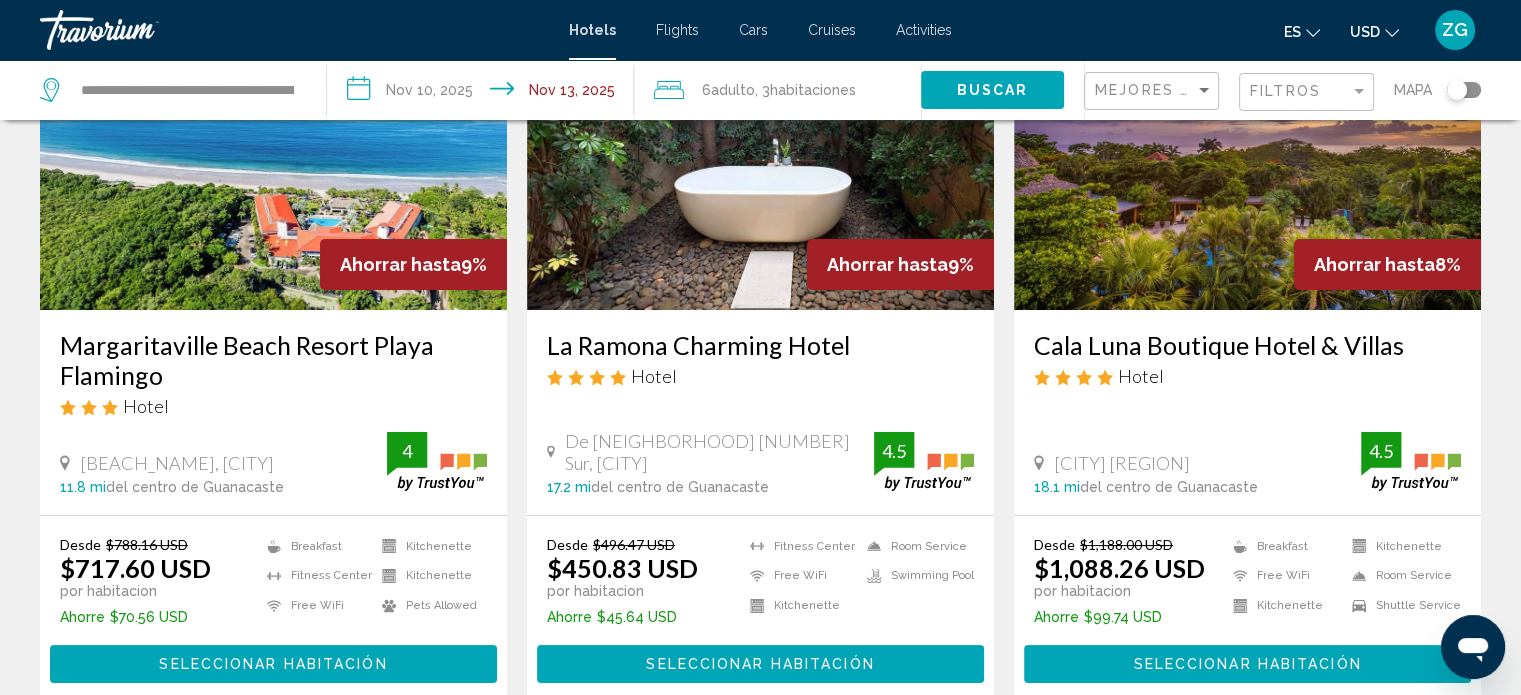 click at bounding box center [273, 150] 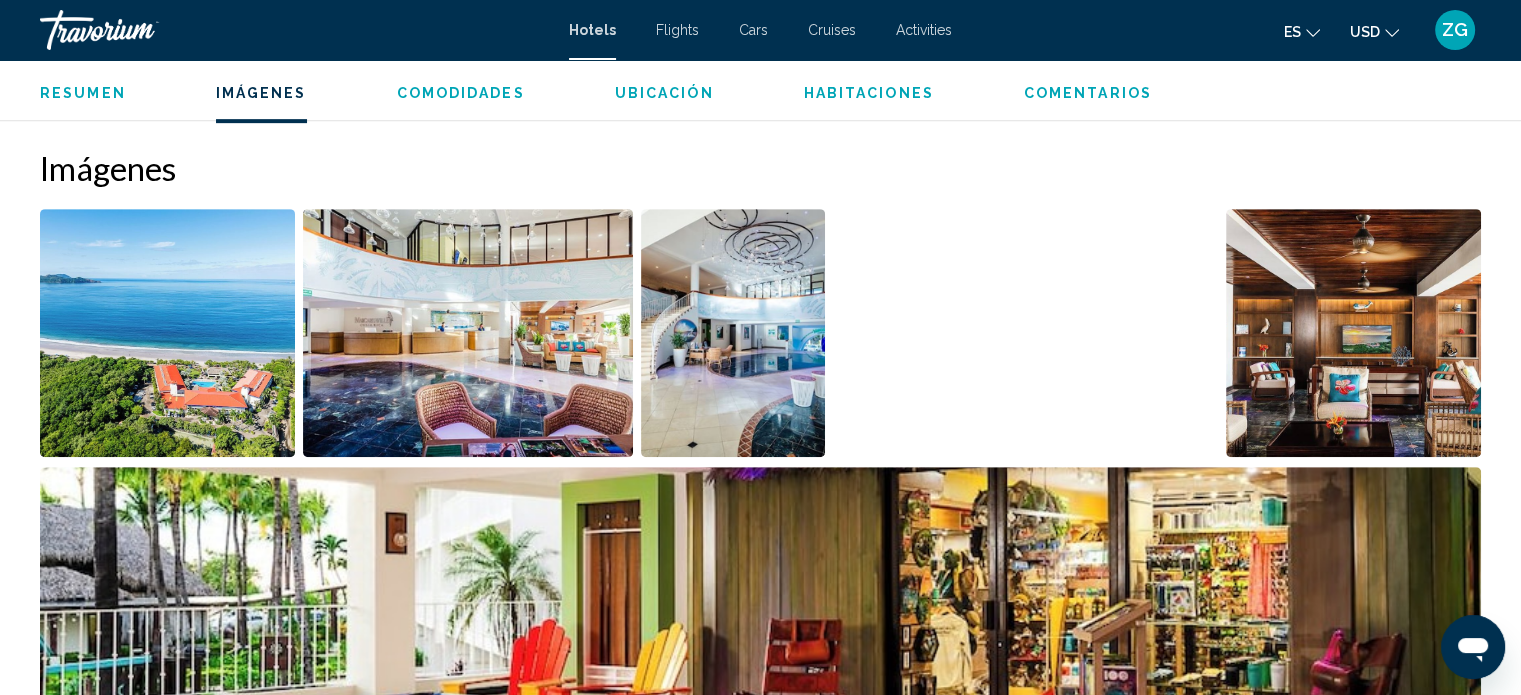 scroll, scrollTop: 612, scrollLeft: 0, axis: vertical 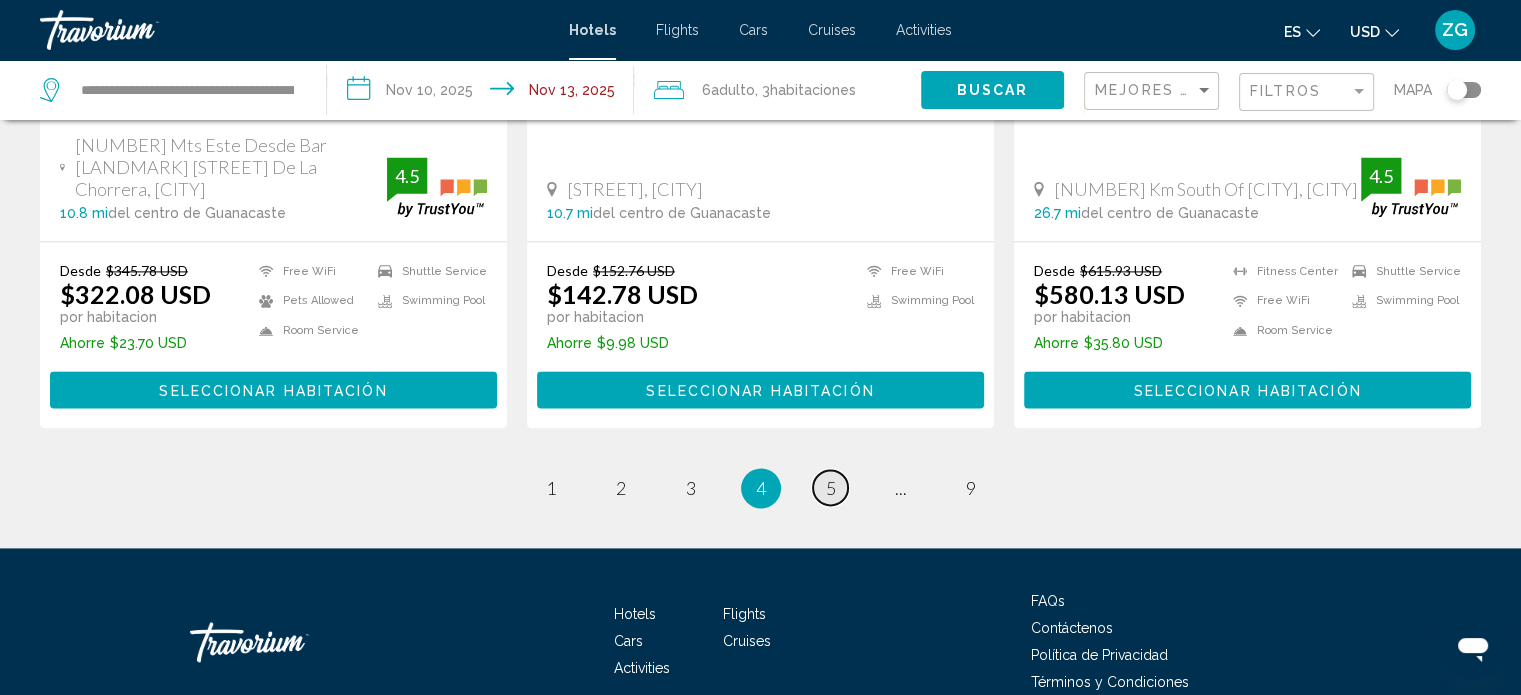click on "5" at bounding box center (831, 488) 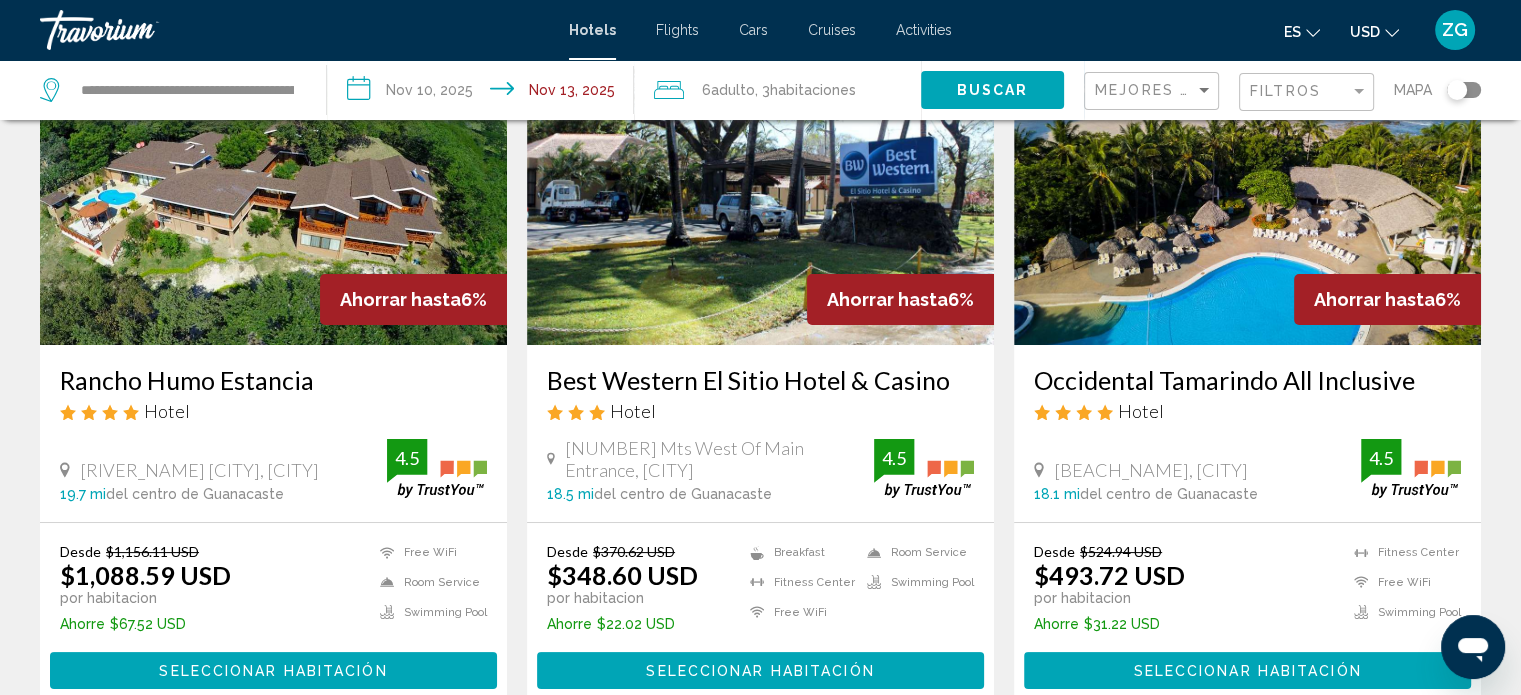 scroll, scrollTop: 200, scrollLeft: 0, axis: vertical 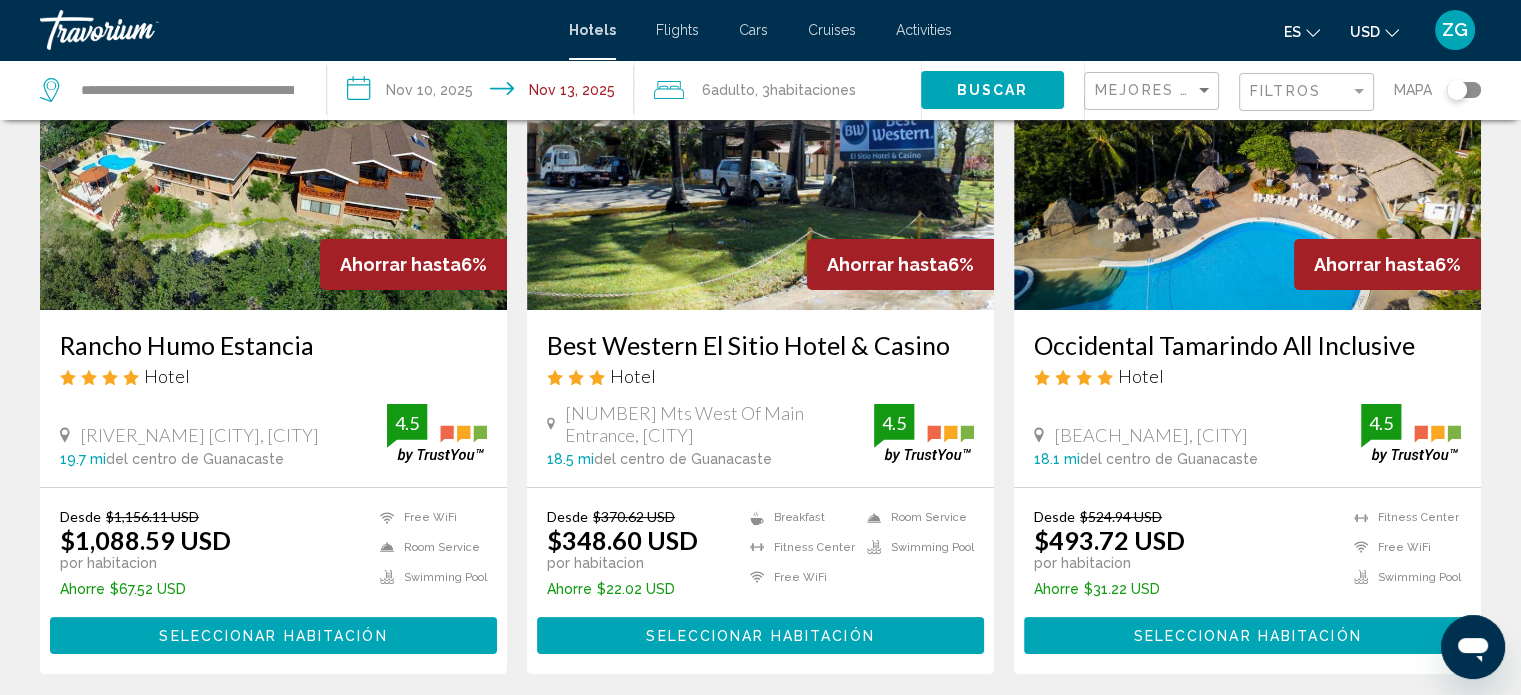 click at bounding box center [1247, 150] 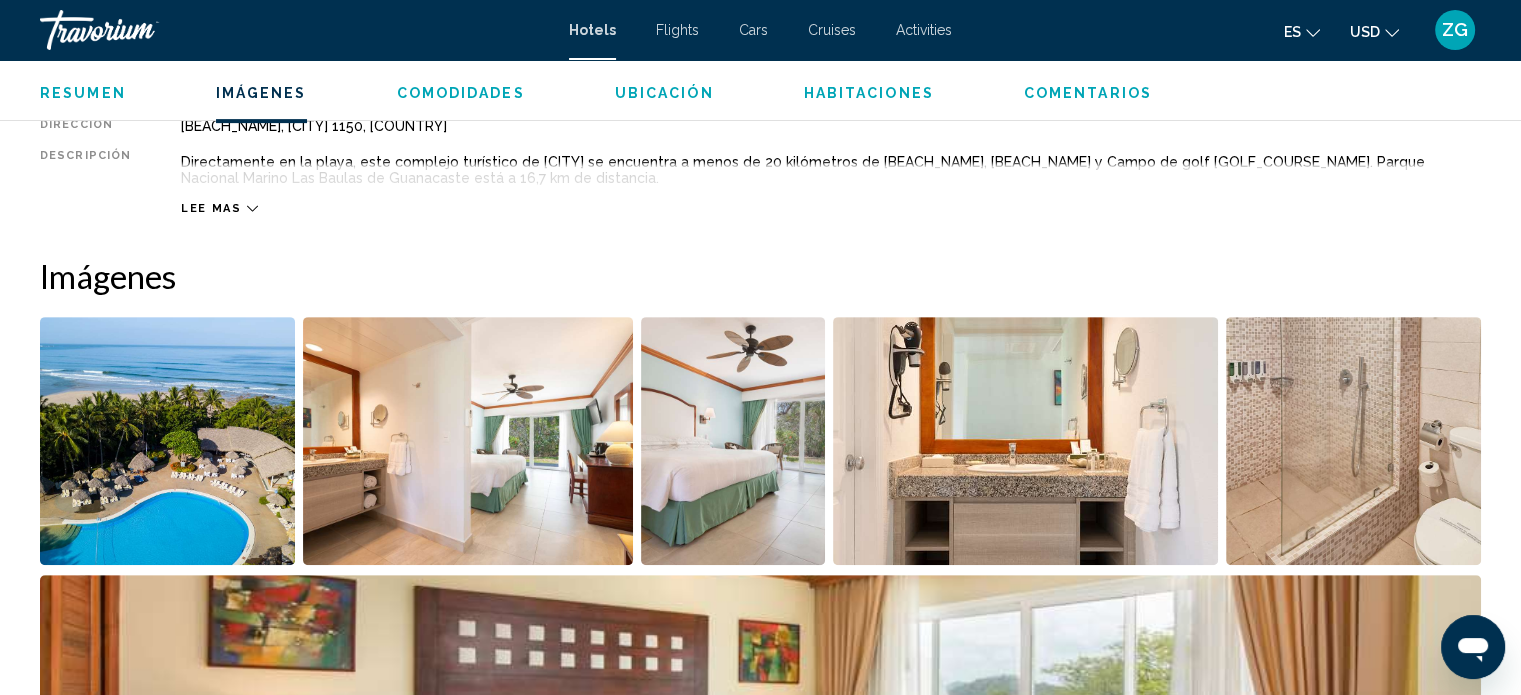 scroll, scrollTop: 712, scrollLeft: 0, axis: vertical 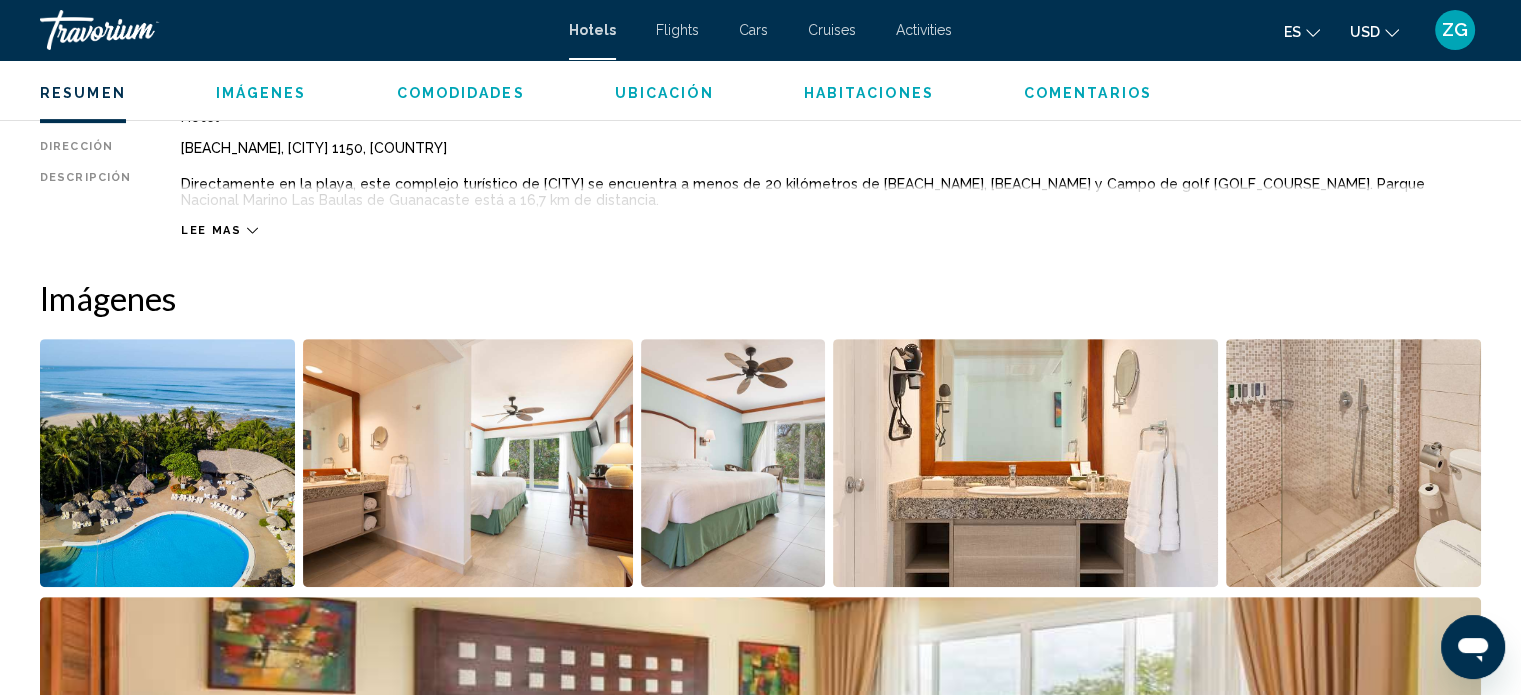 click at bounding box center [167, 463] 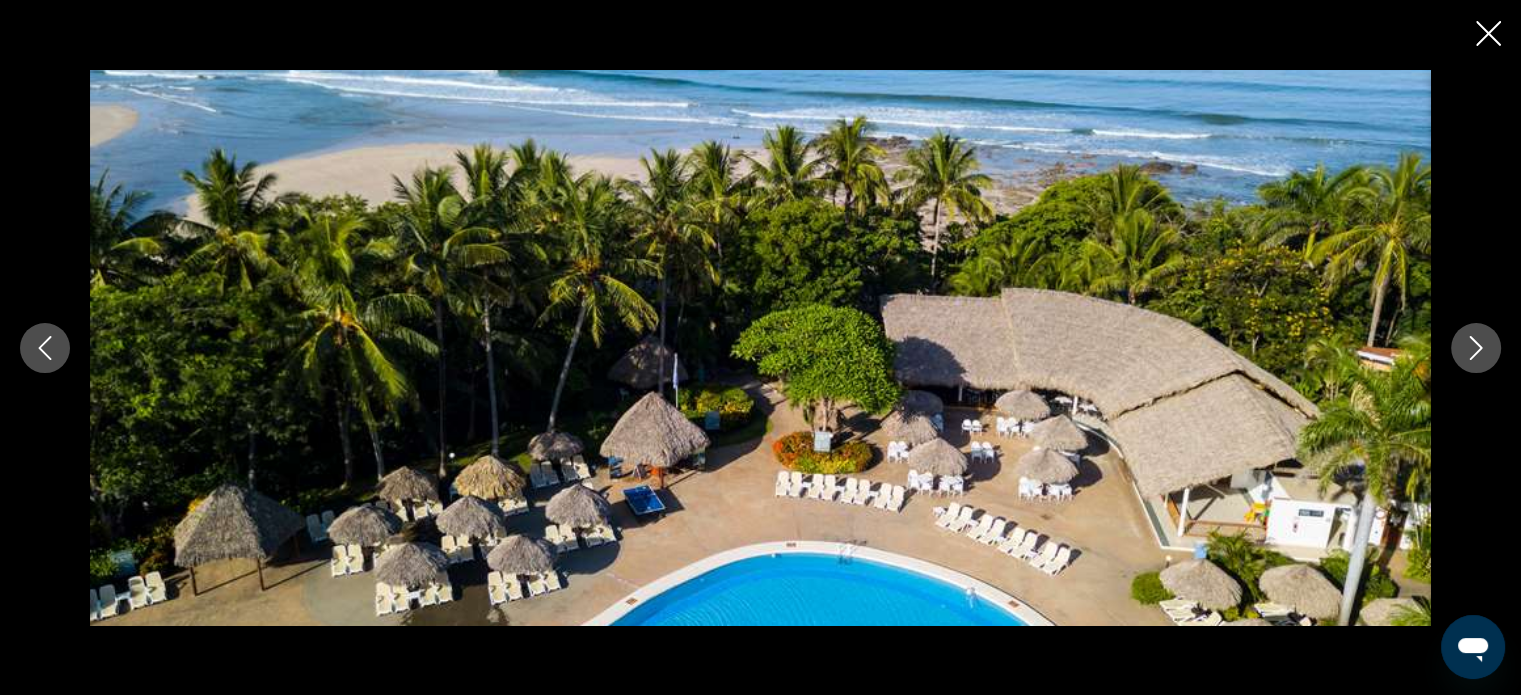 click 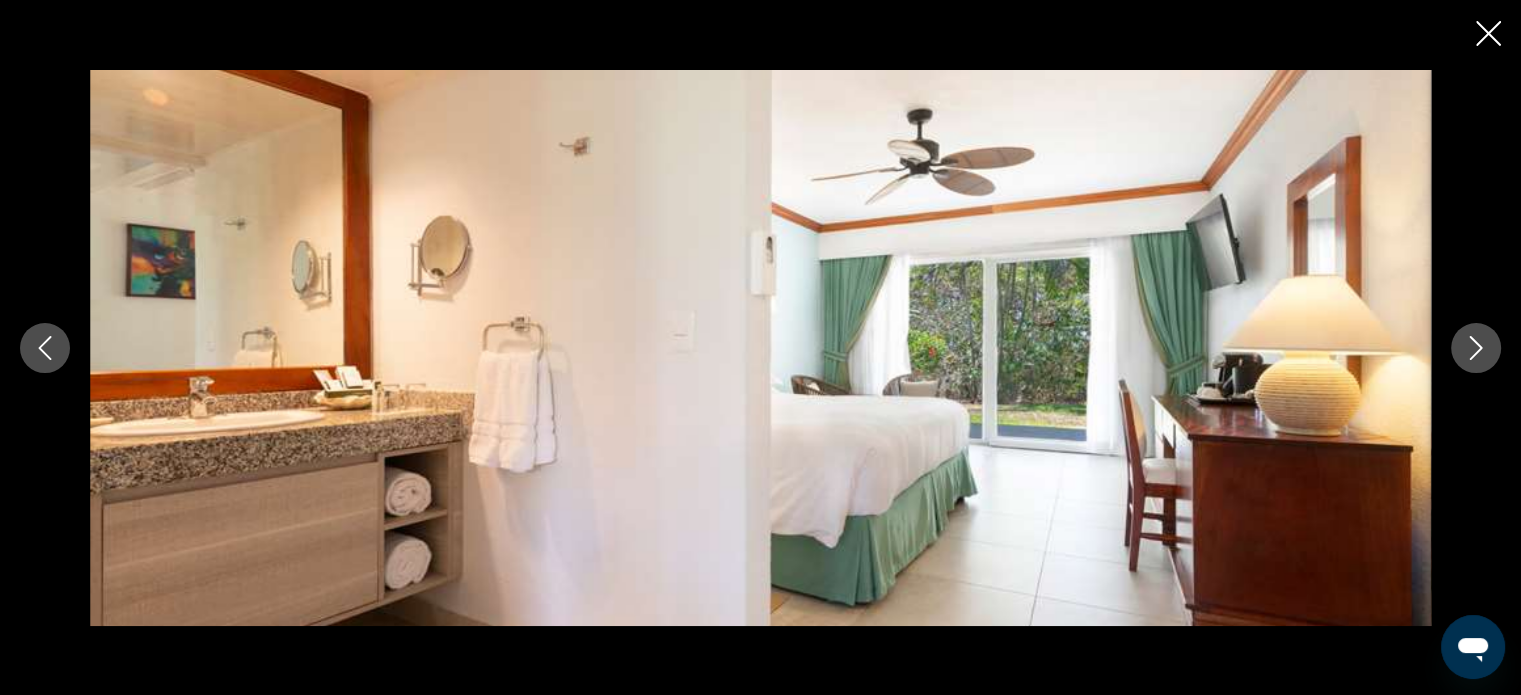 click 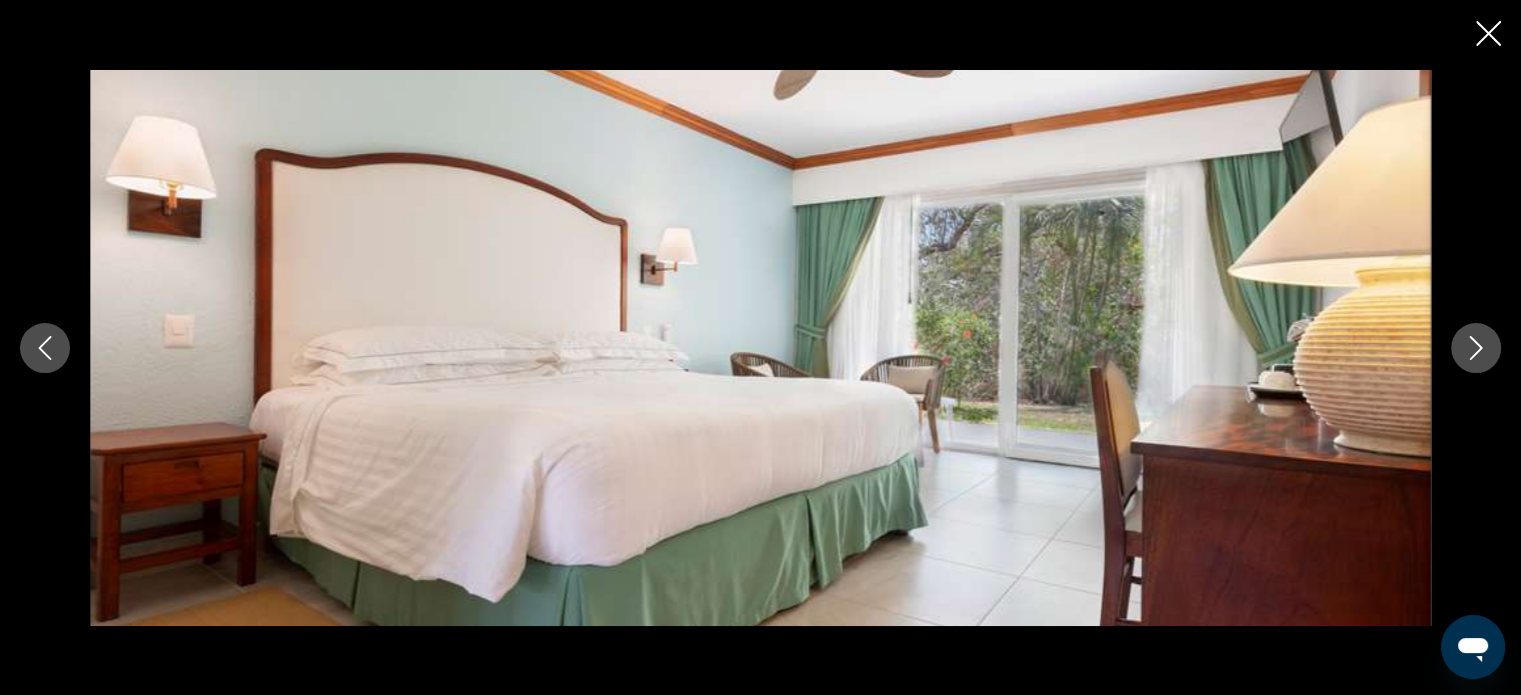 click 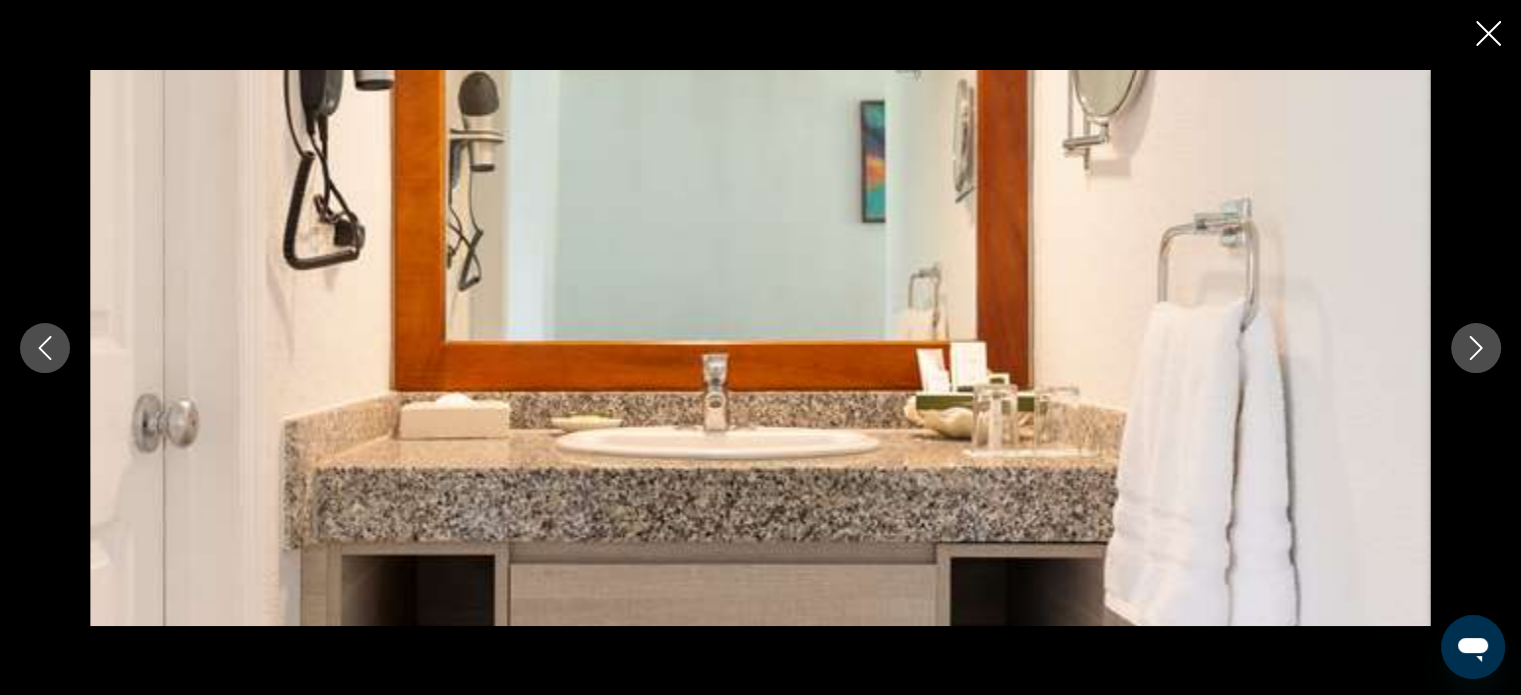 click 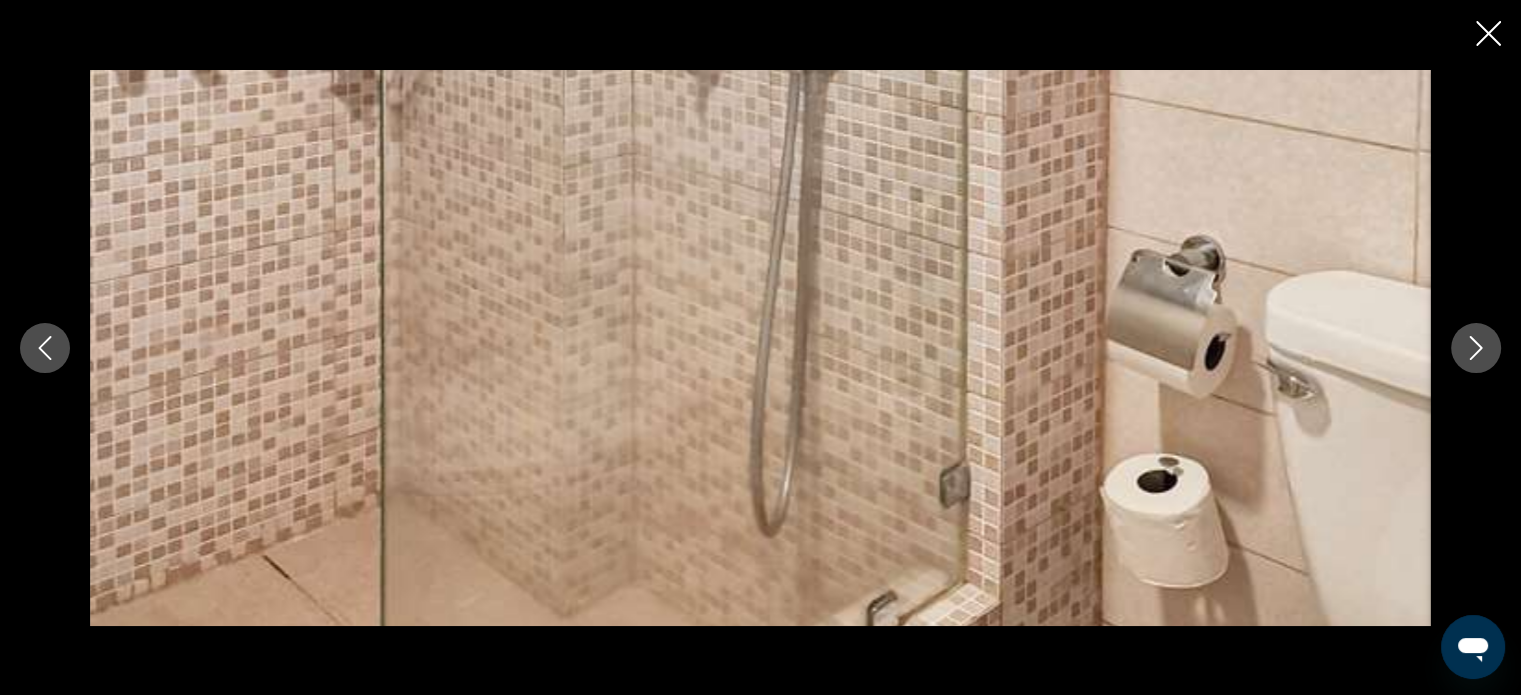click 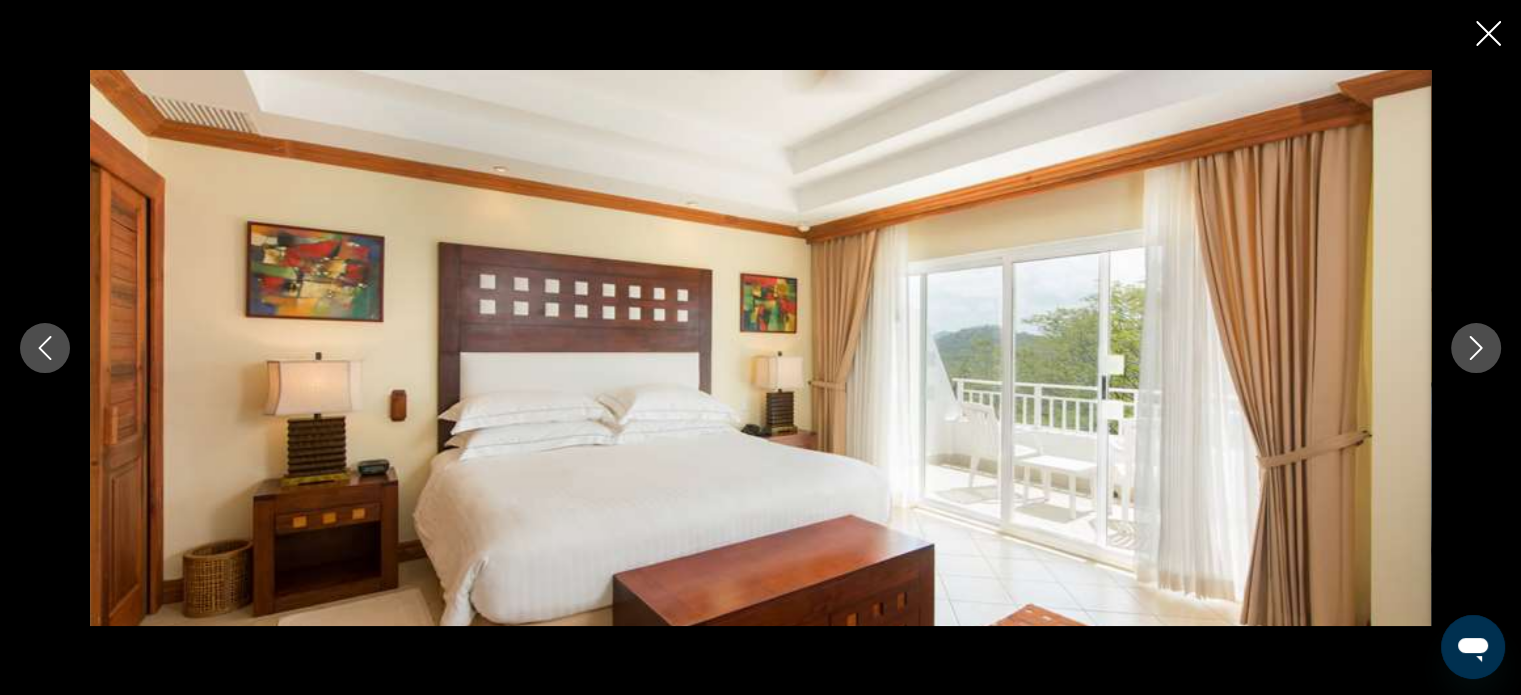 click 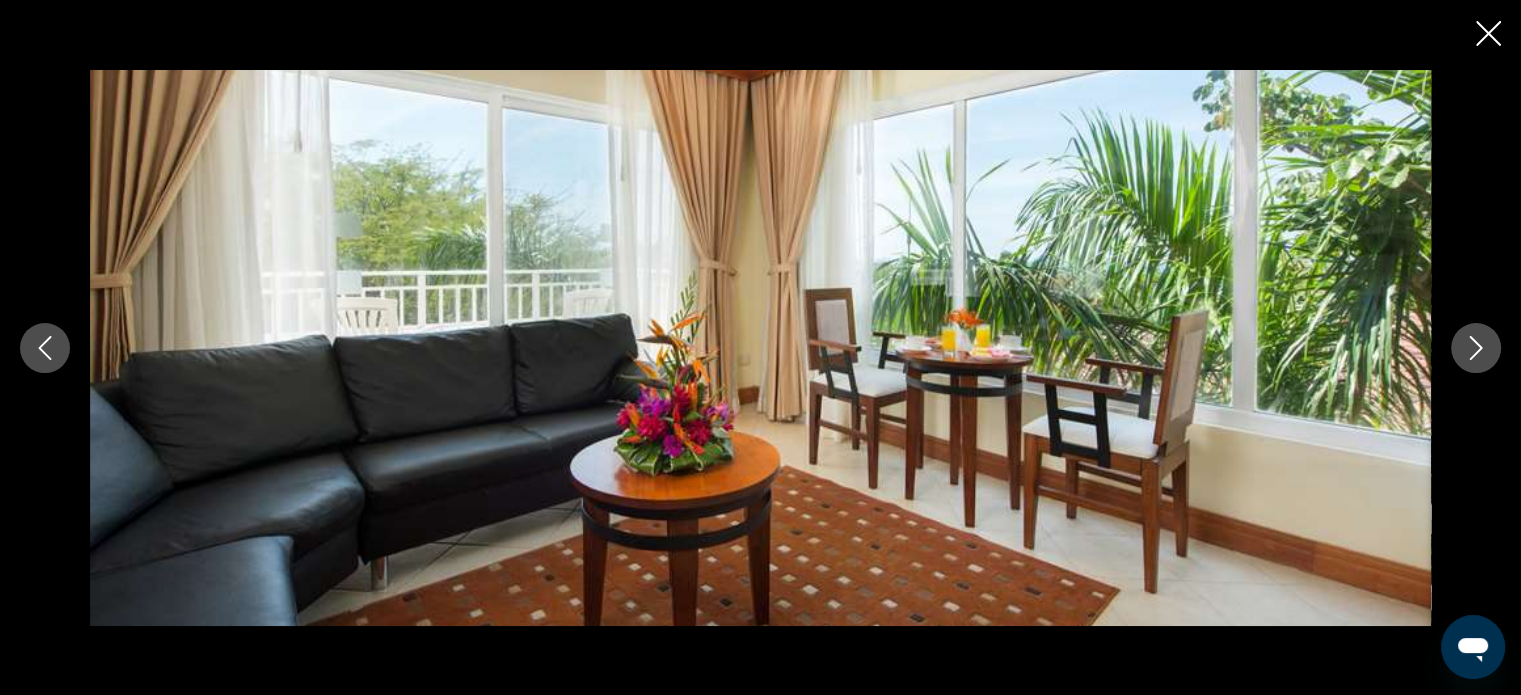 click 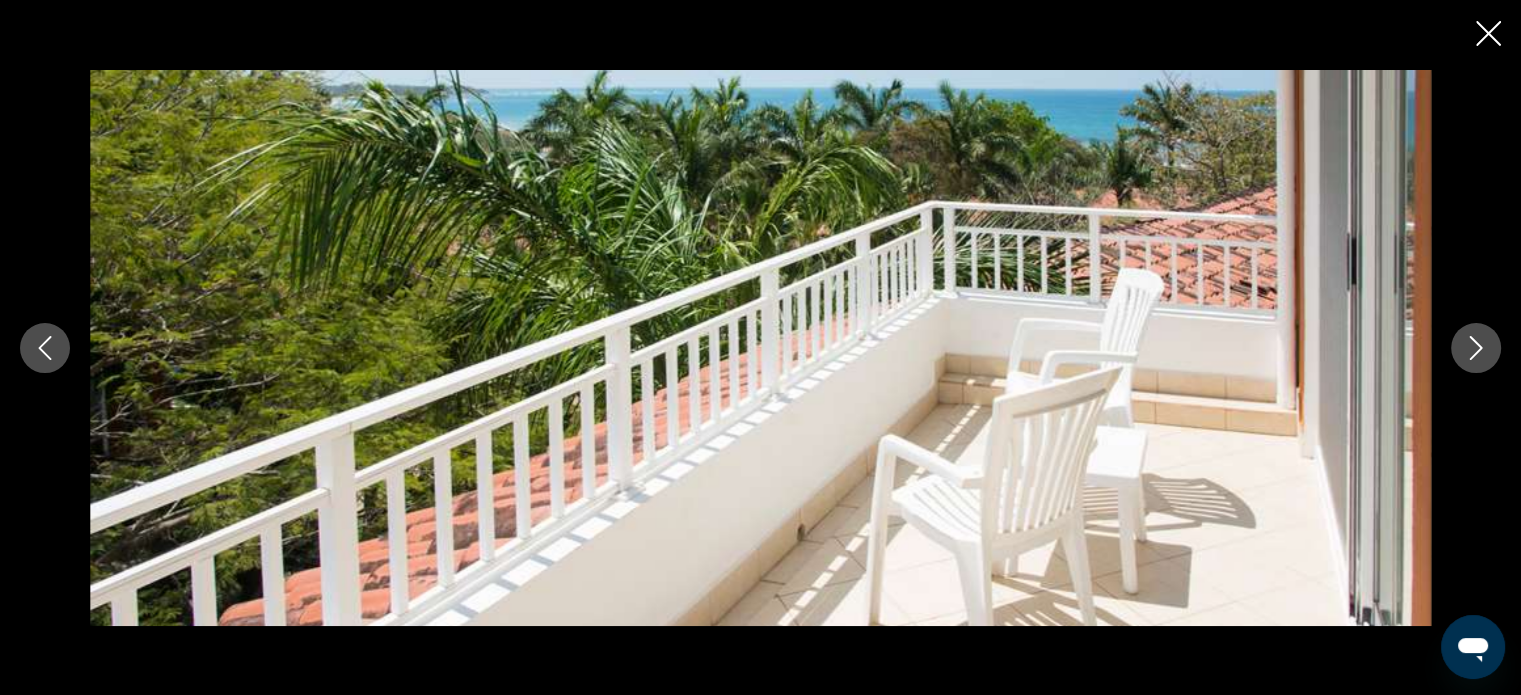 click 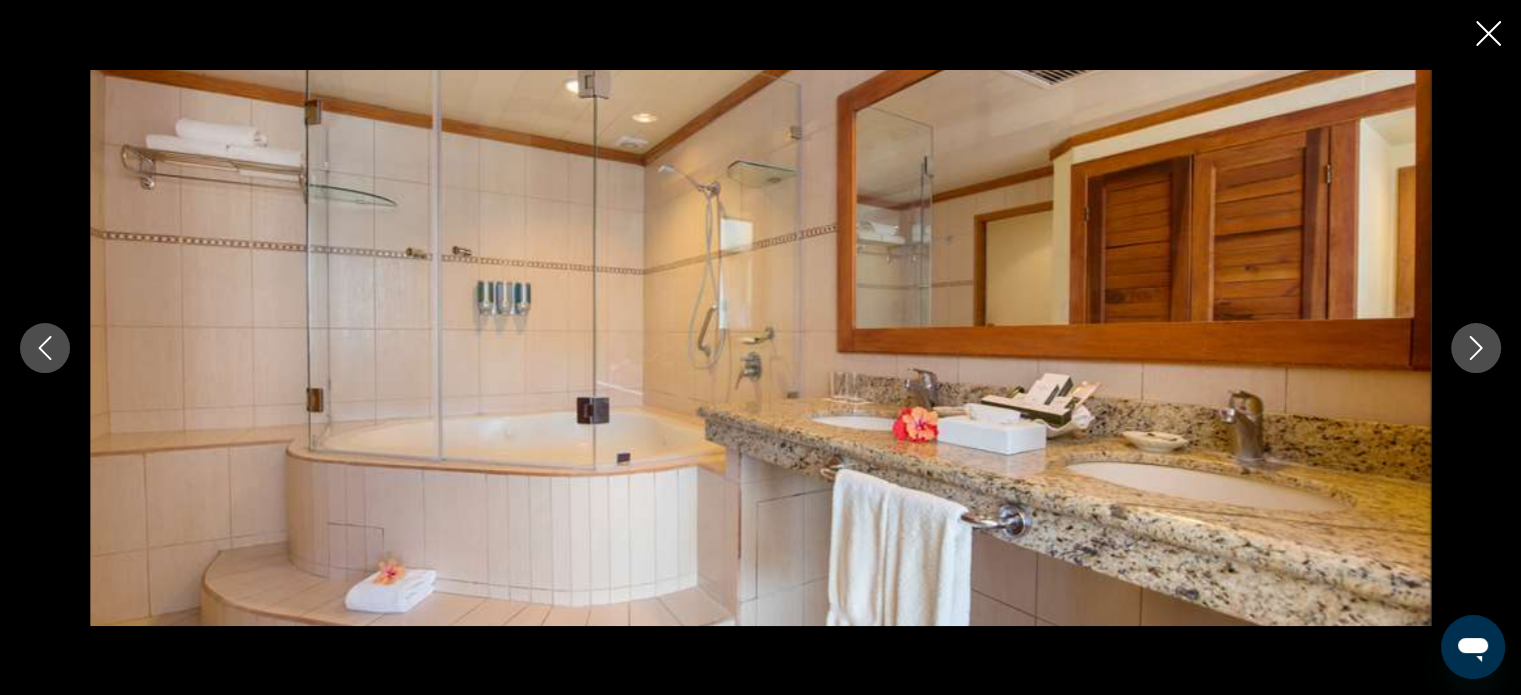 click 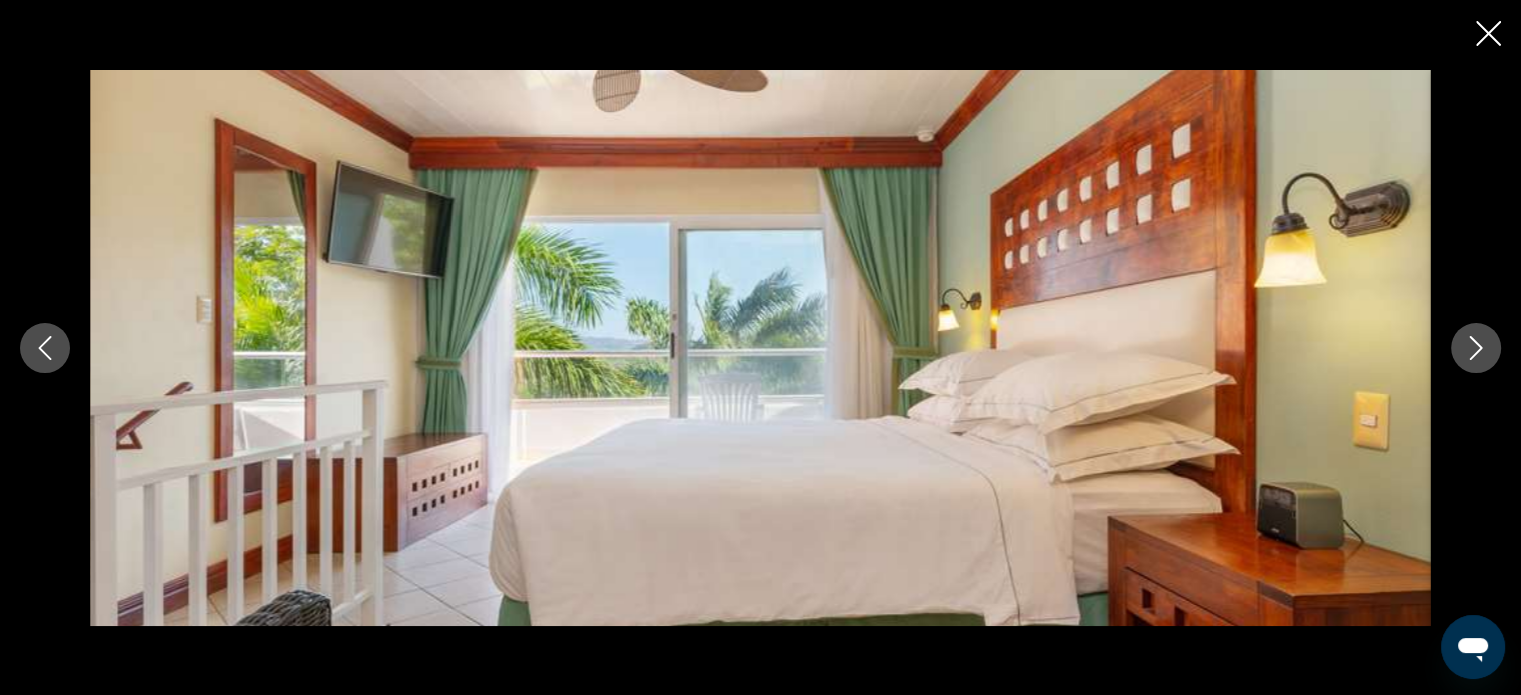 click 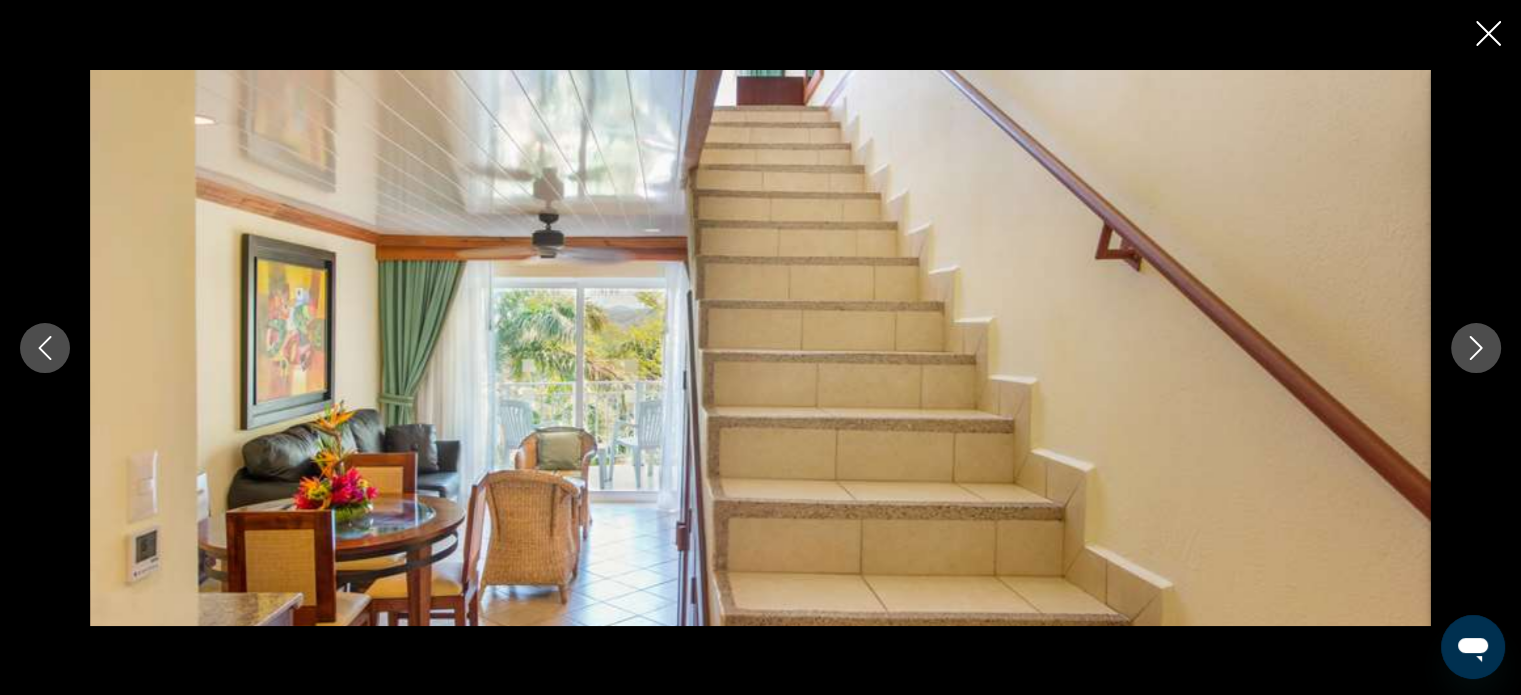 click 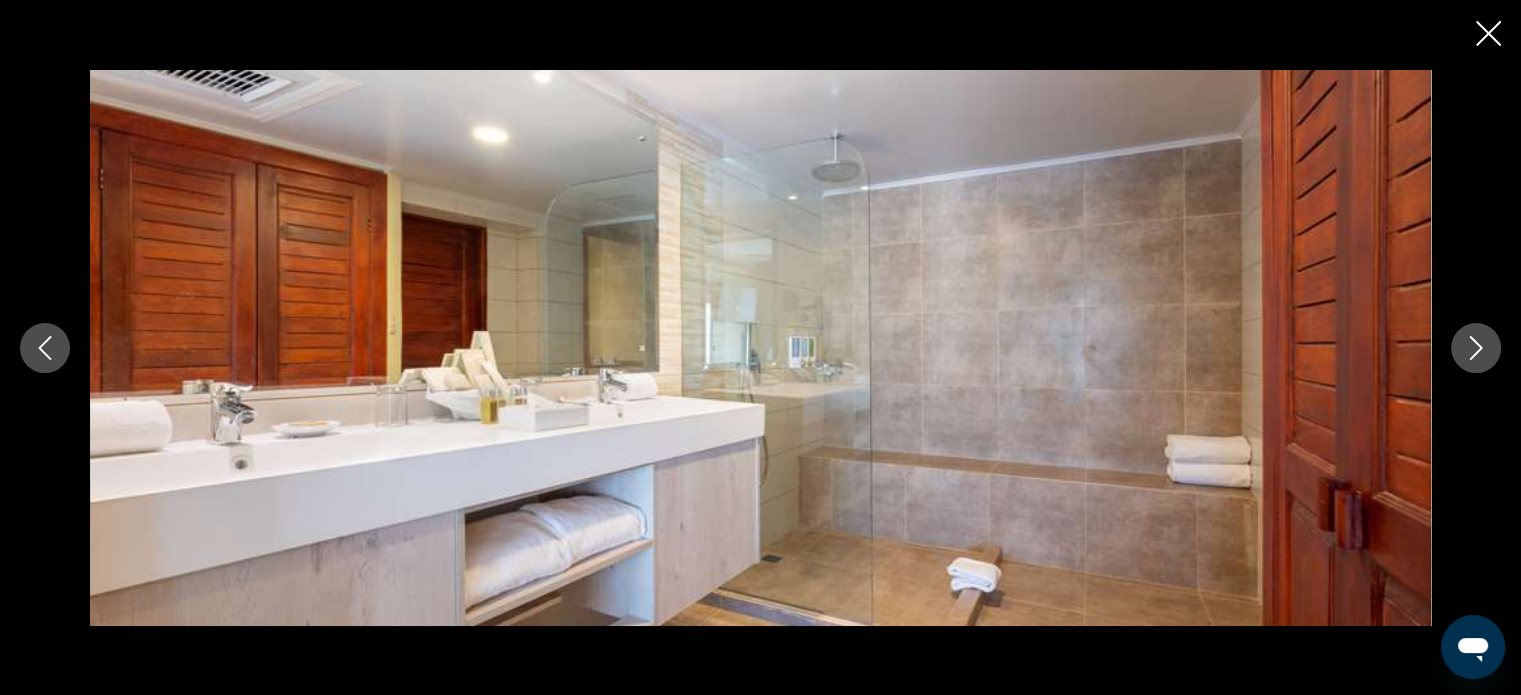click 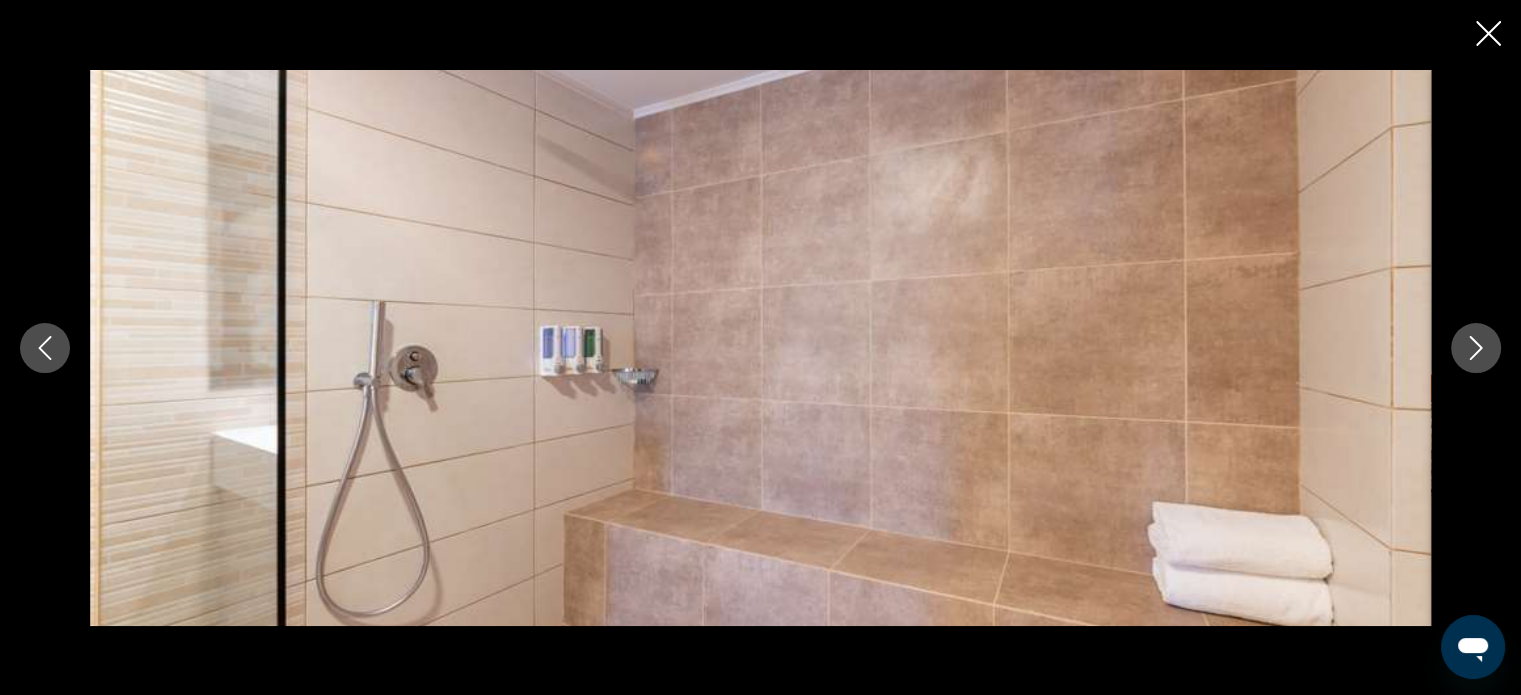 click 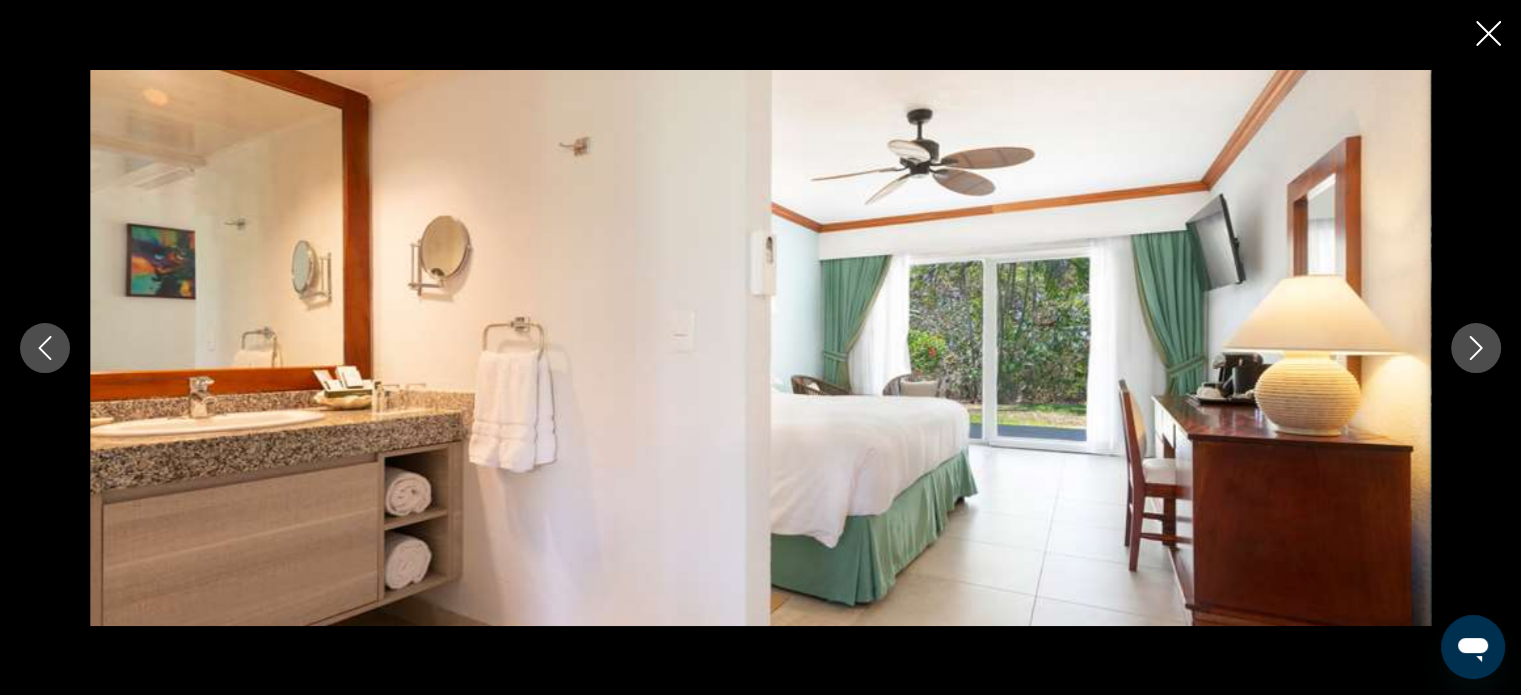 click 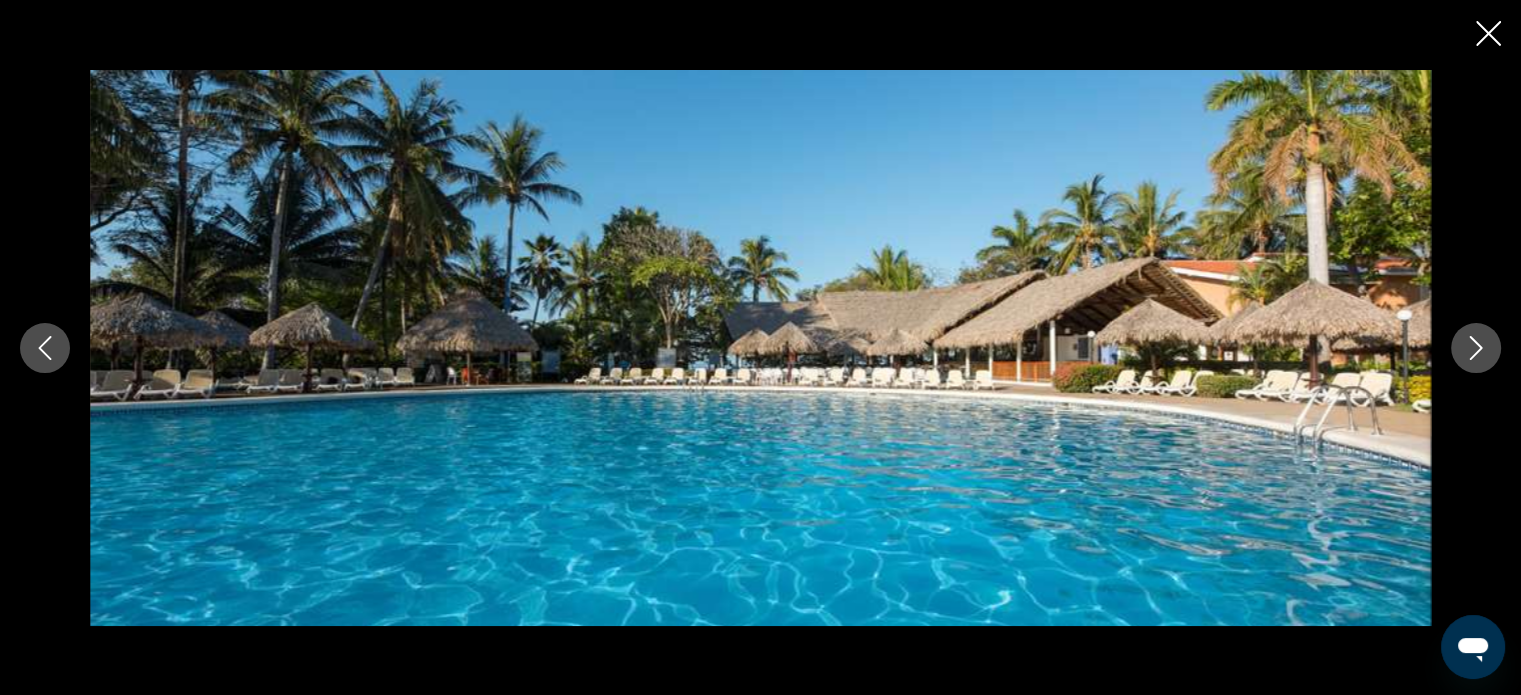 click 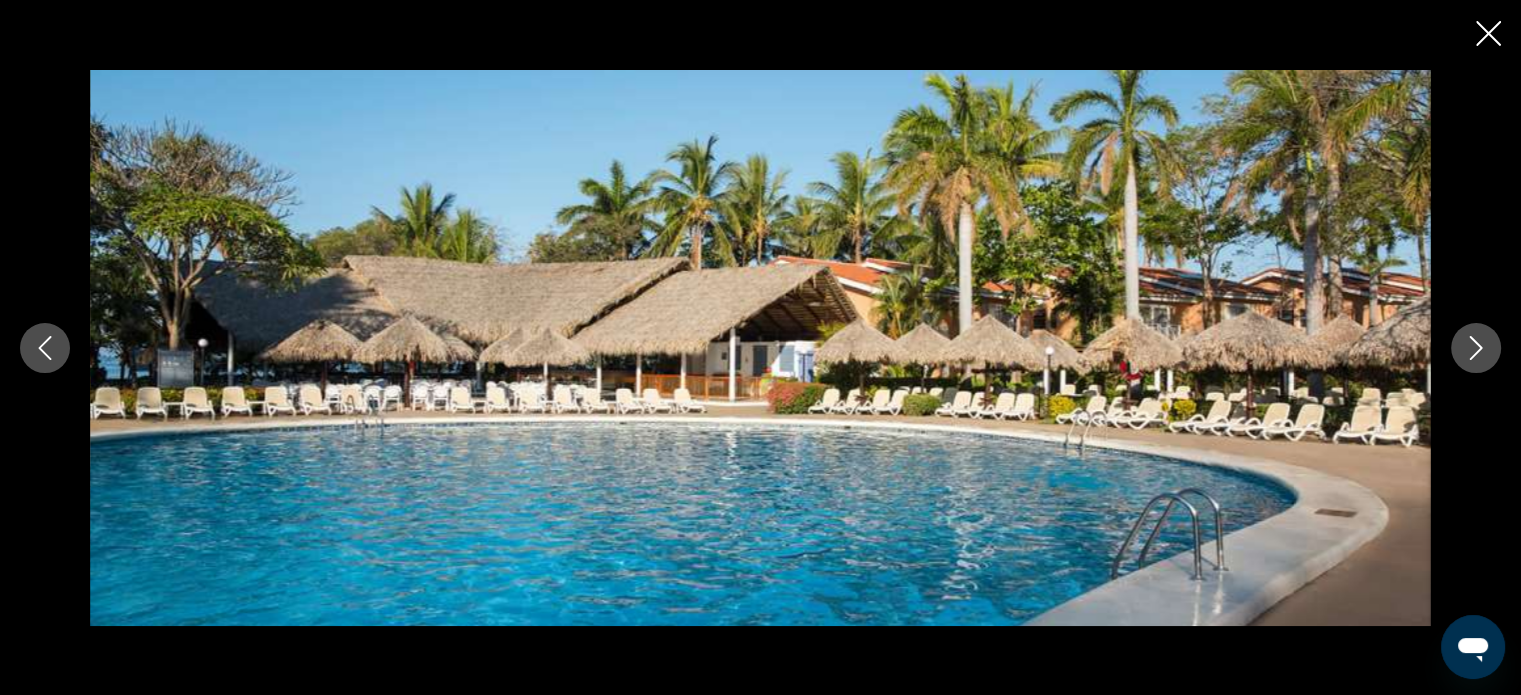 click 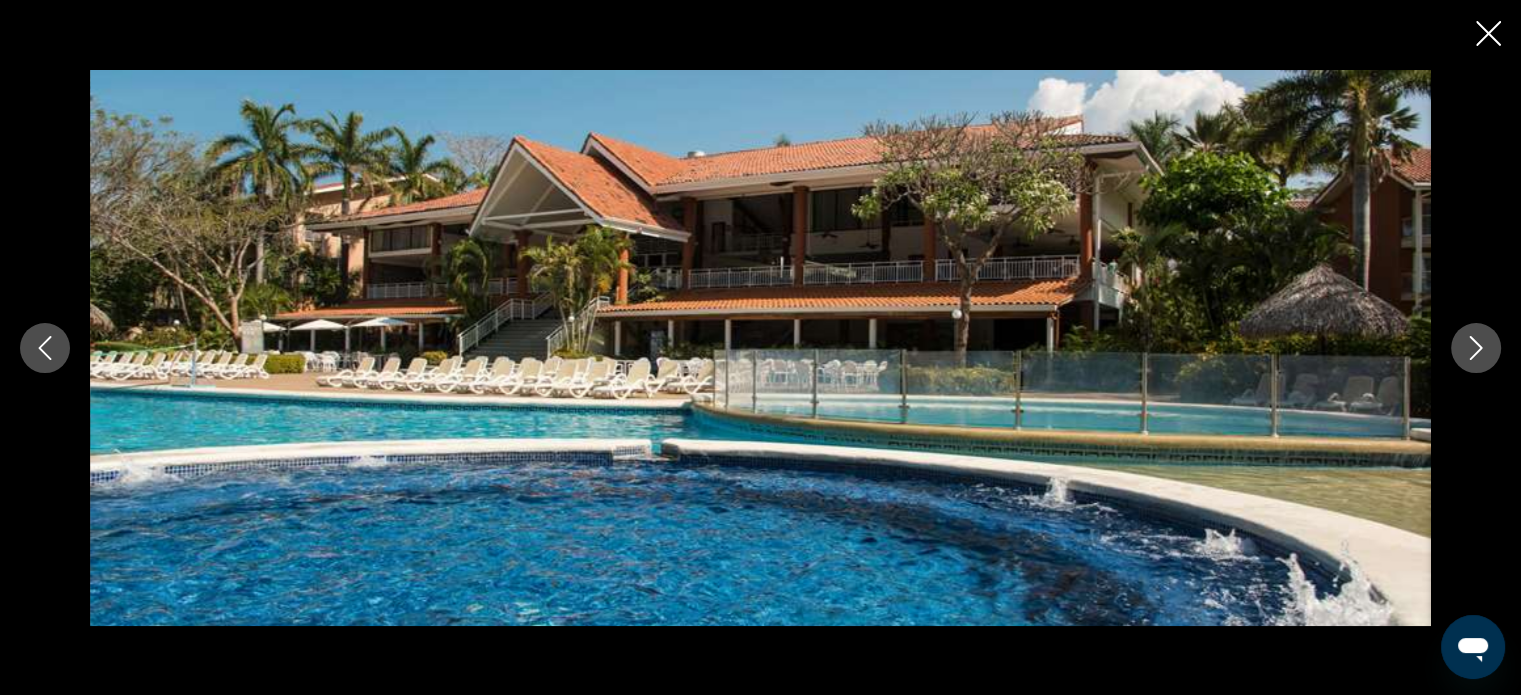 click 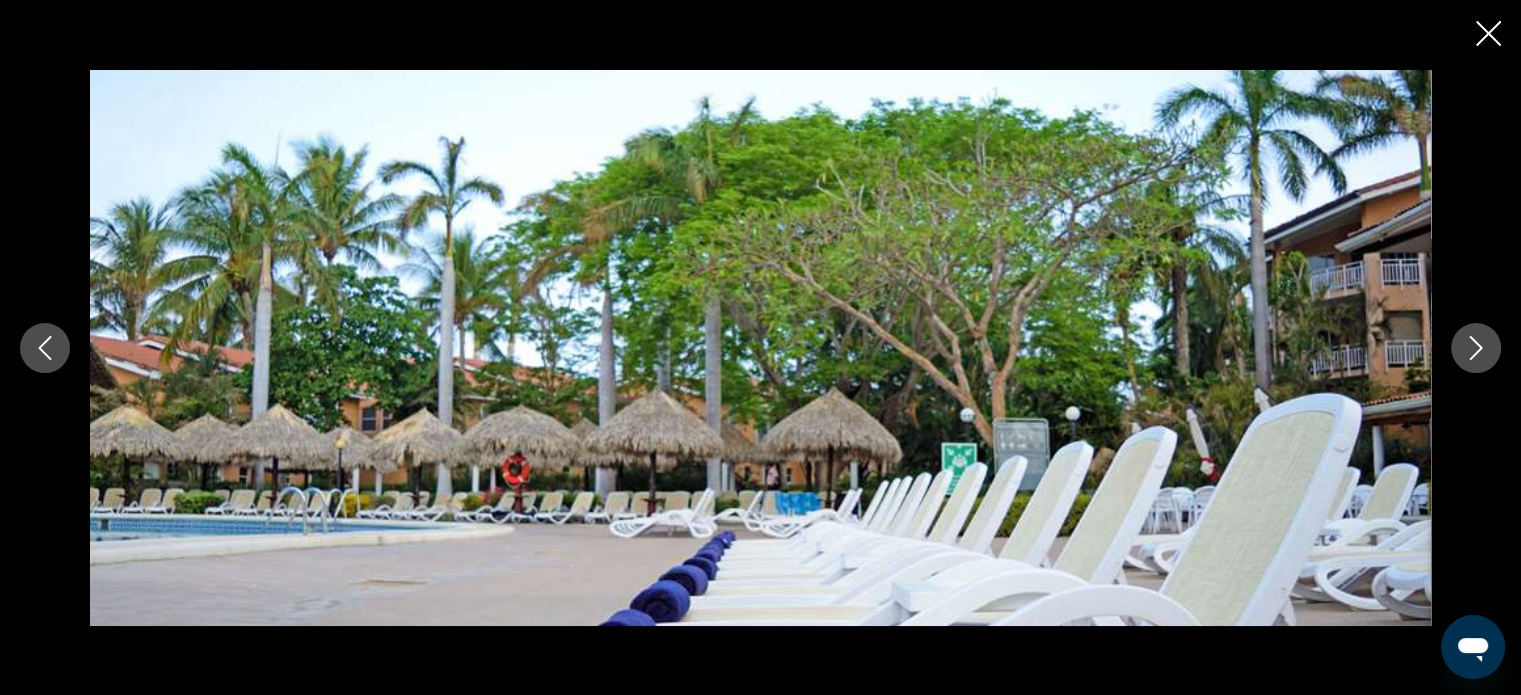 click 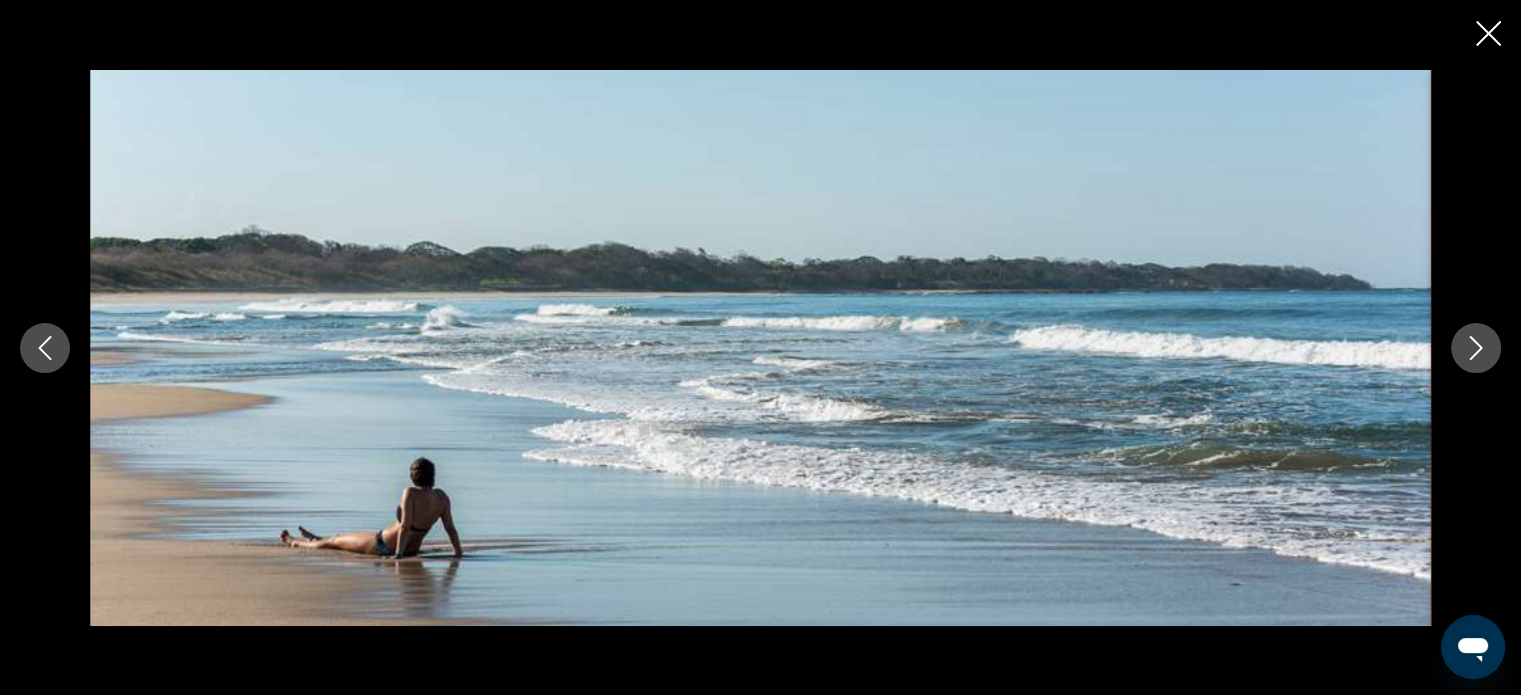 click 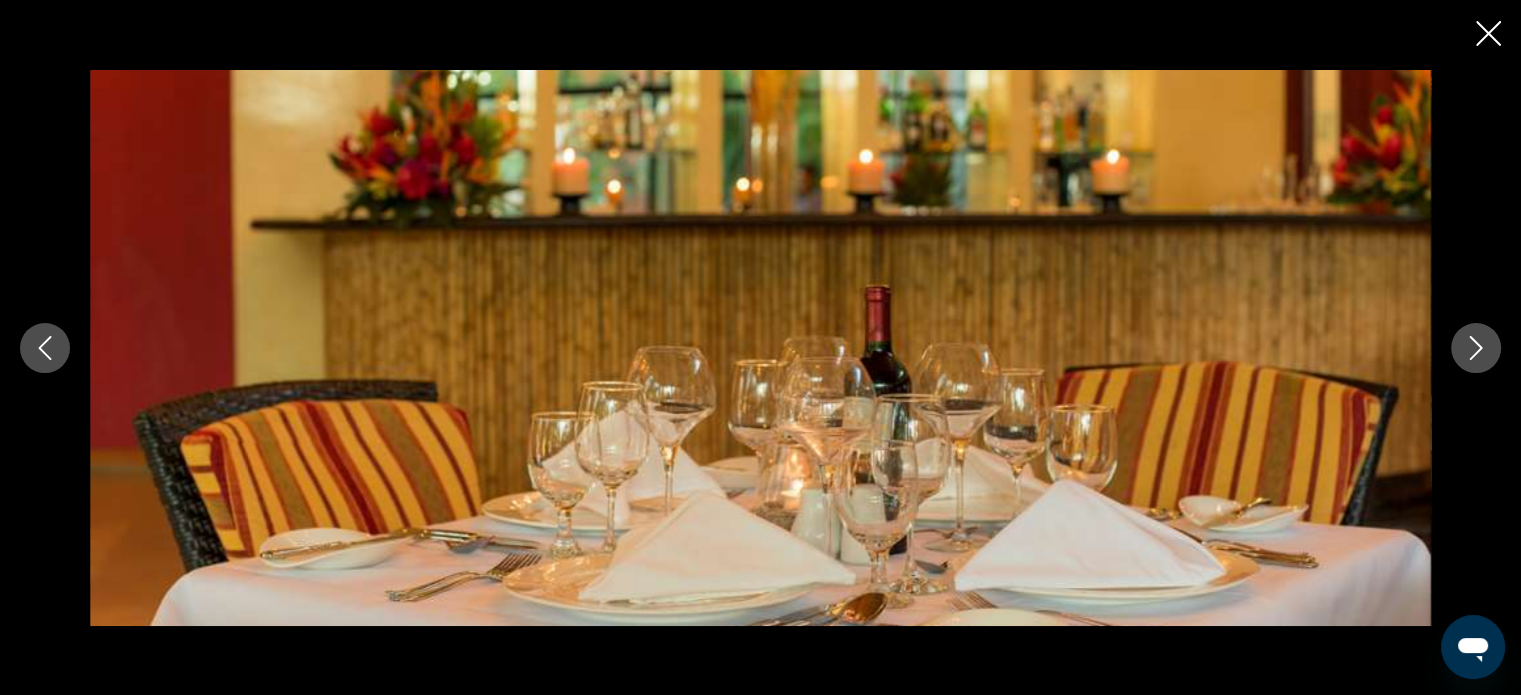 click 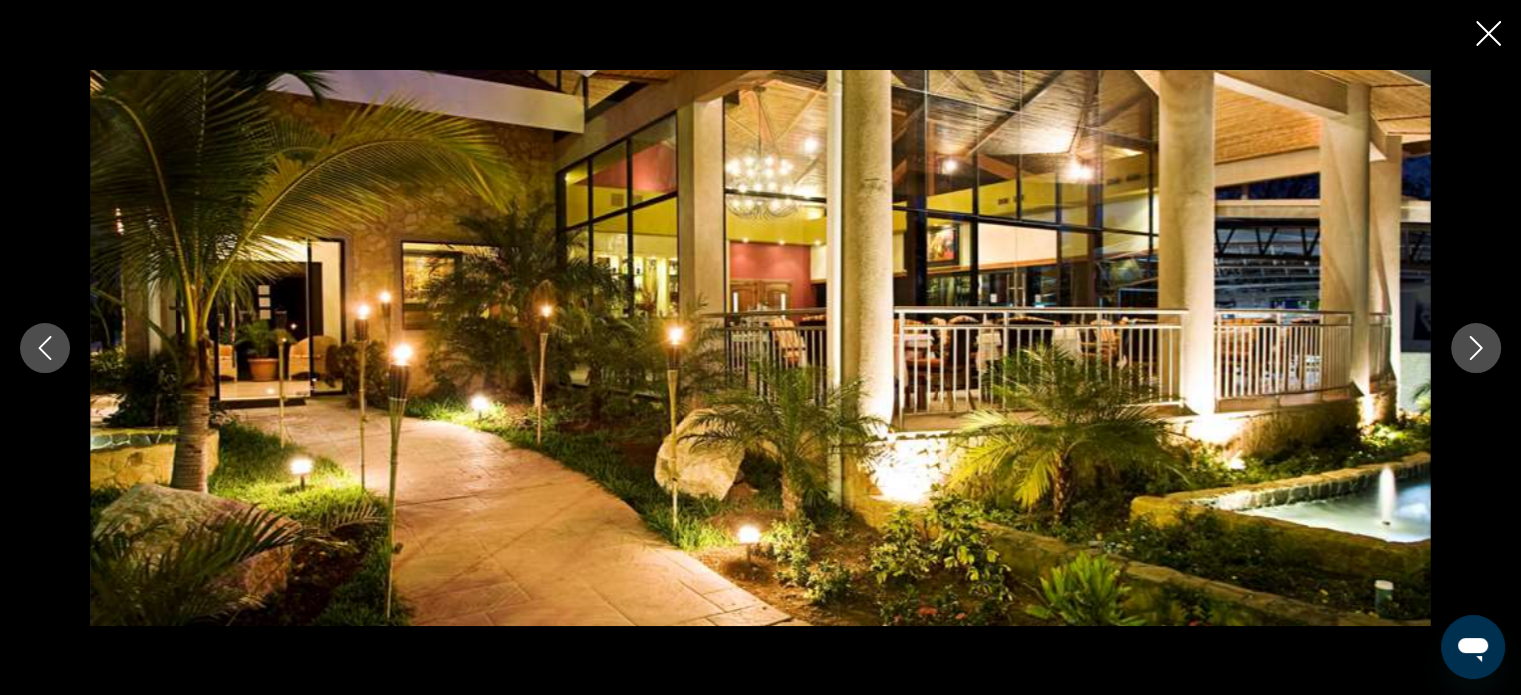 click 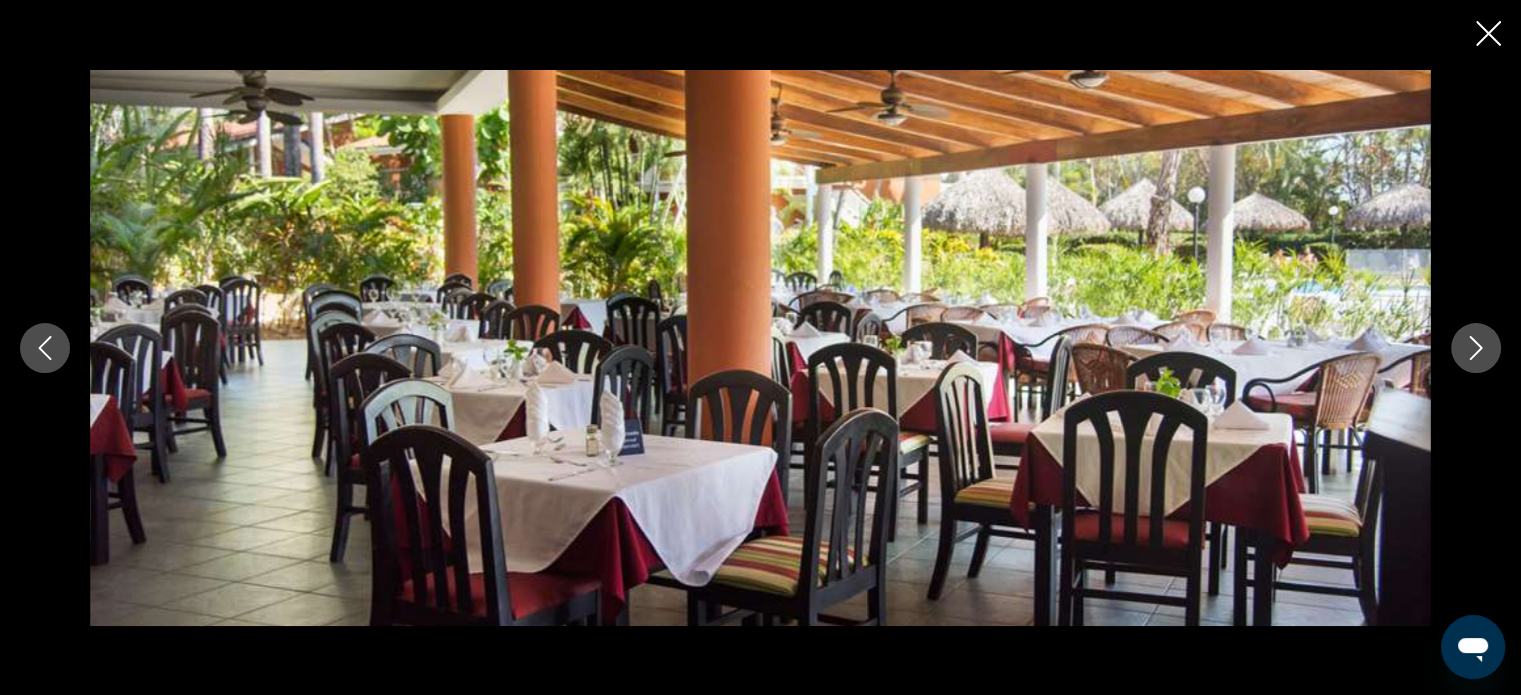 click 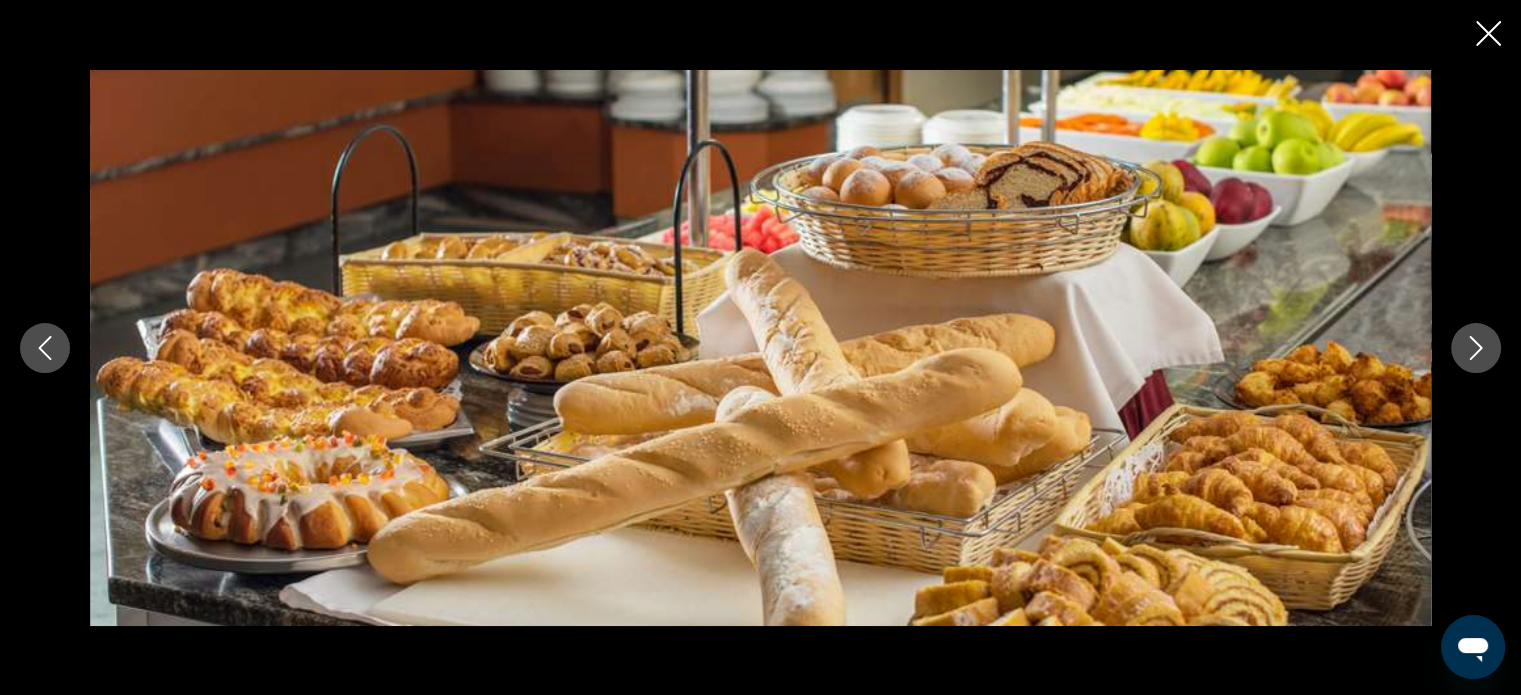 click 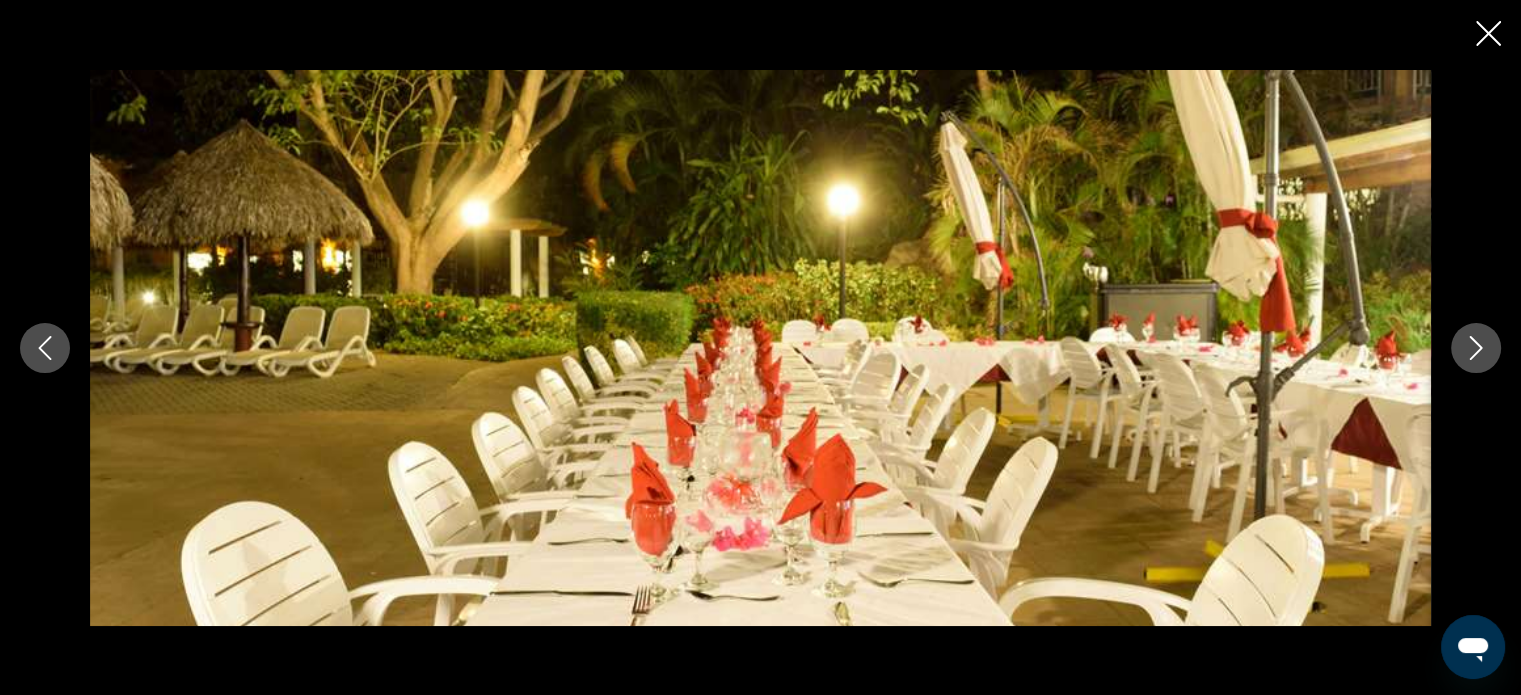 click 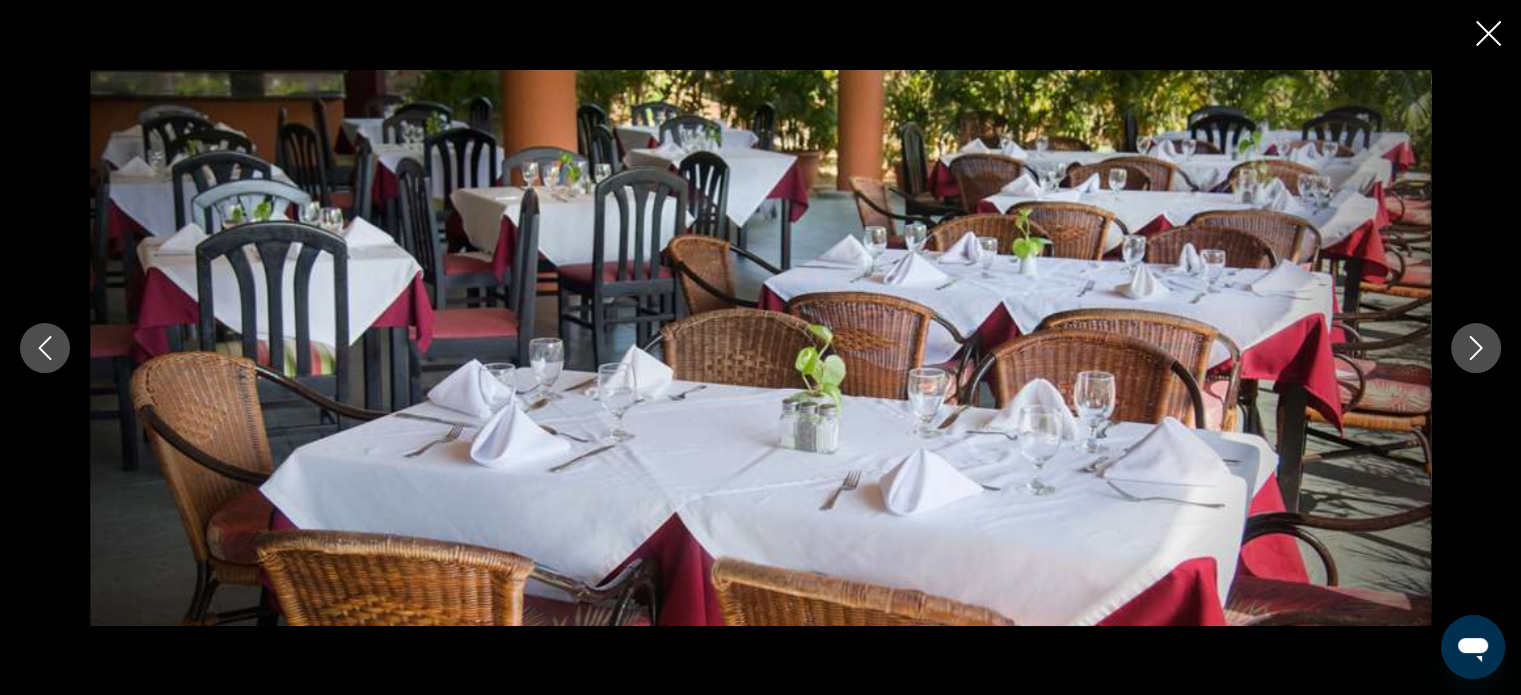 click 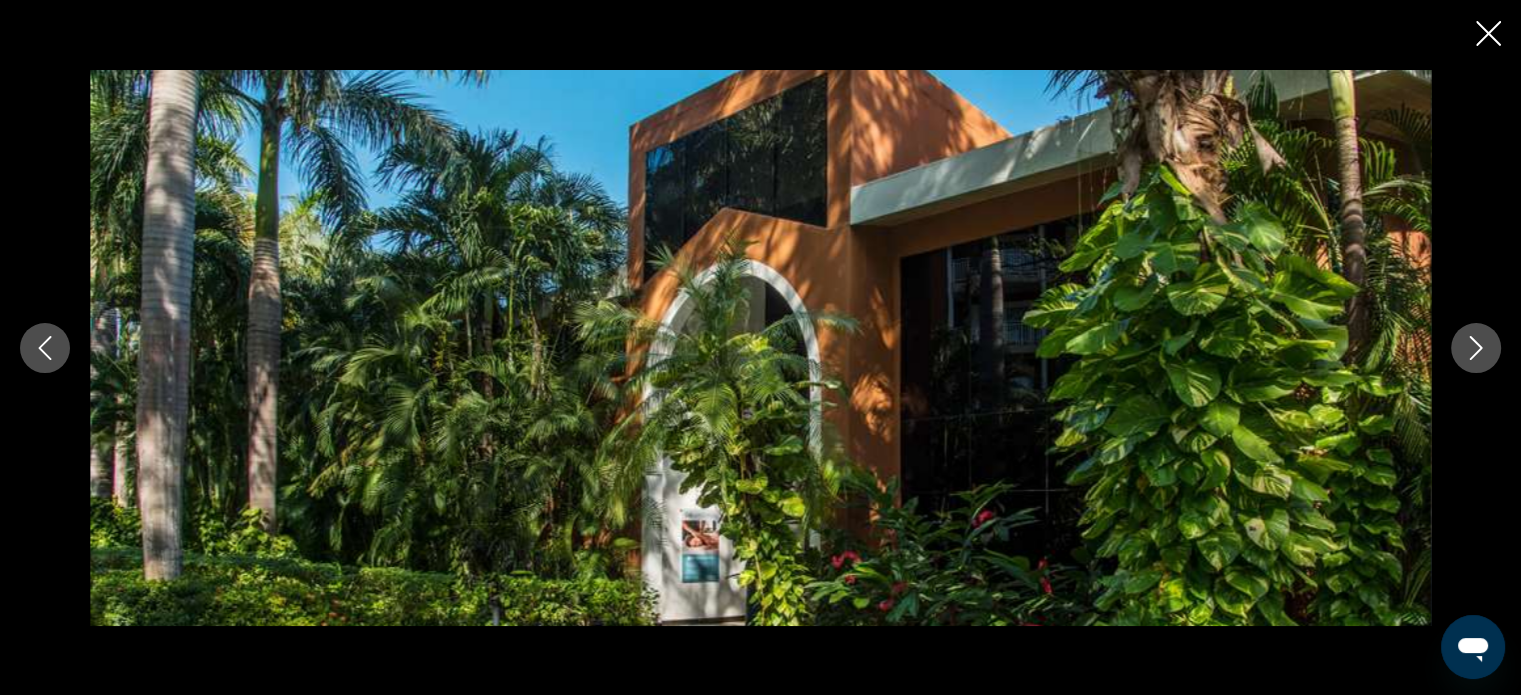 click 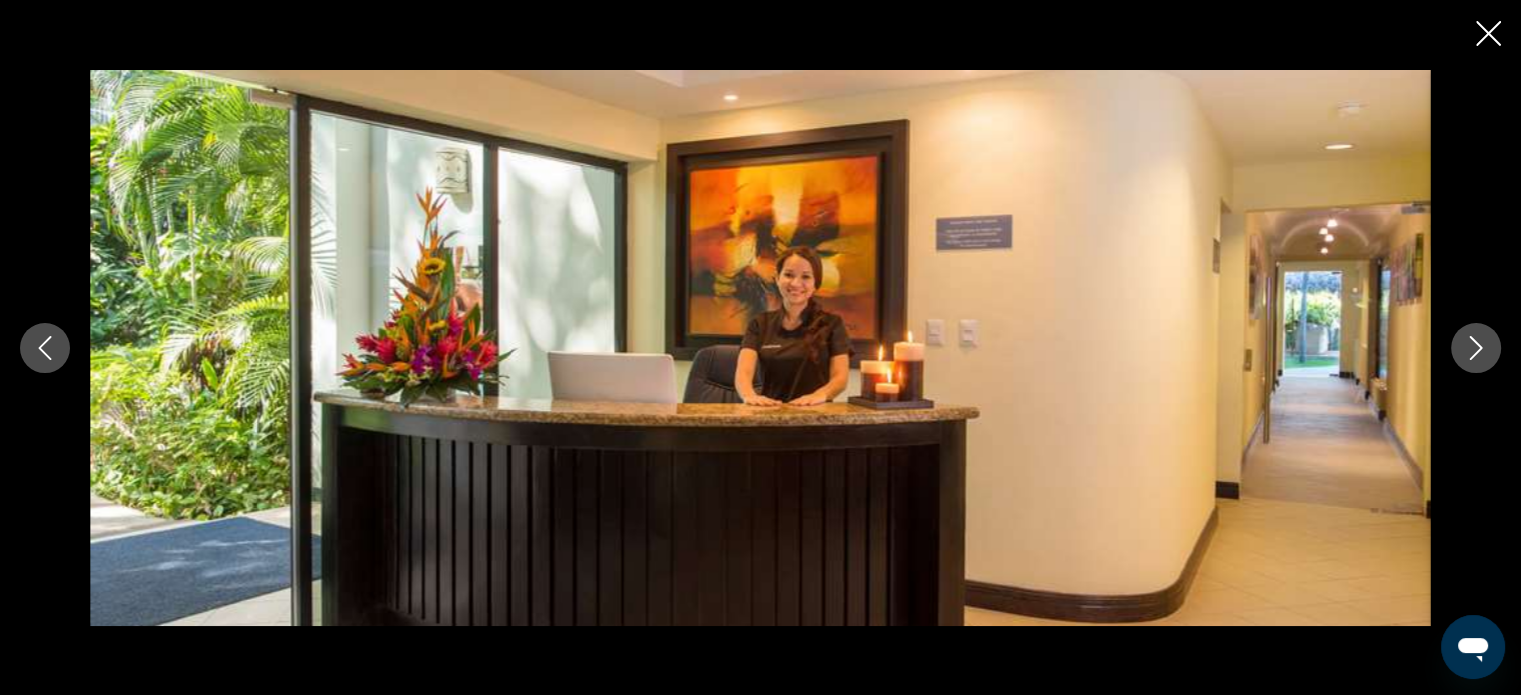 click 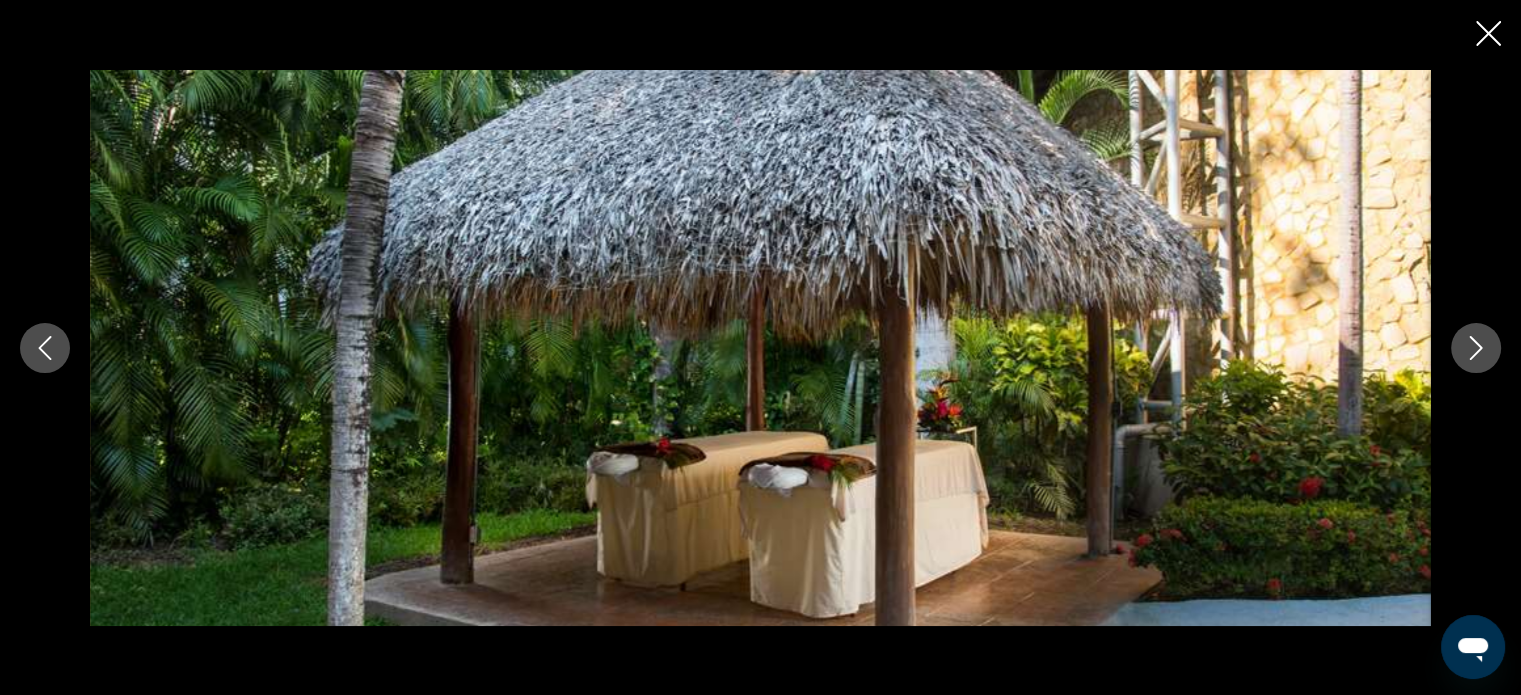 click 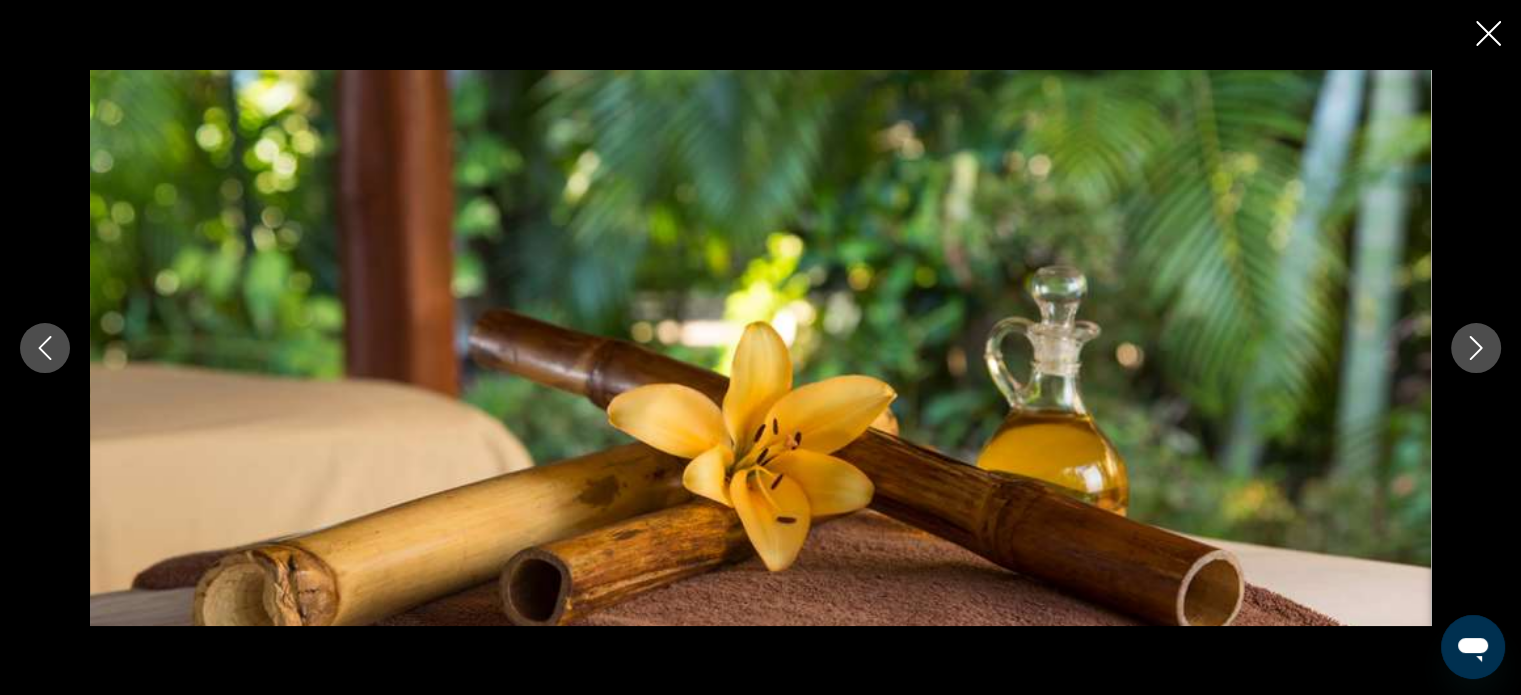 click 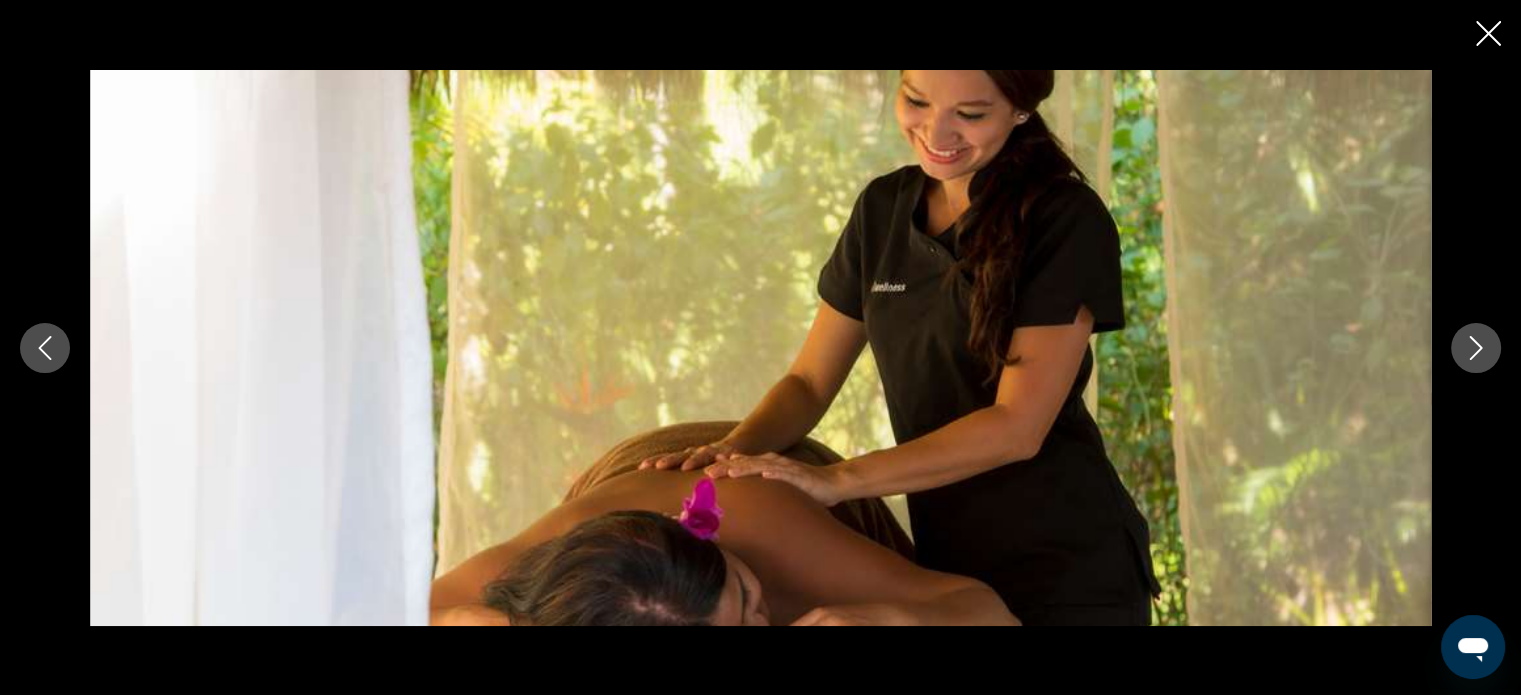 click 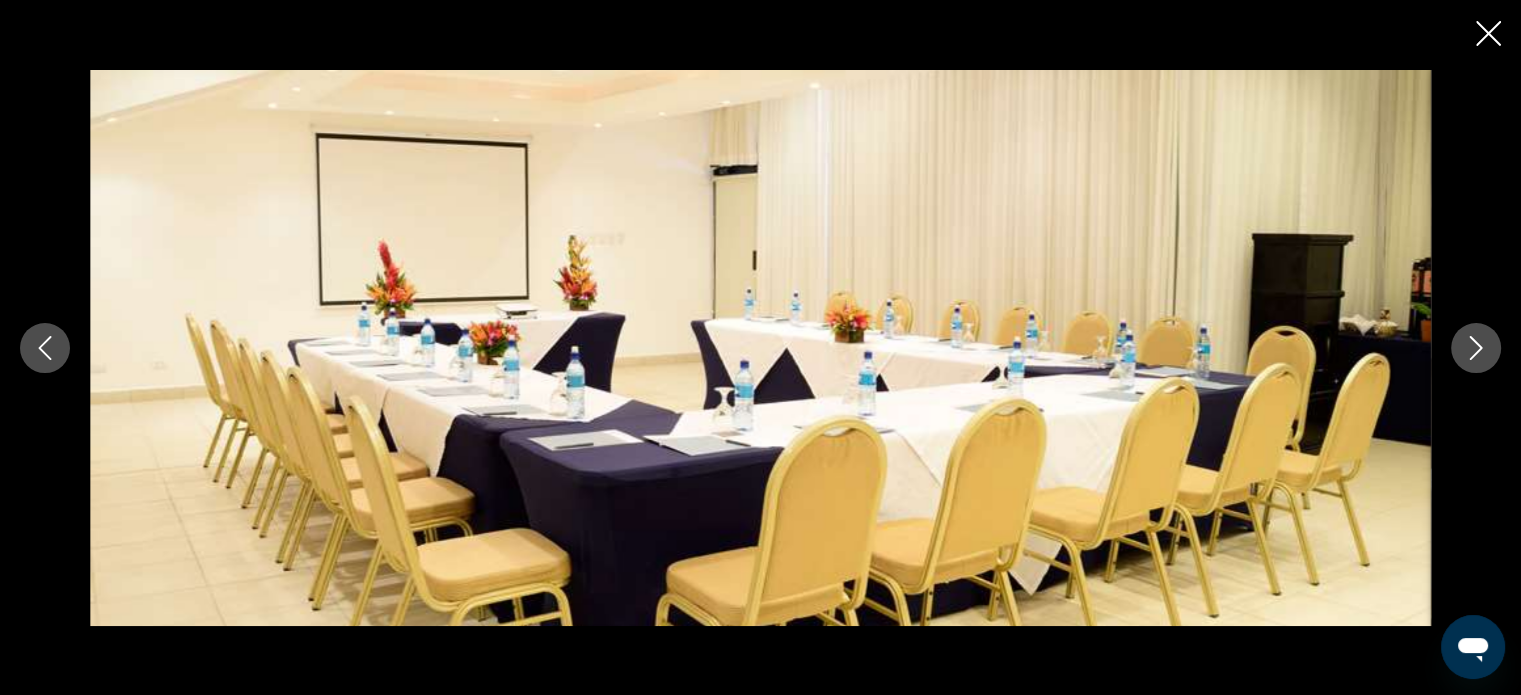 click 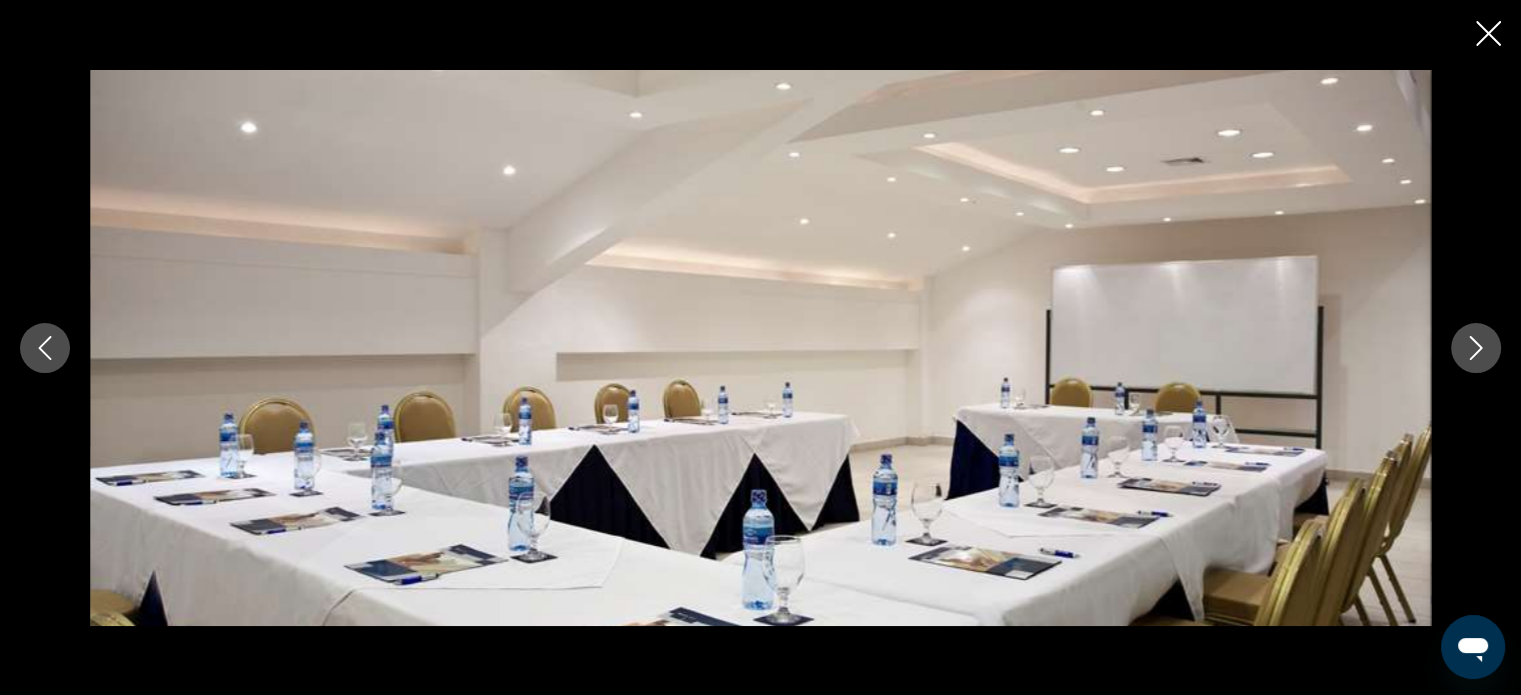 click 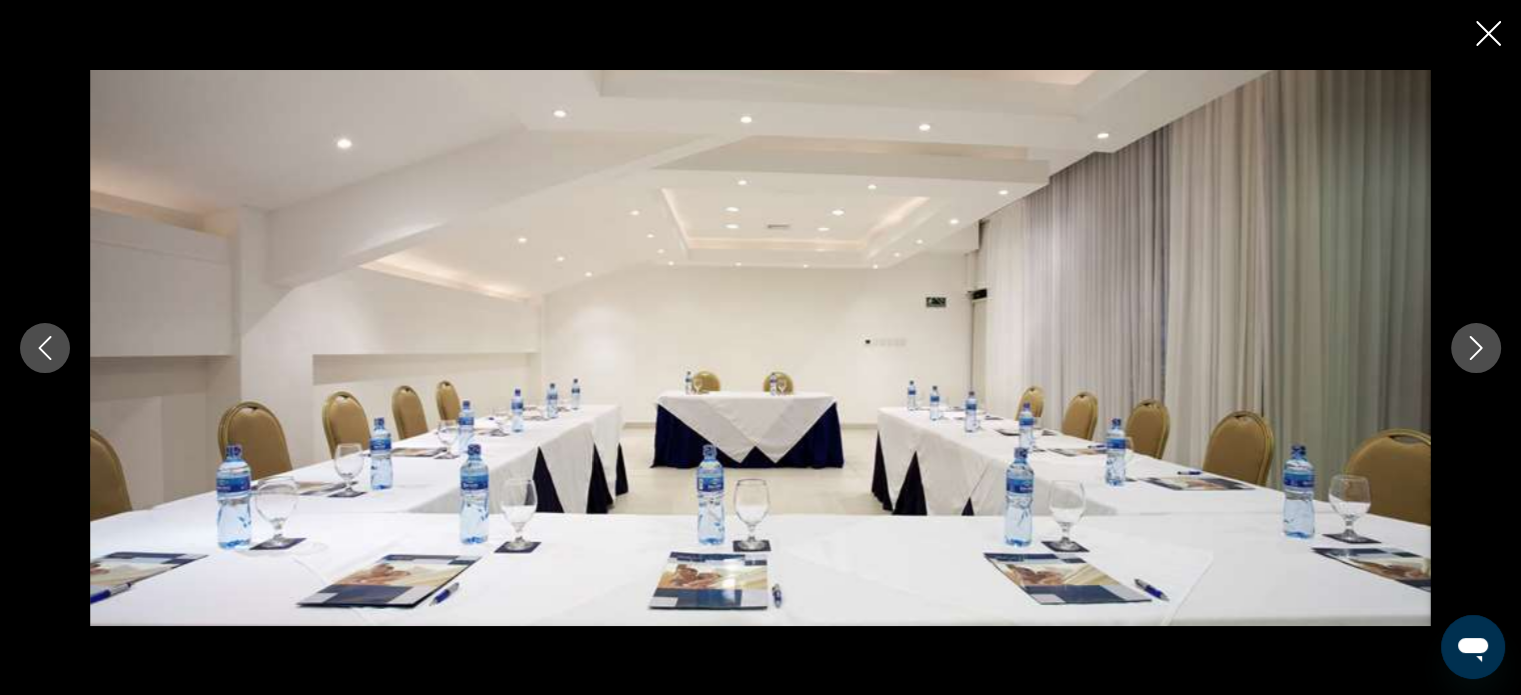 click 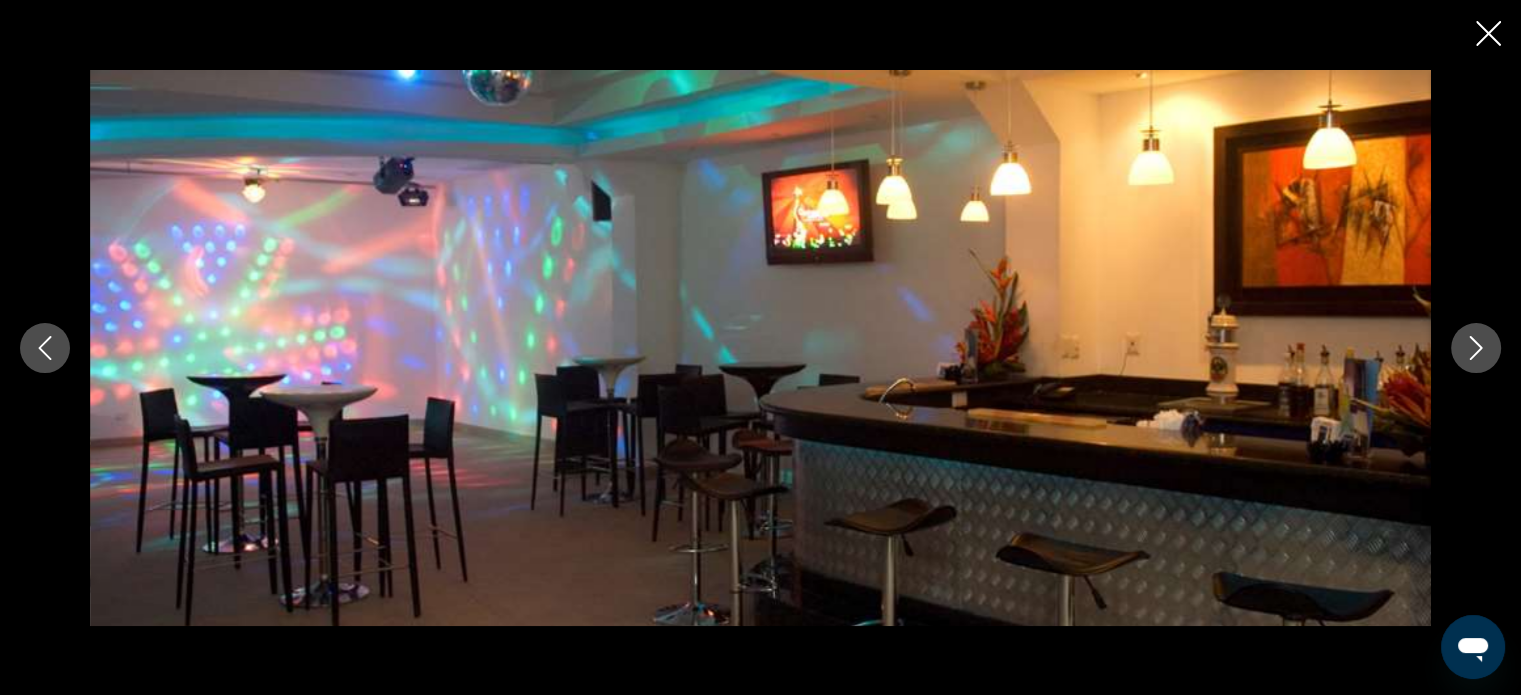 click 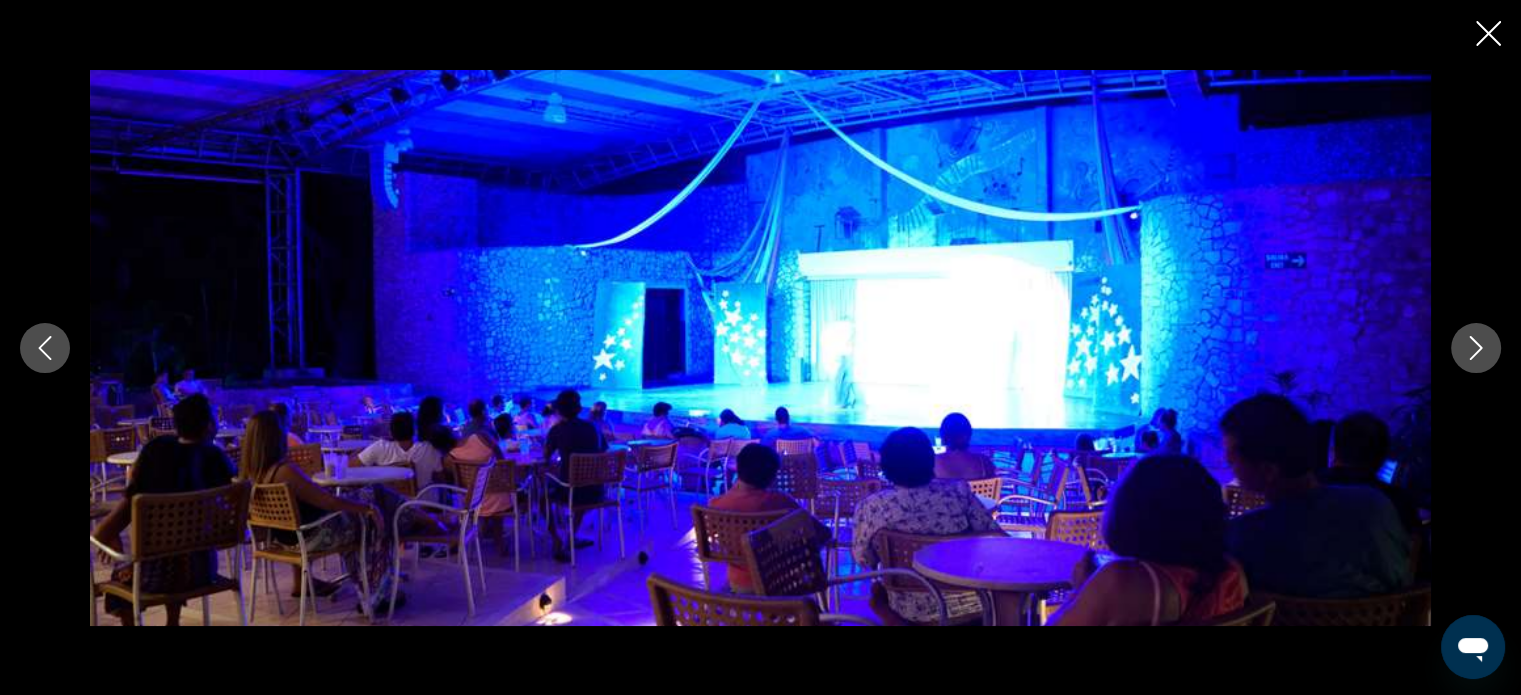 click 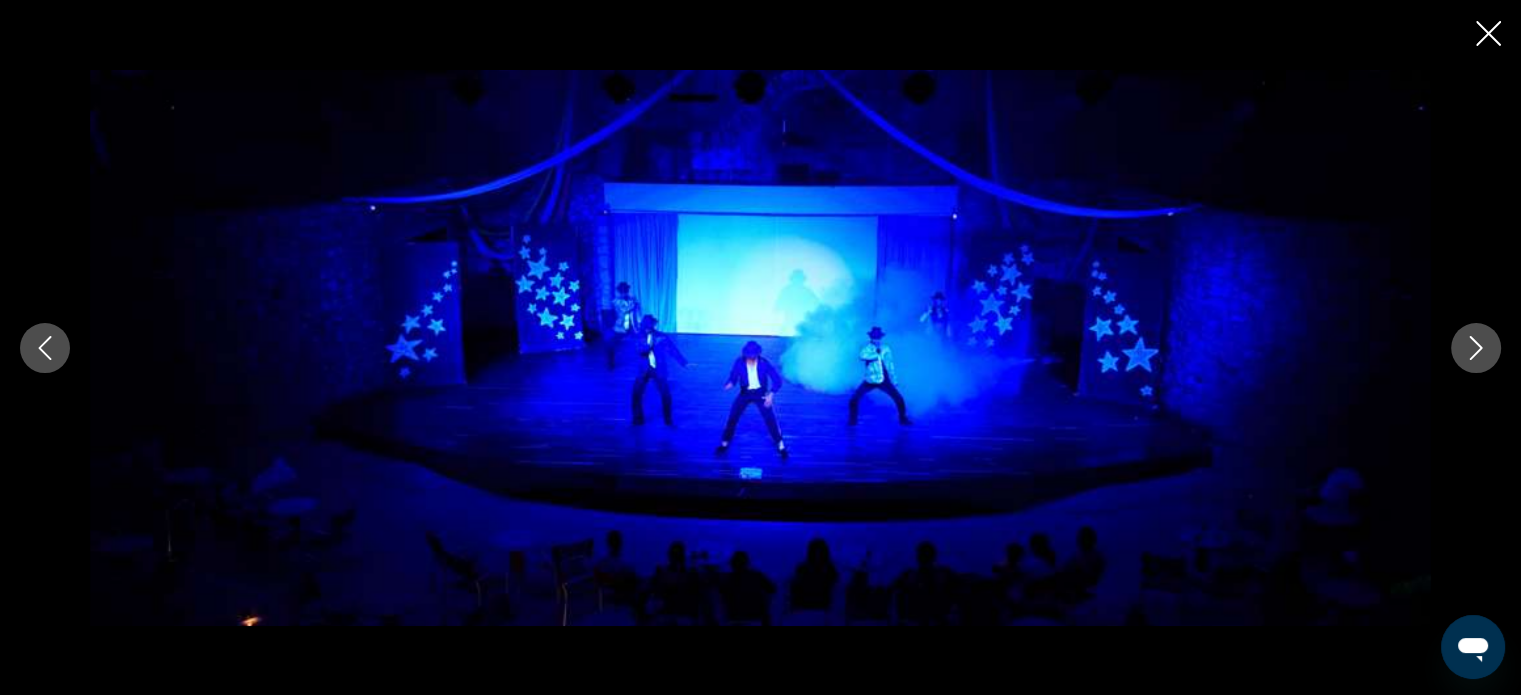click 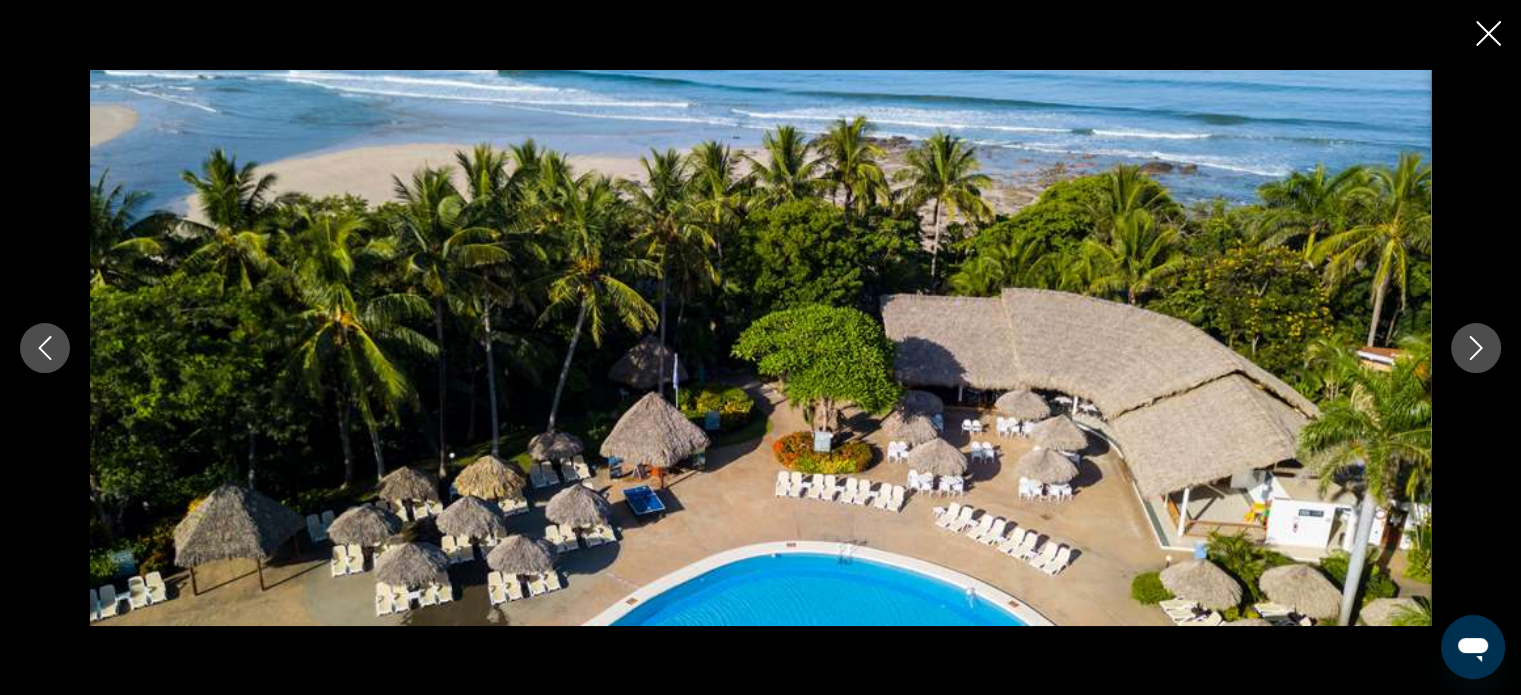 click 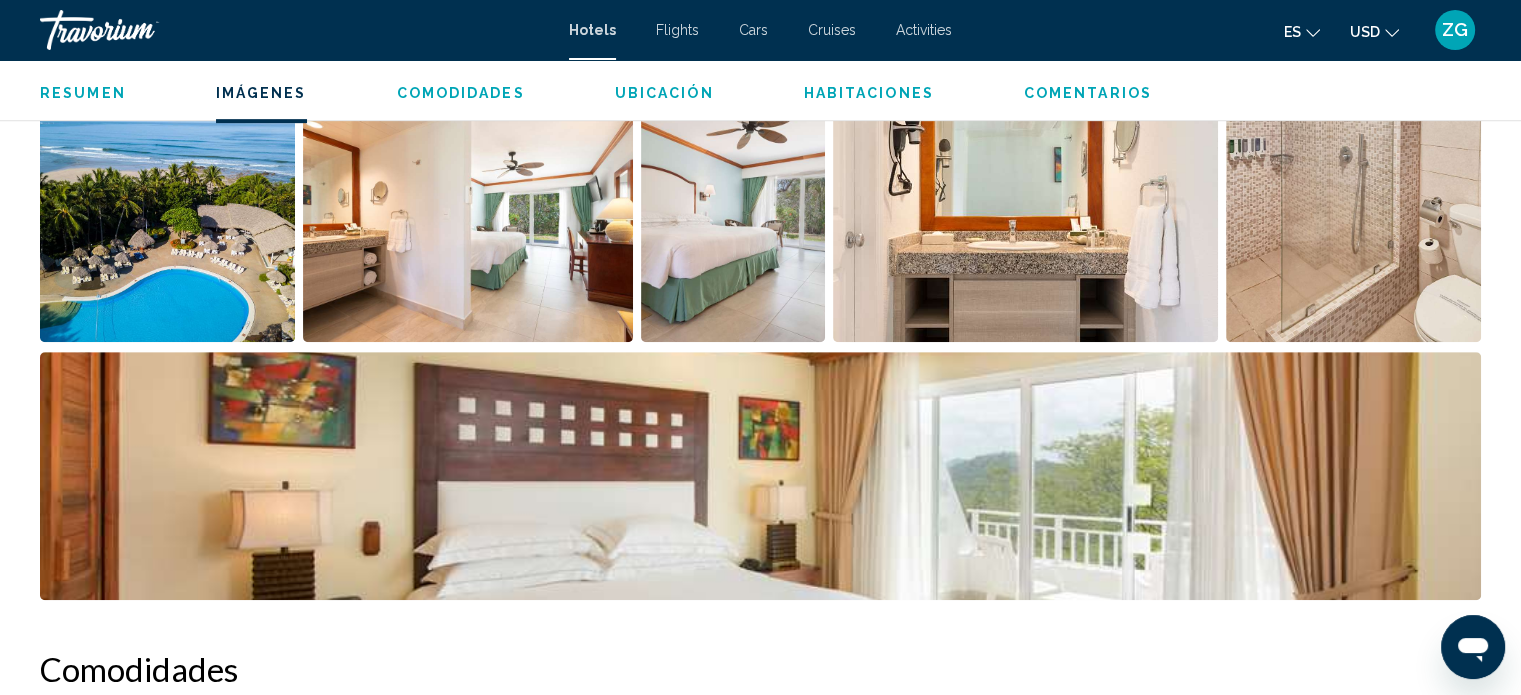 scroll, scrollTop: 712, scrollLeft: 0, axis: vertical 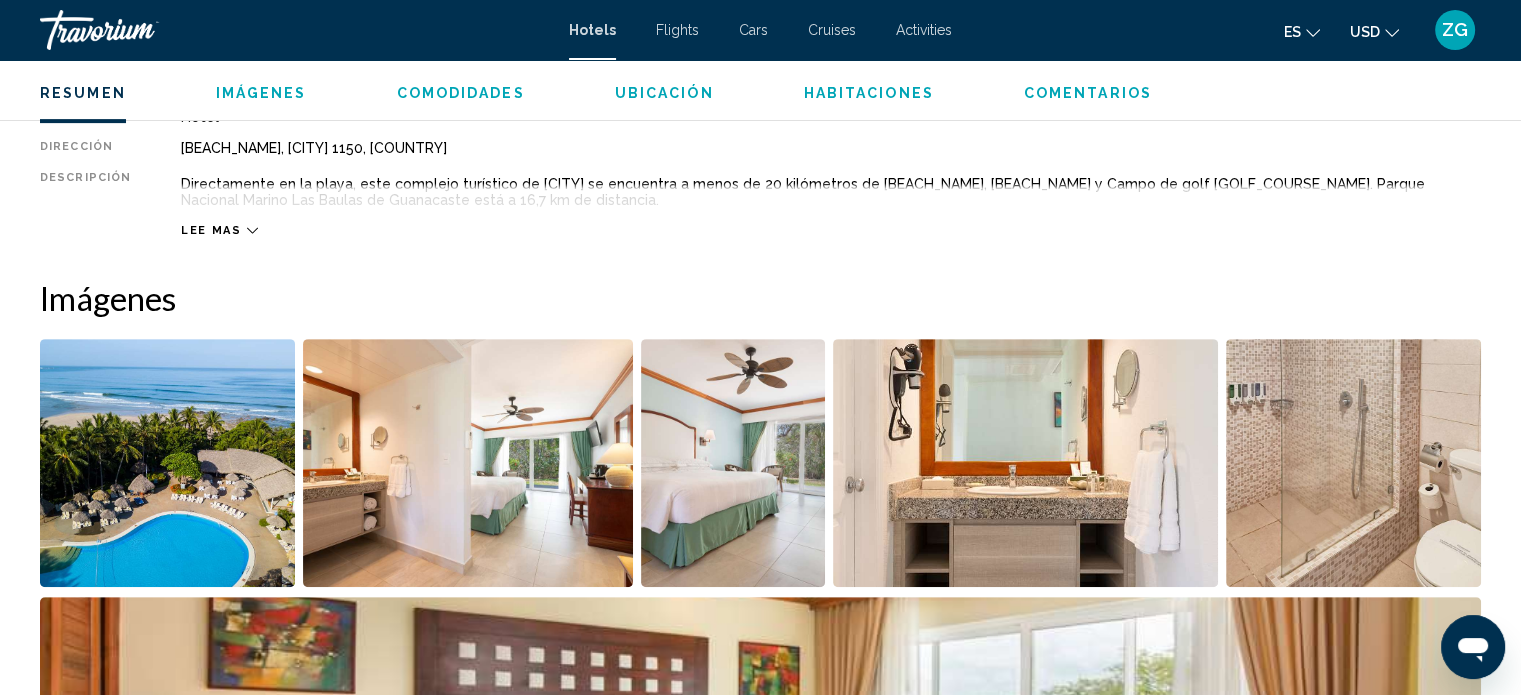 click on "Comodidades" at bounding box center [461, 93] 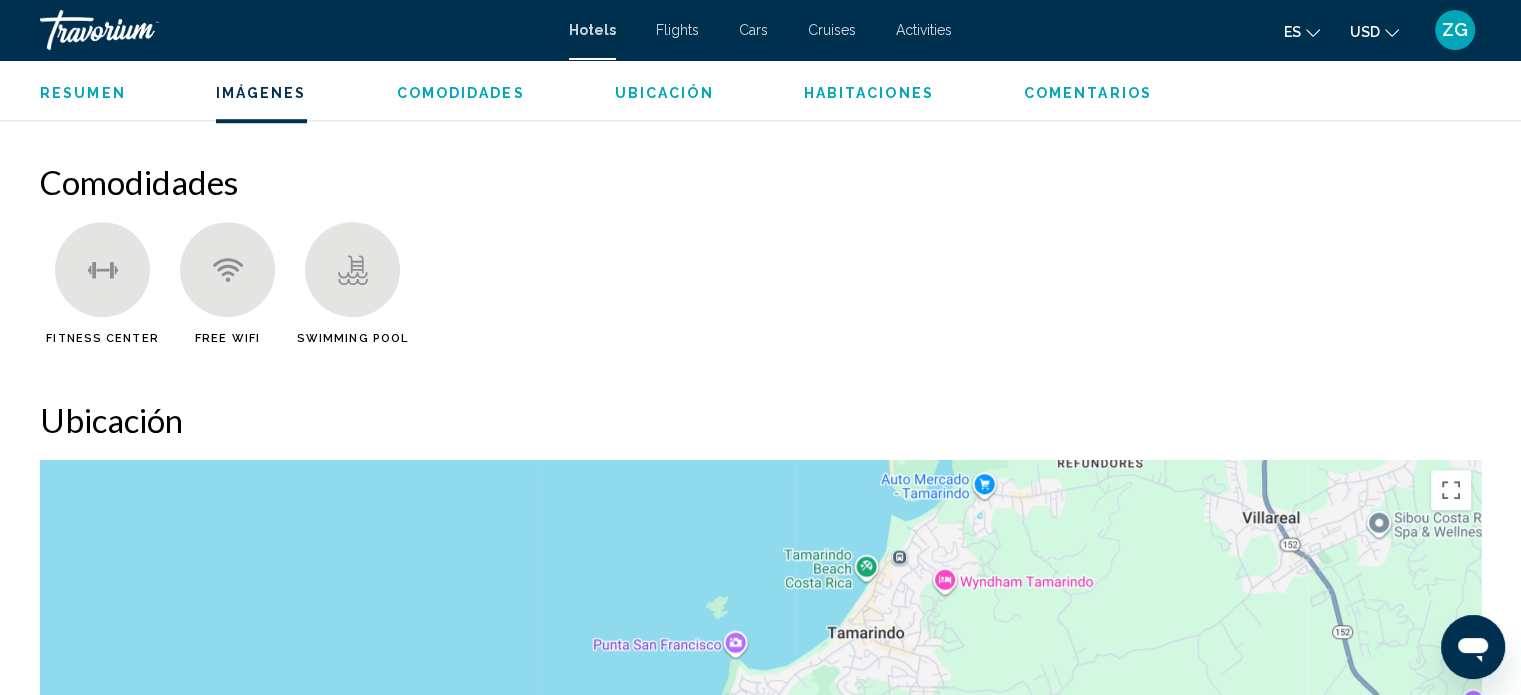 scroll, scrollTop: 1485, scrollLeft: 0, axis: vertical 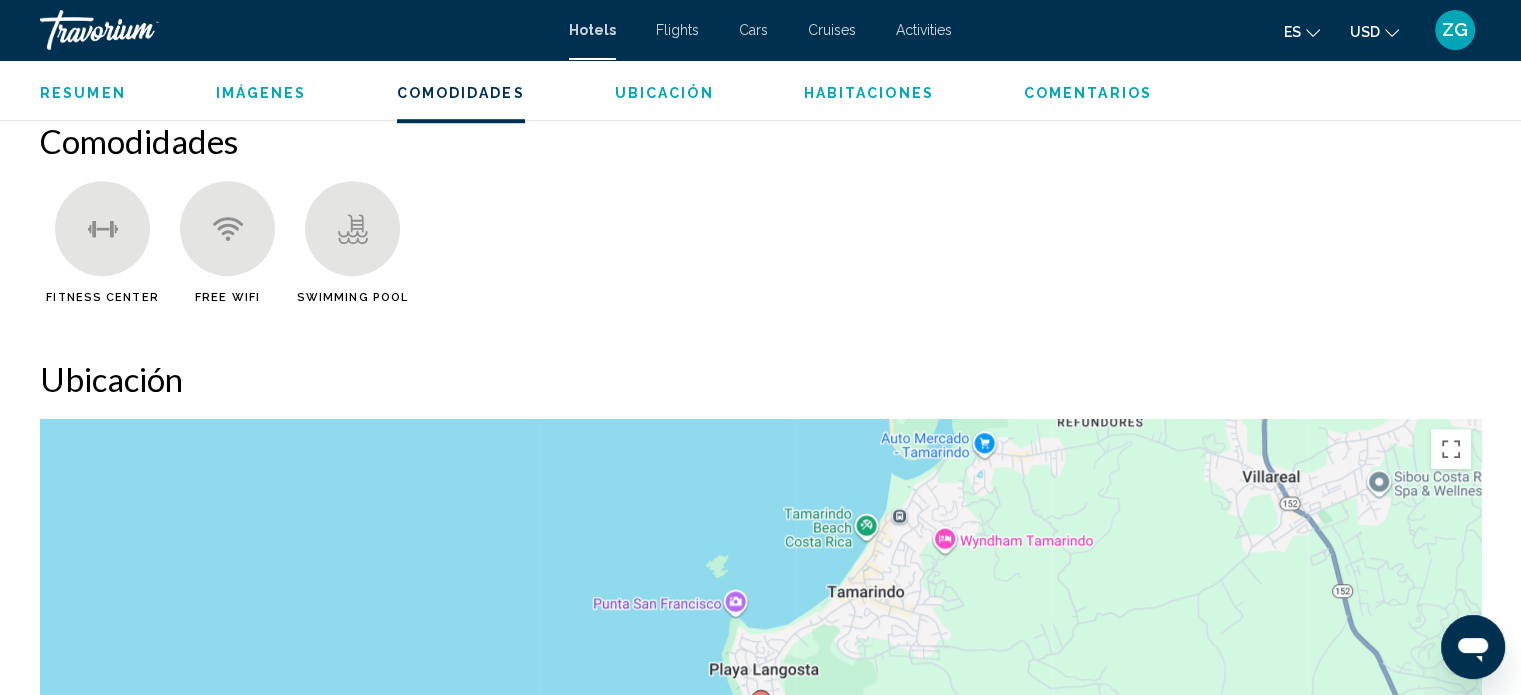 click on "Ubicación" at bounding box center (664, 93) 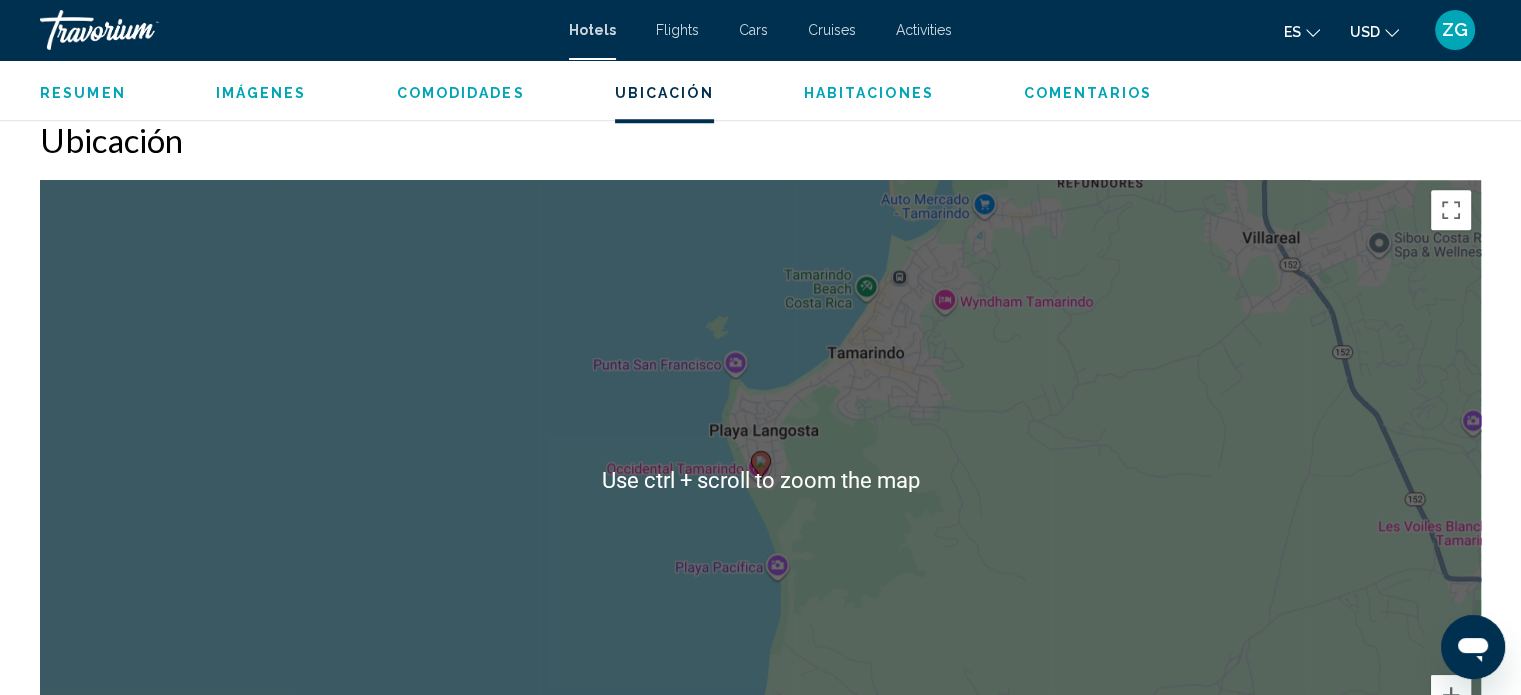 scroll, scrollTop: 1824, scrollLeft: 0, axis: vertical 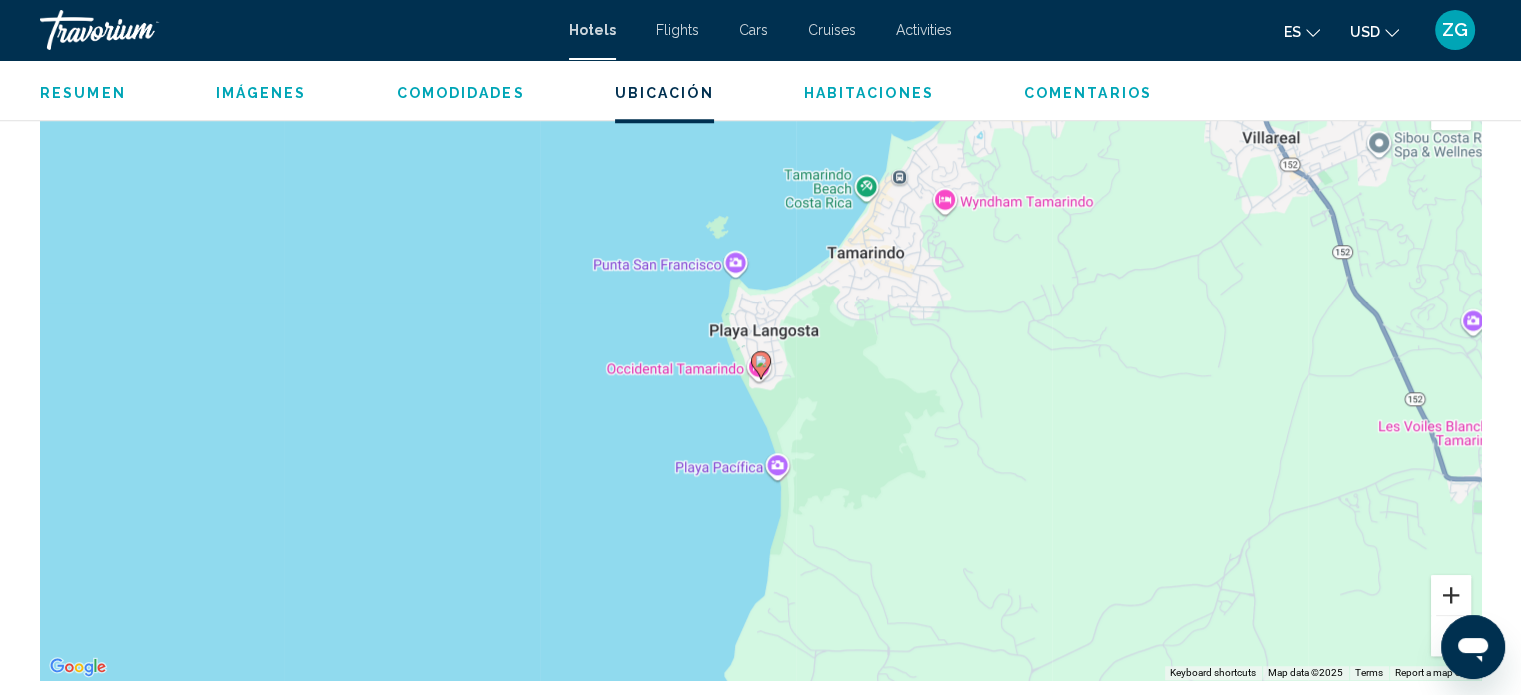 click at bounding box center (1451, 595) 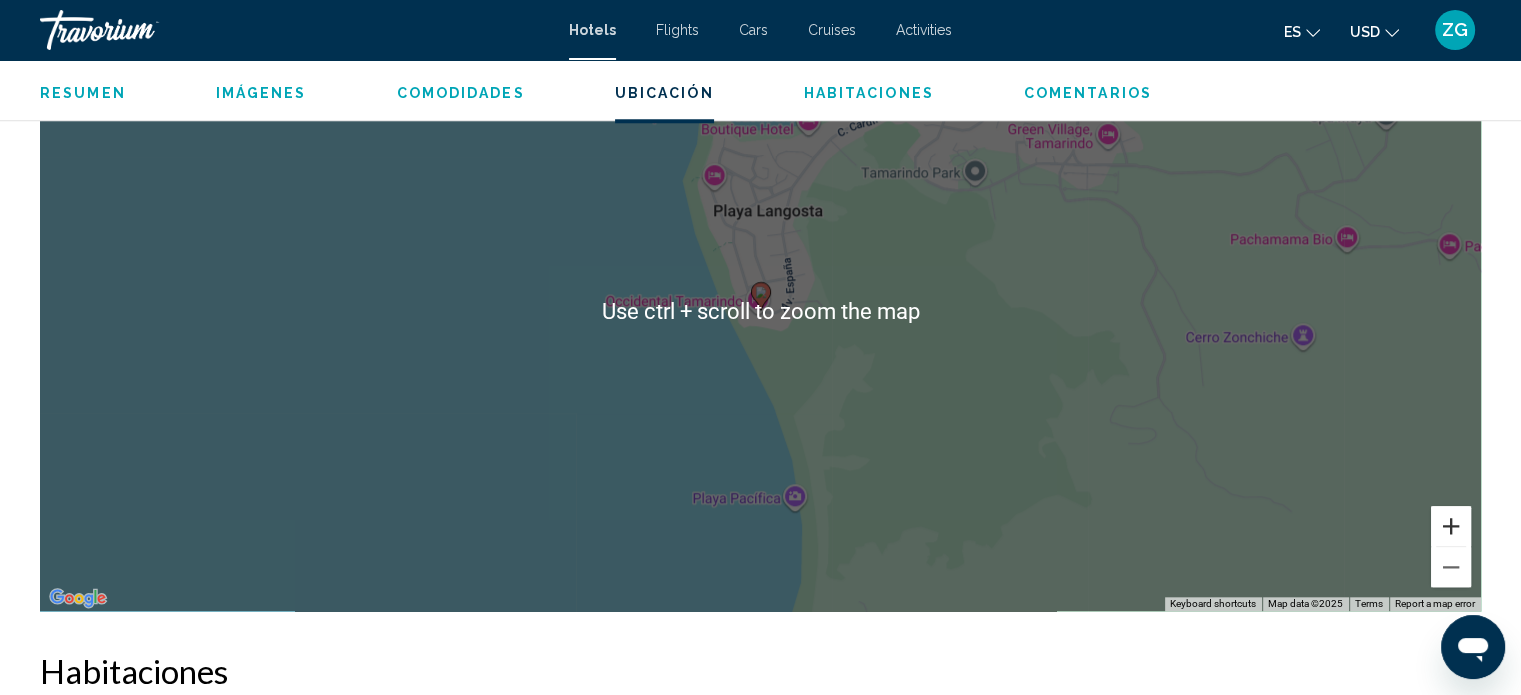 scroll, scrollTop: 1924, scrollLeft: 0, axis: vertical 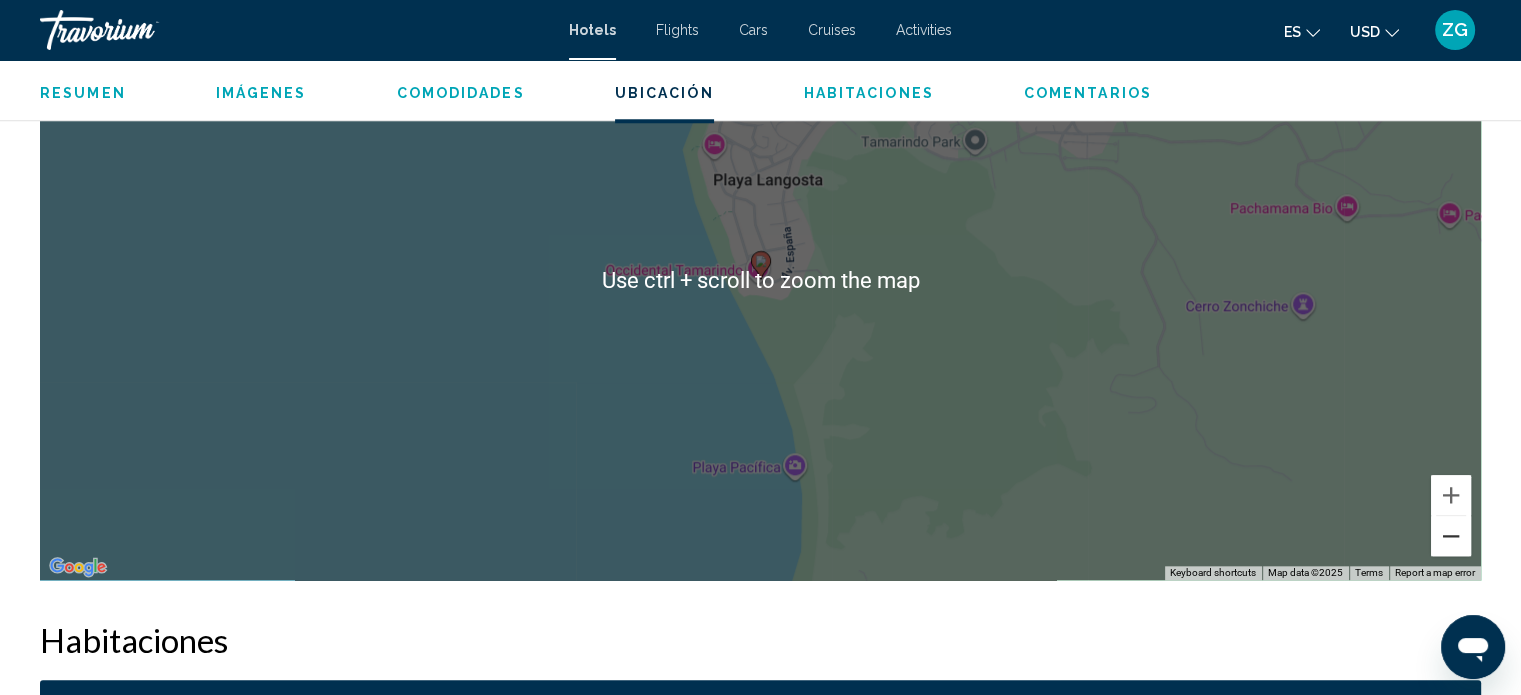 click at bounding box center (1451, 536) 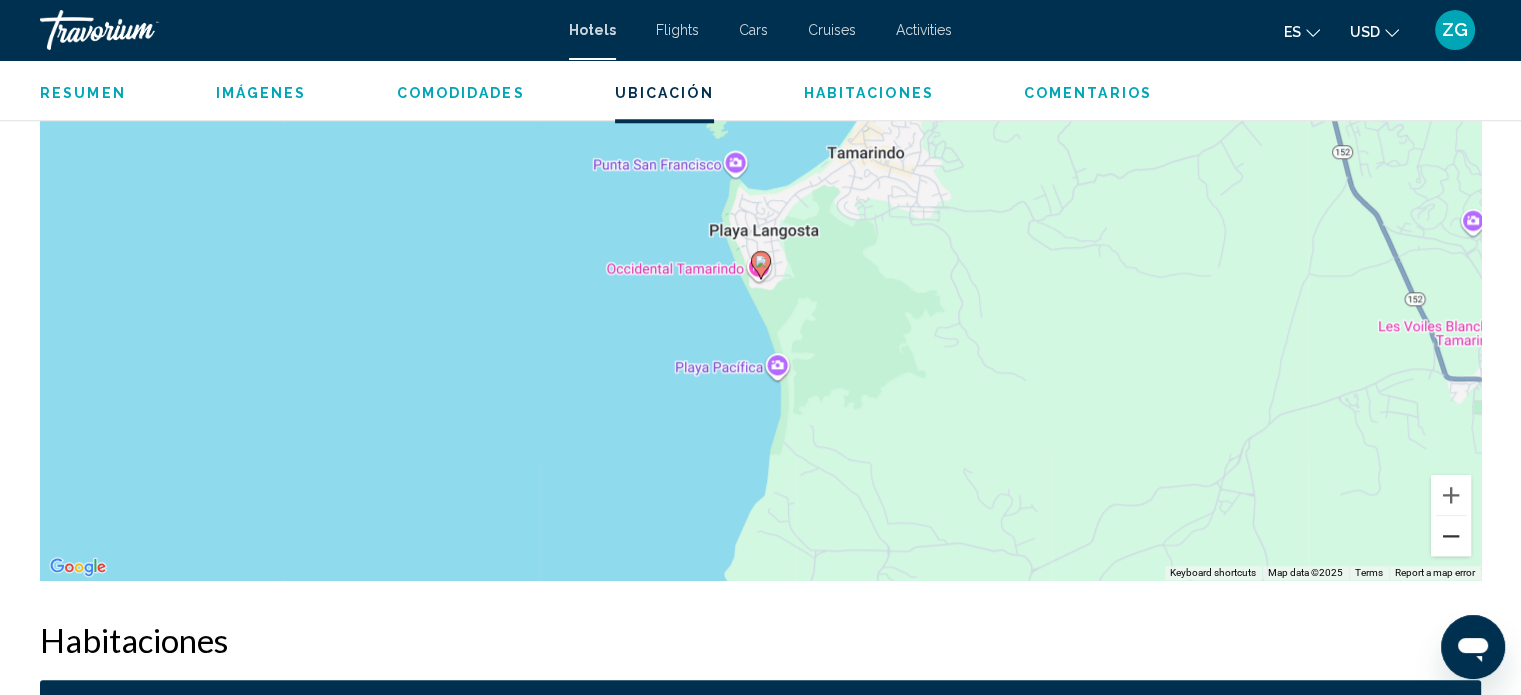click at bounding box center [1451, 536] 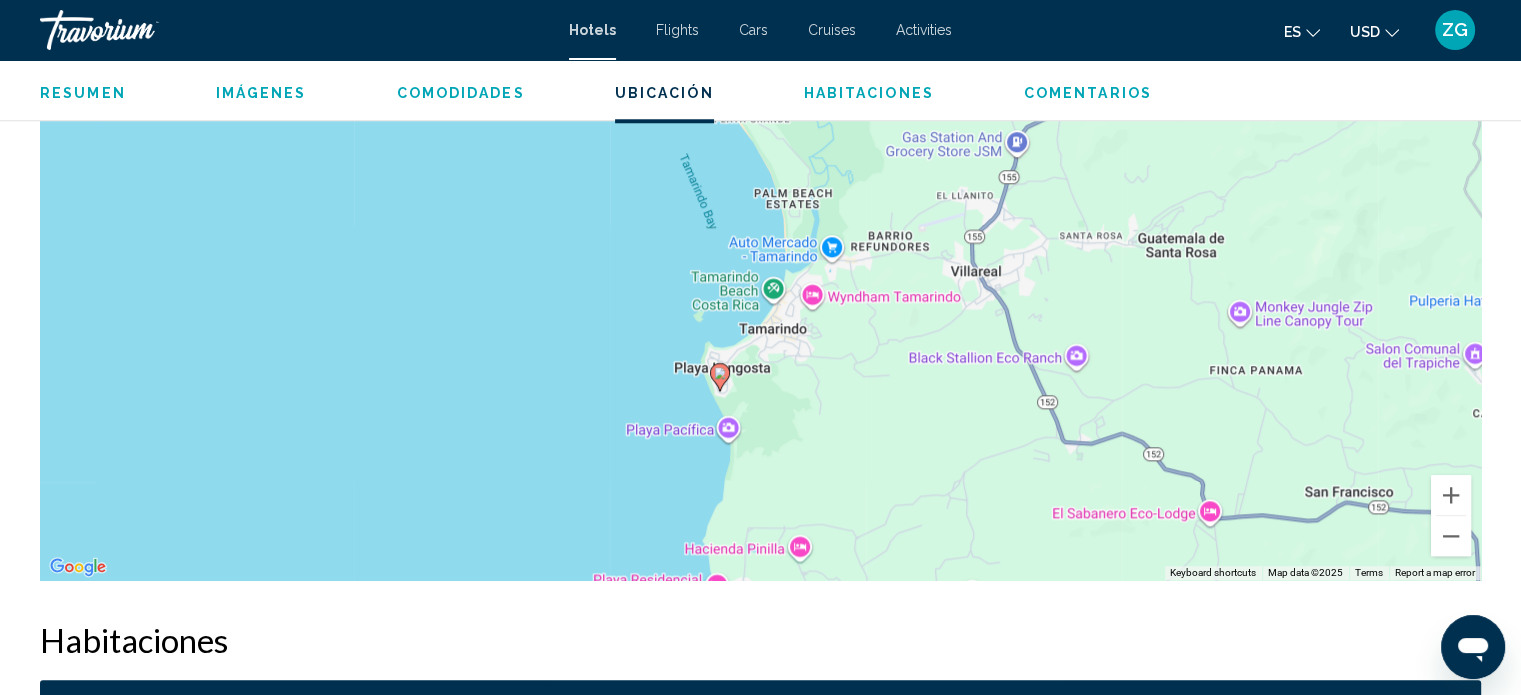 drag, startPoint x: 1029, startPoint y: 429, endPoint x: 987, endPoint y: 531, distance: 110.308655 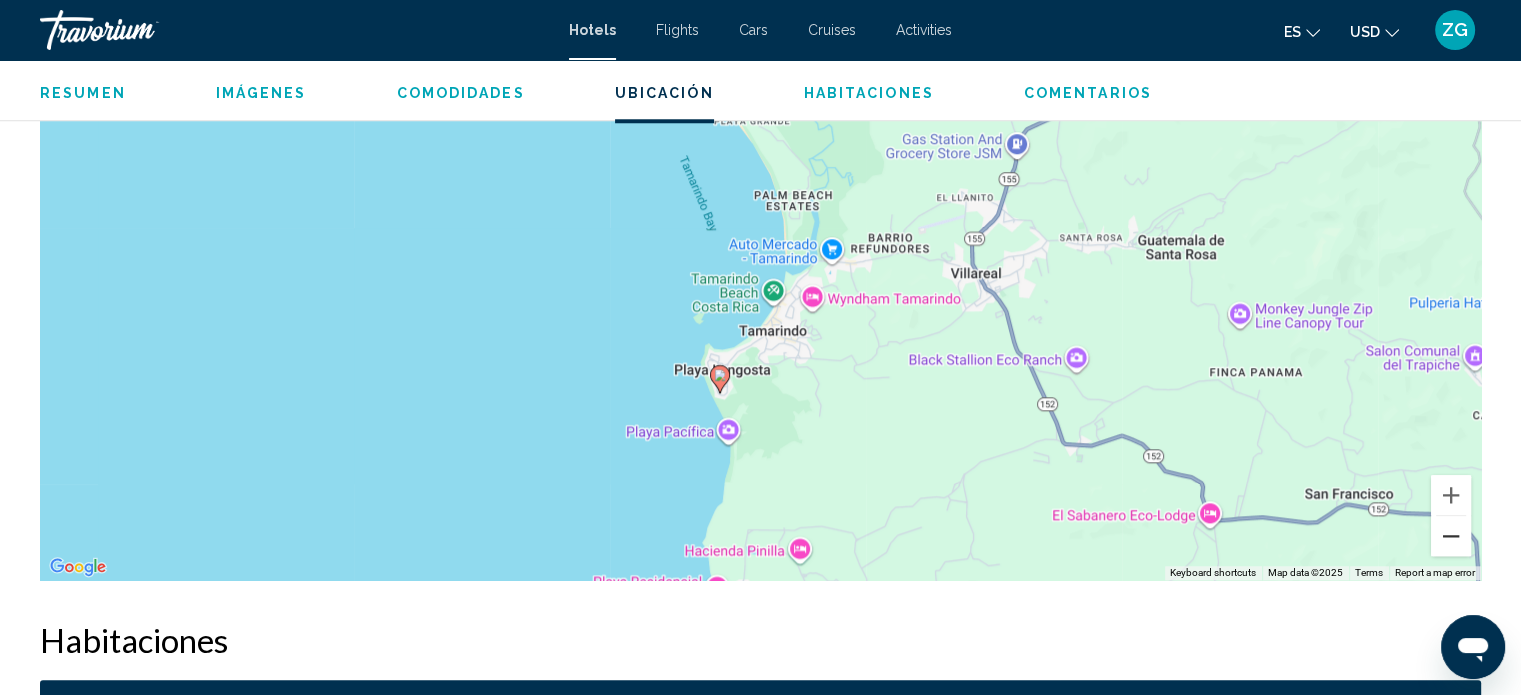 click at bounding box center [1451, 536] 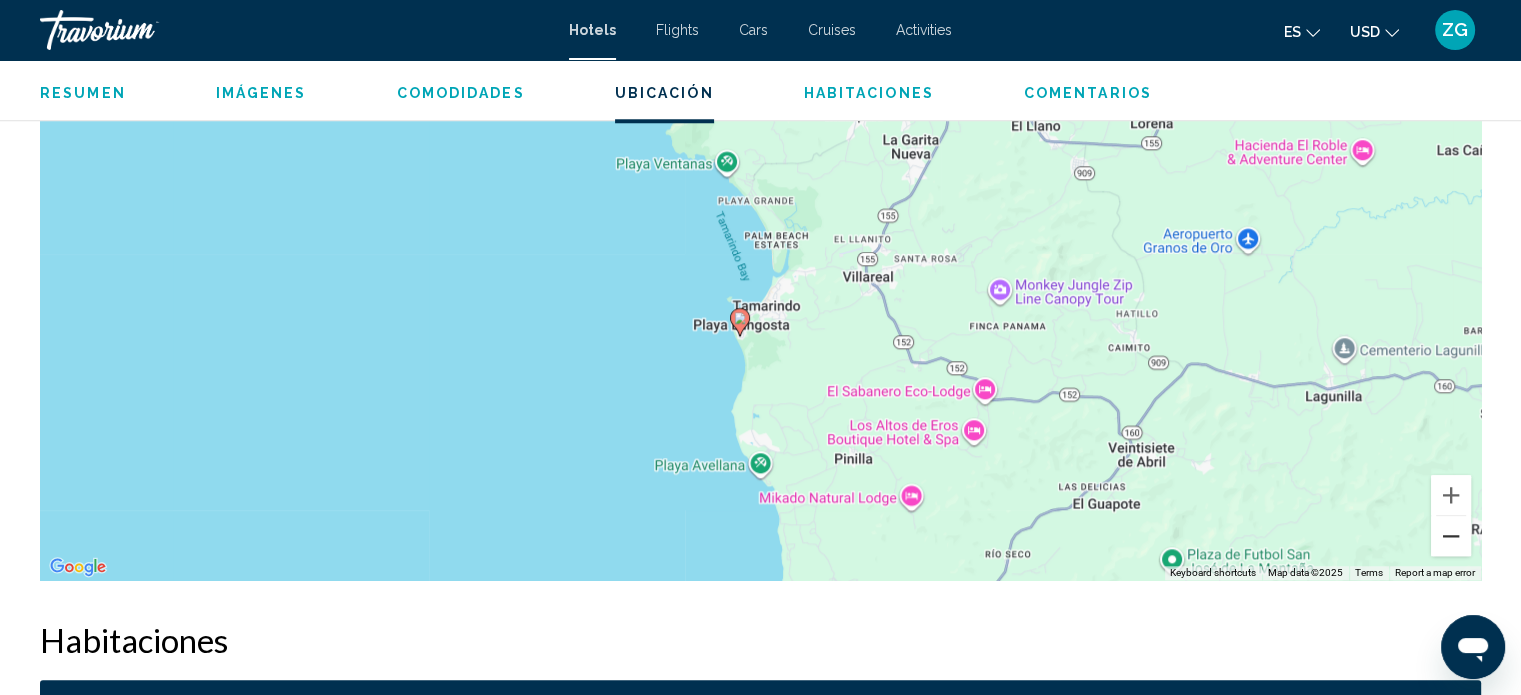 click at bounding box center [1451, 536] 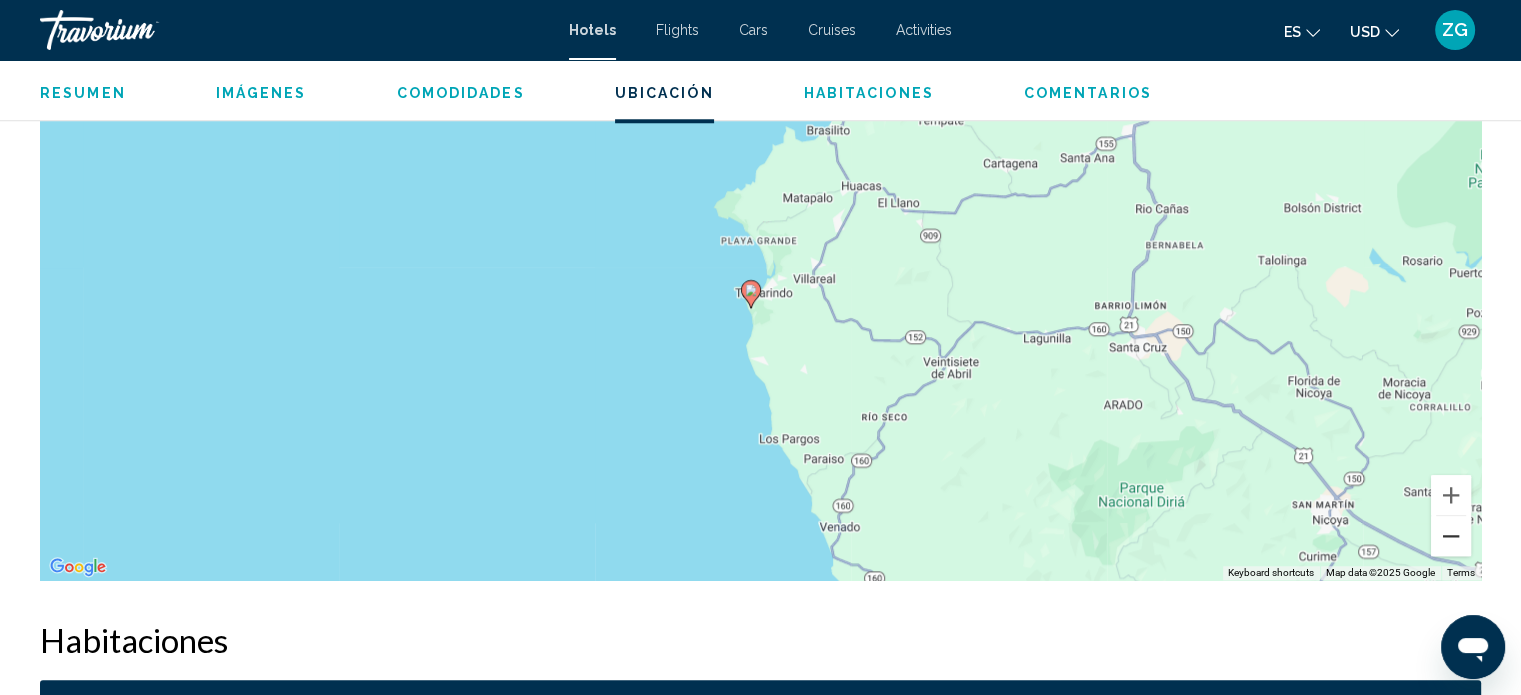 click at bounding box center (1451, 536) 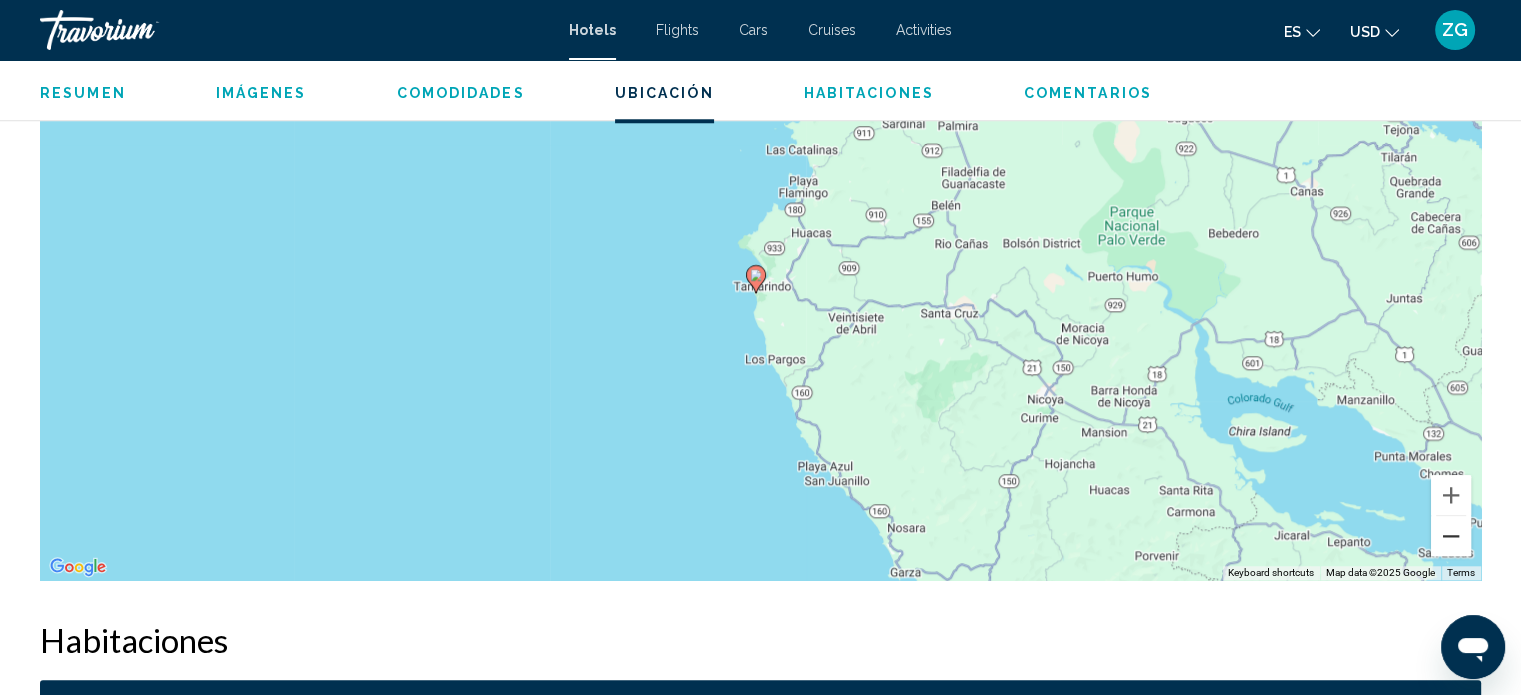 click at bounding box center (1451, 536) 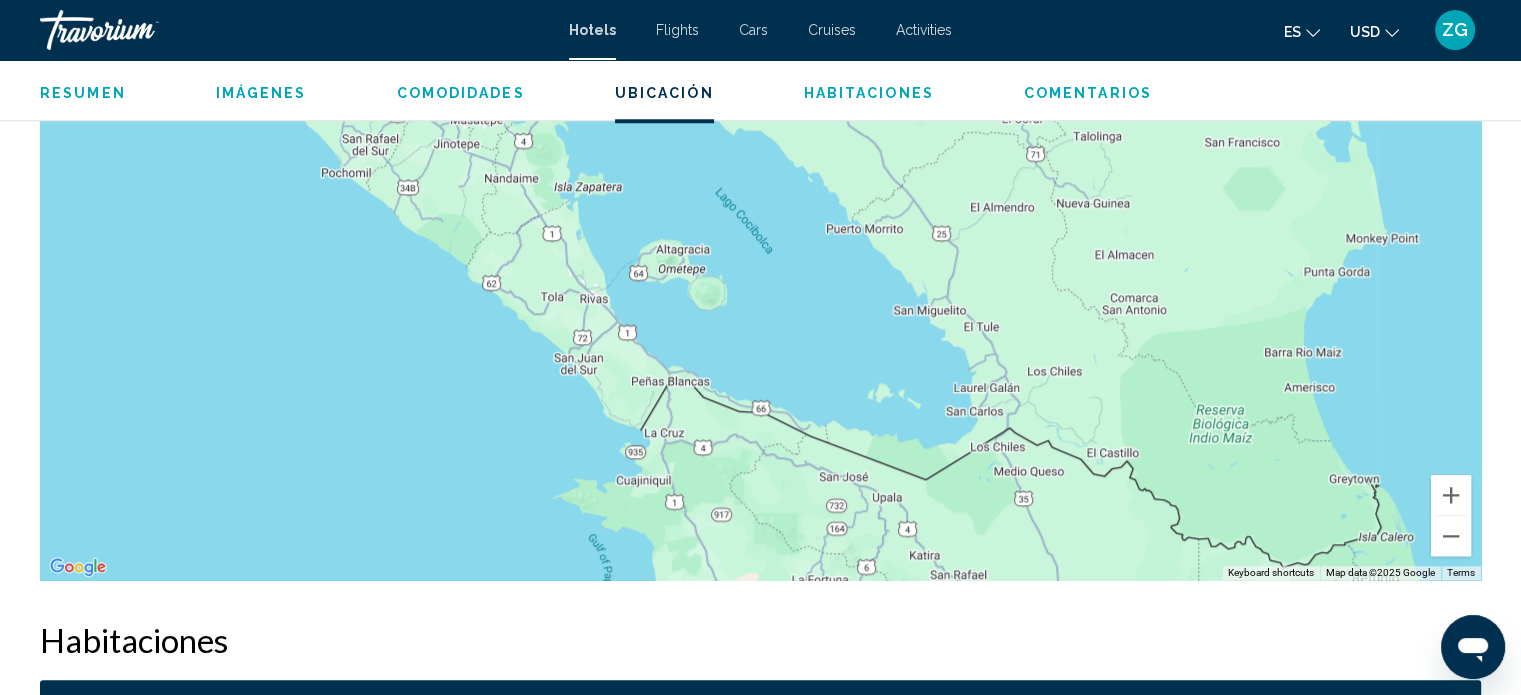 drag, startPoint x: 1012, startPoint y: 304, endPoint x: 837, endPoint y: 742, distance: 471.6662 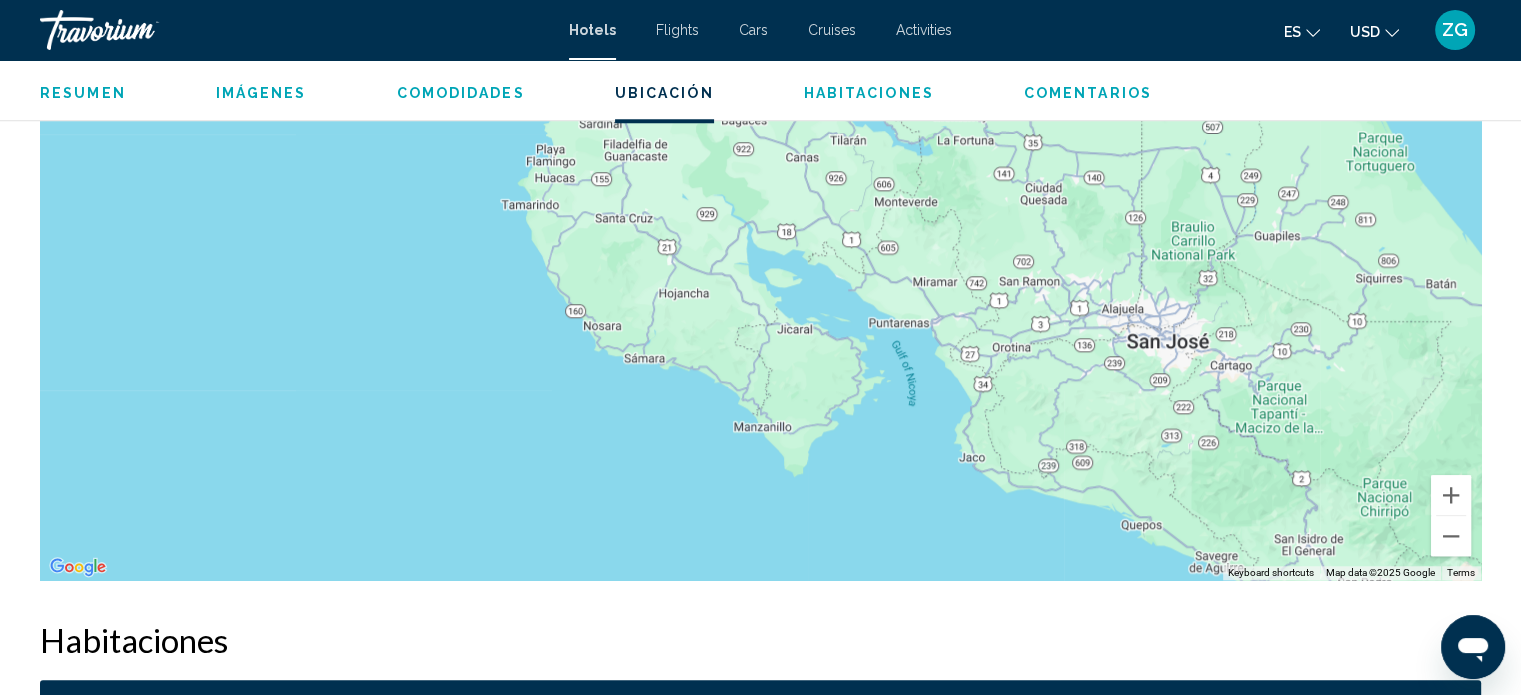 drag, startPoint x: 996, startPoint y: 439, endPoint x: 952, endPoint y: -121, distance: 561.7259 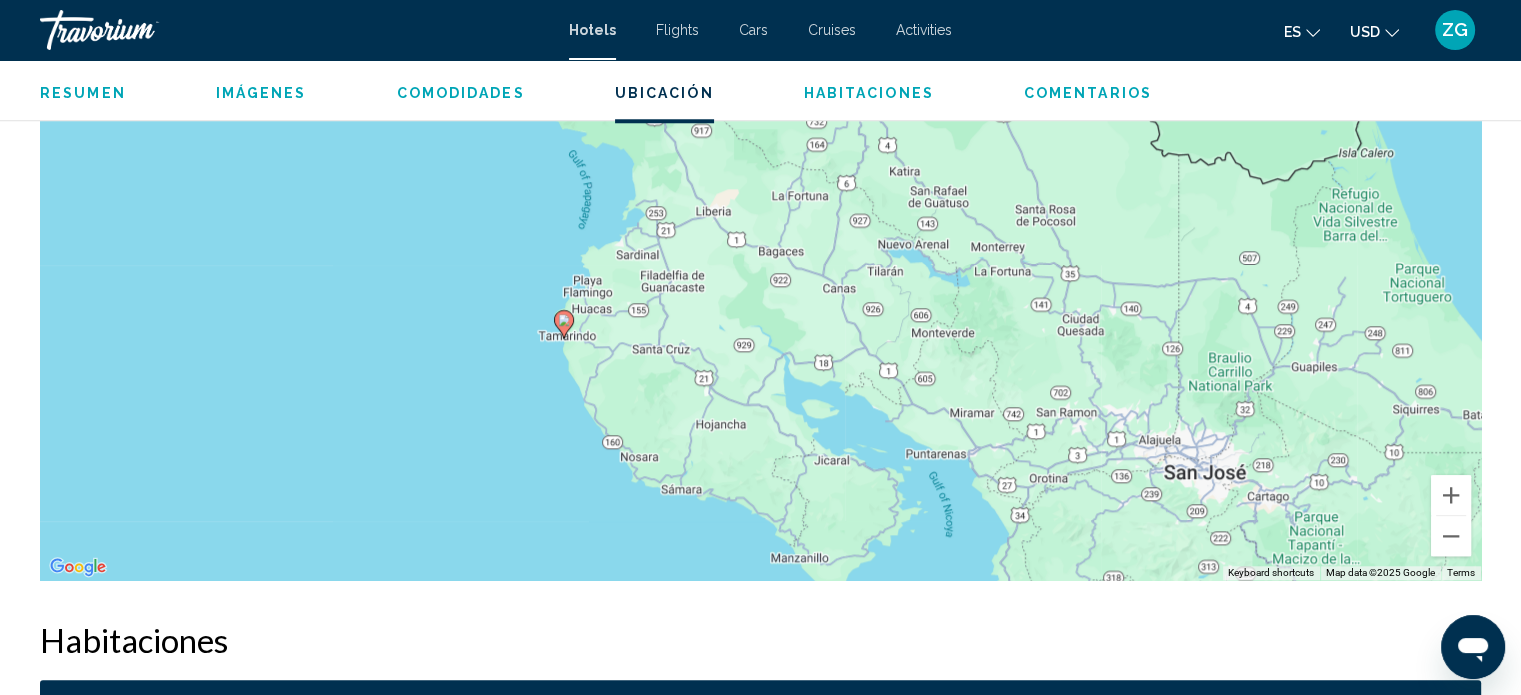 drag, startPoint x: 916, startPoint y: 319, endPoint x: 945, endPoint y: 417, distance: 102.20078 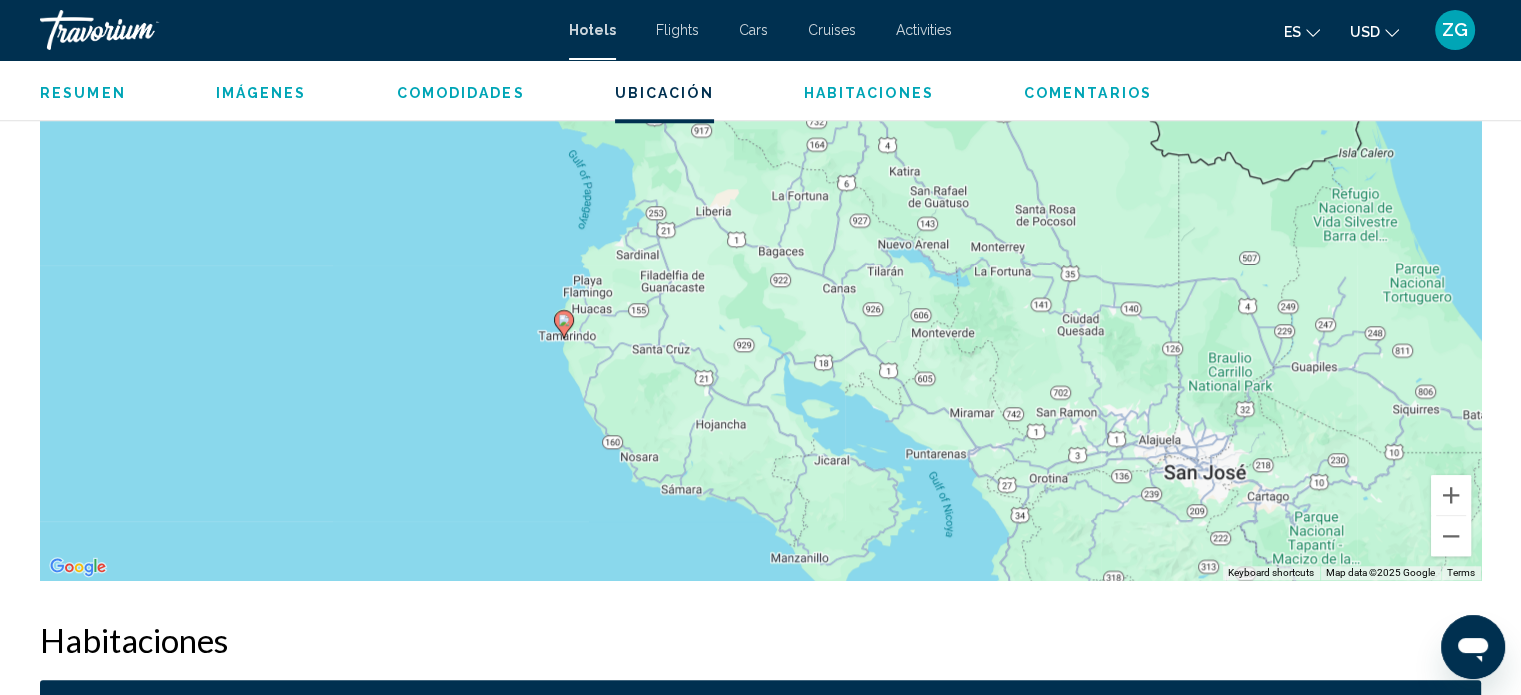 click on "Habitaciones" at bounding box center (869, 93) 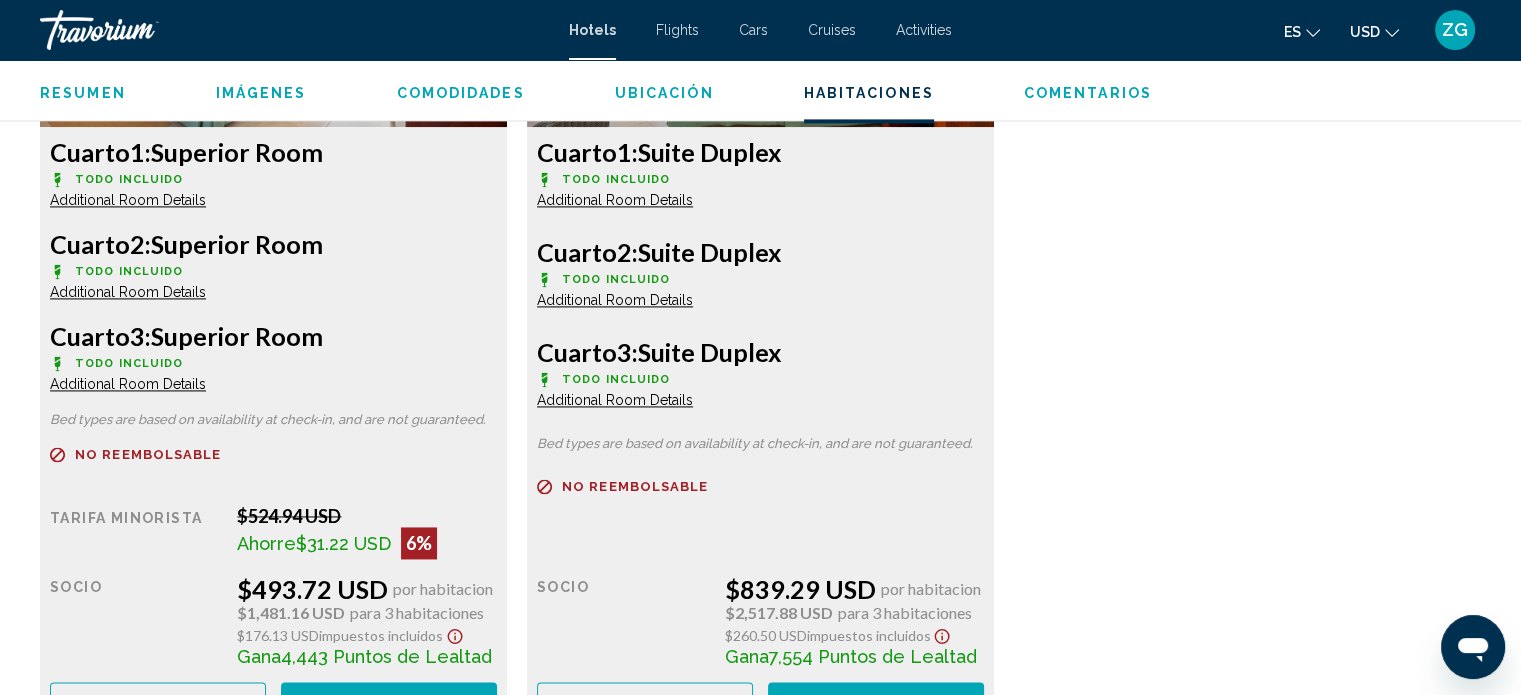 scroll, scrollTop: 2824, scrollLeft: 0, axis: vertical 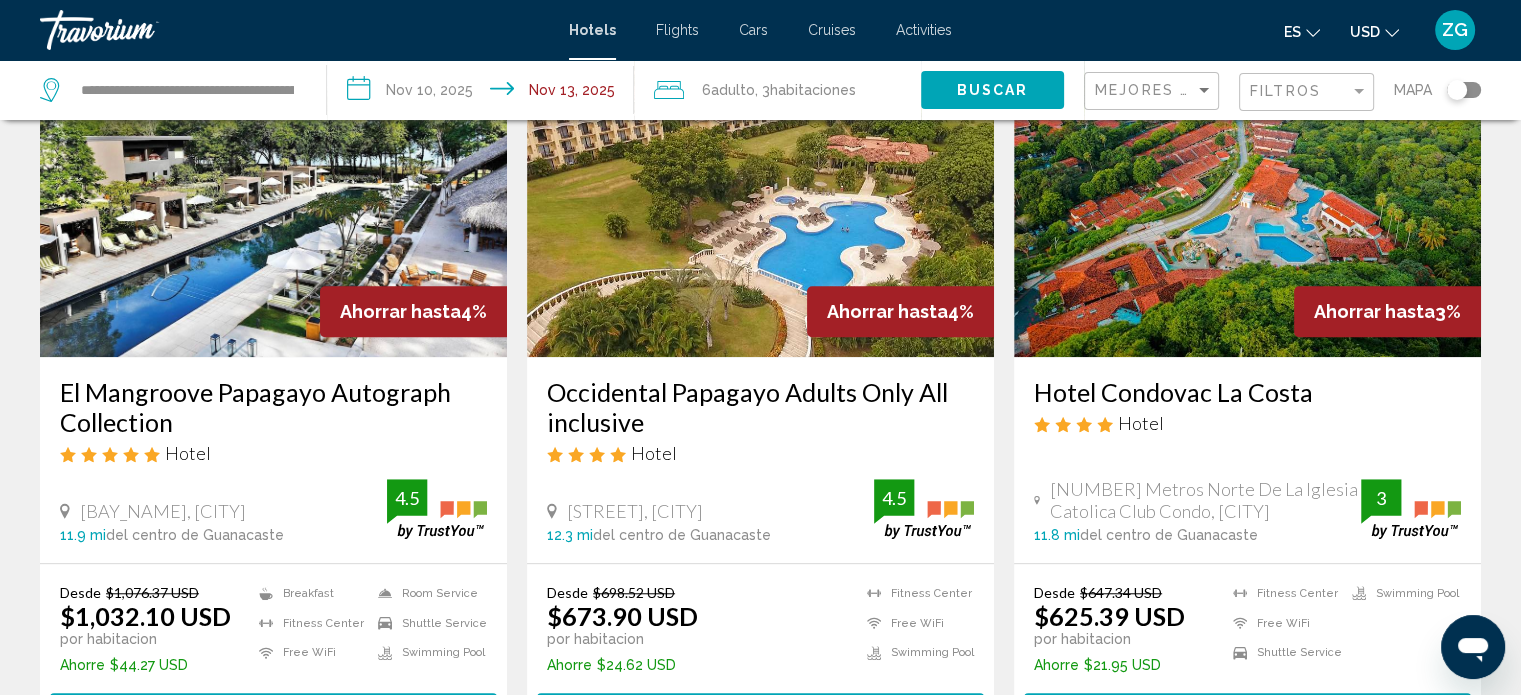 click at bounding box center (760, 197) 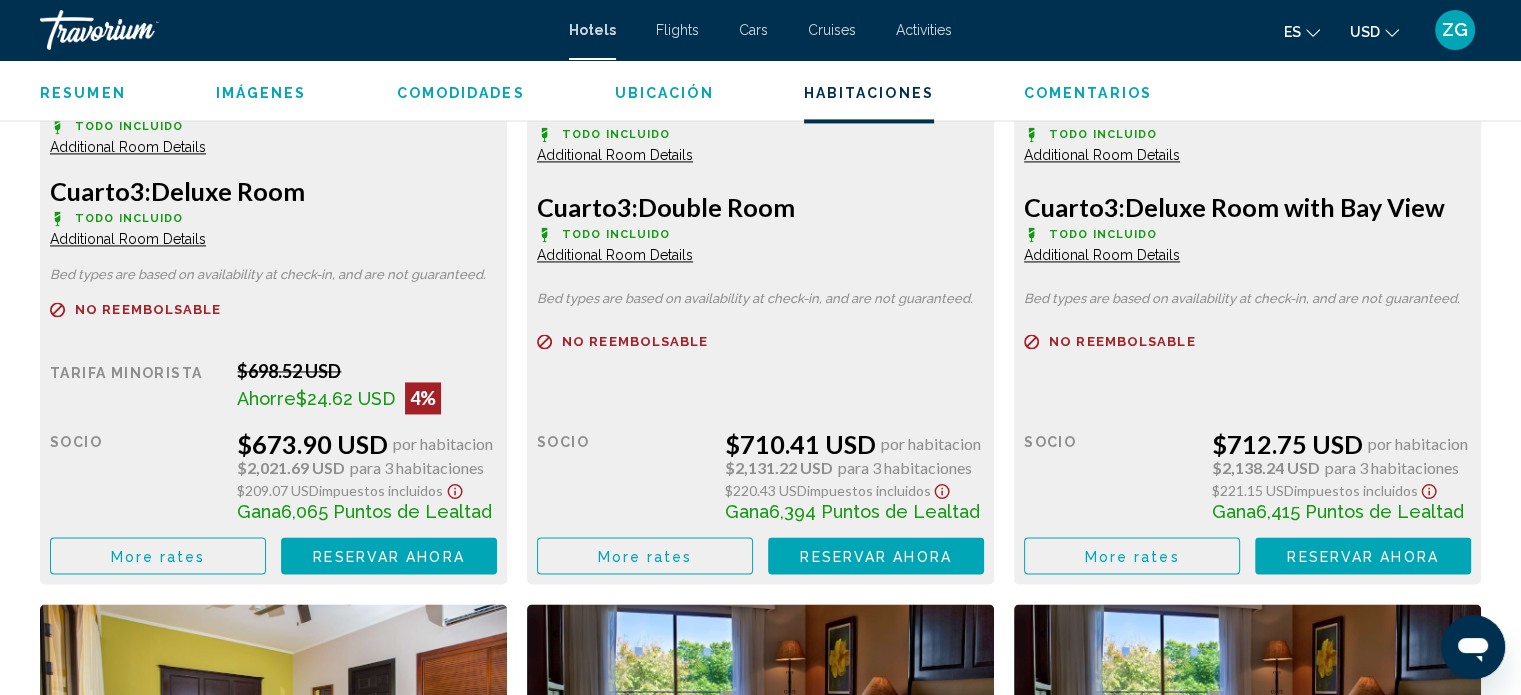 scroll, scrollTop: 2612, scrollLeft: 0, axis: vertical 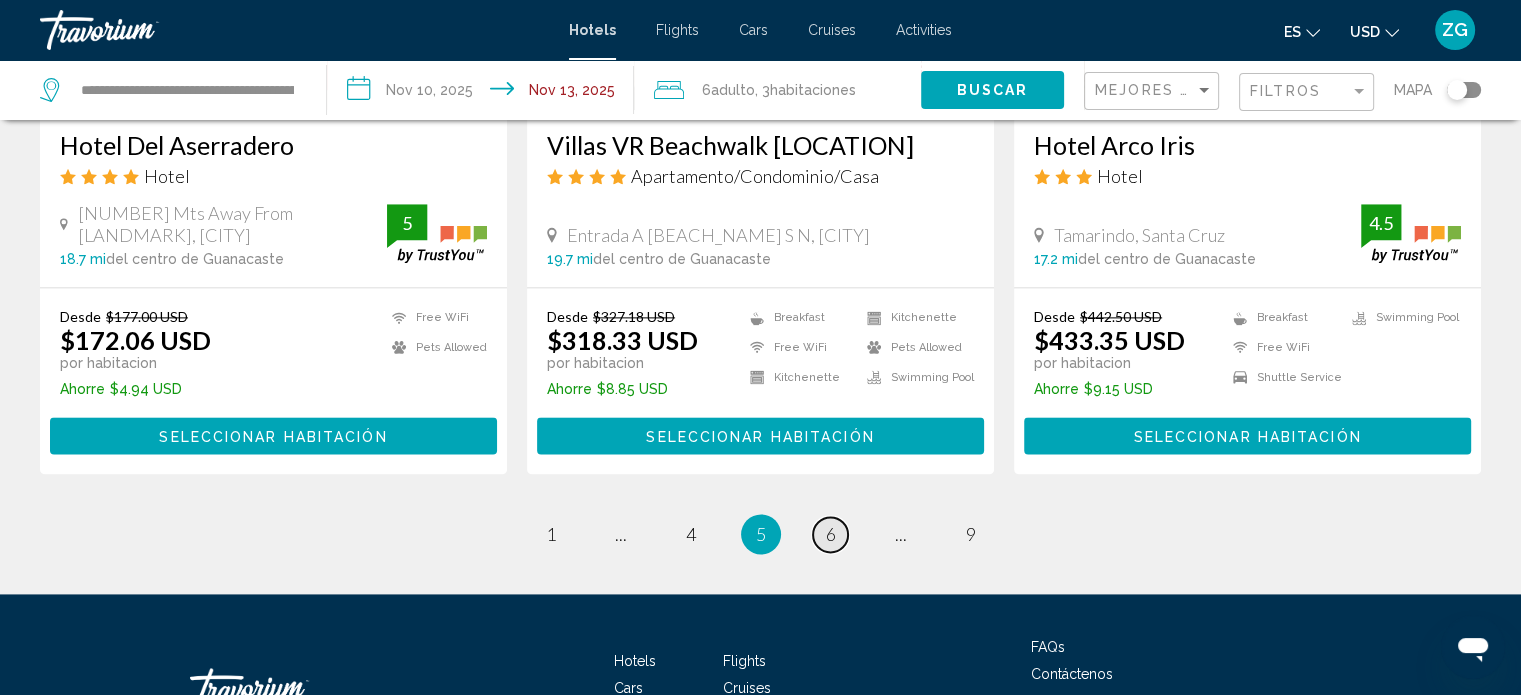 click on "6" at bounding box center (831, 534) 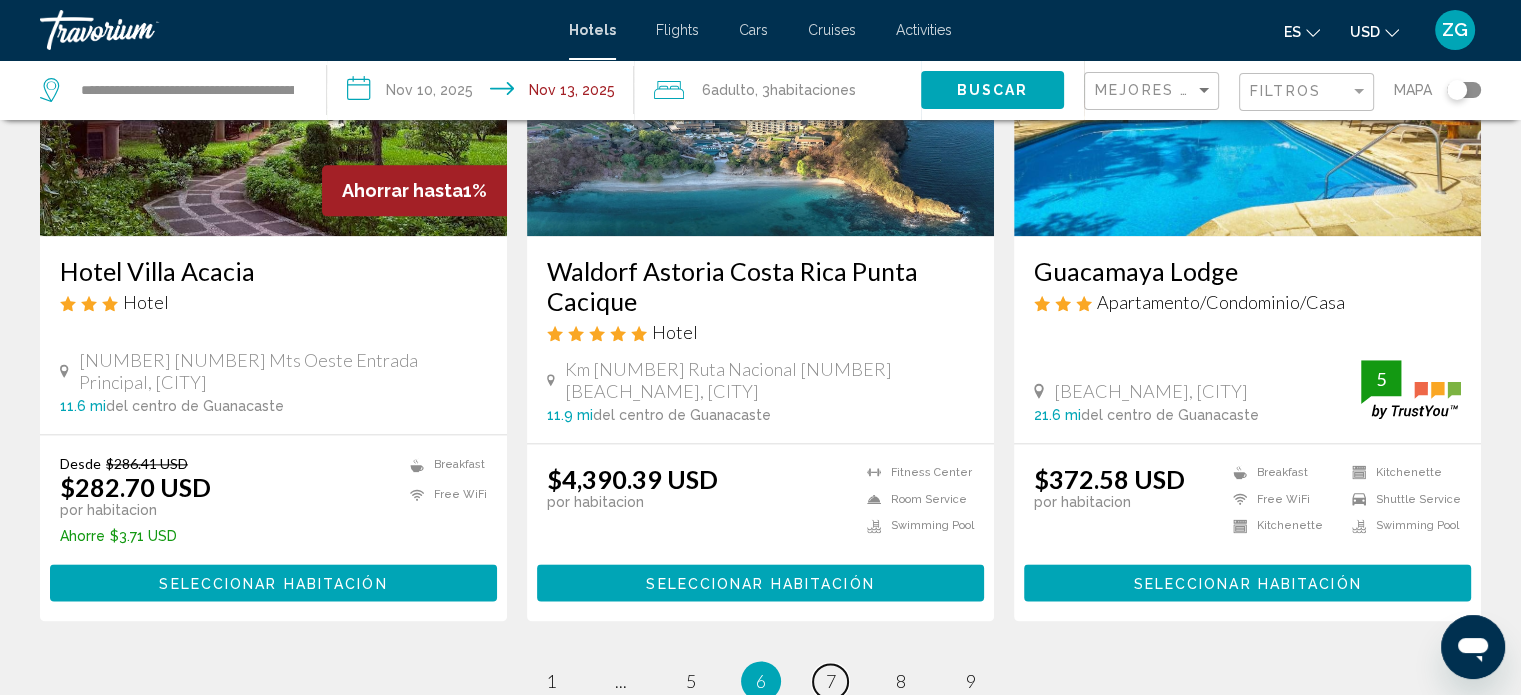 scroll, scrollTop: 2691, scrollLeft: 0, axis: vertical 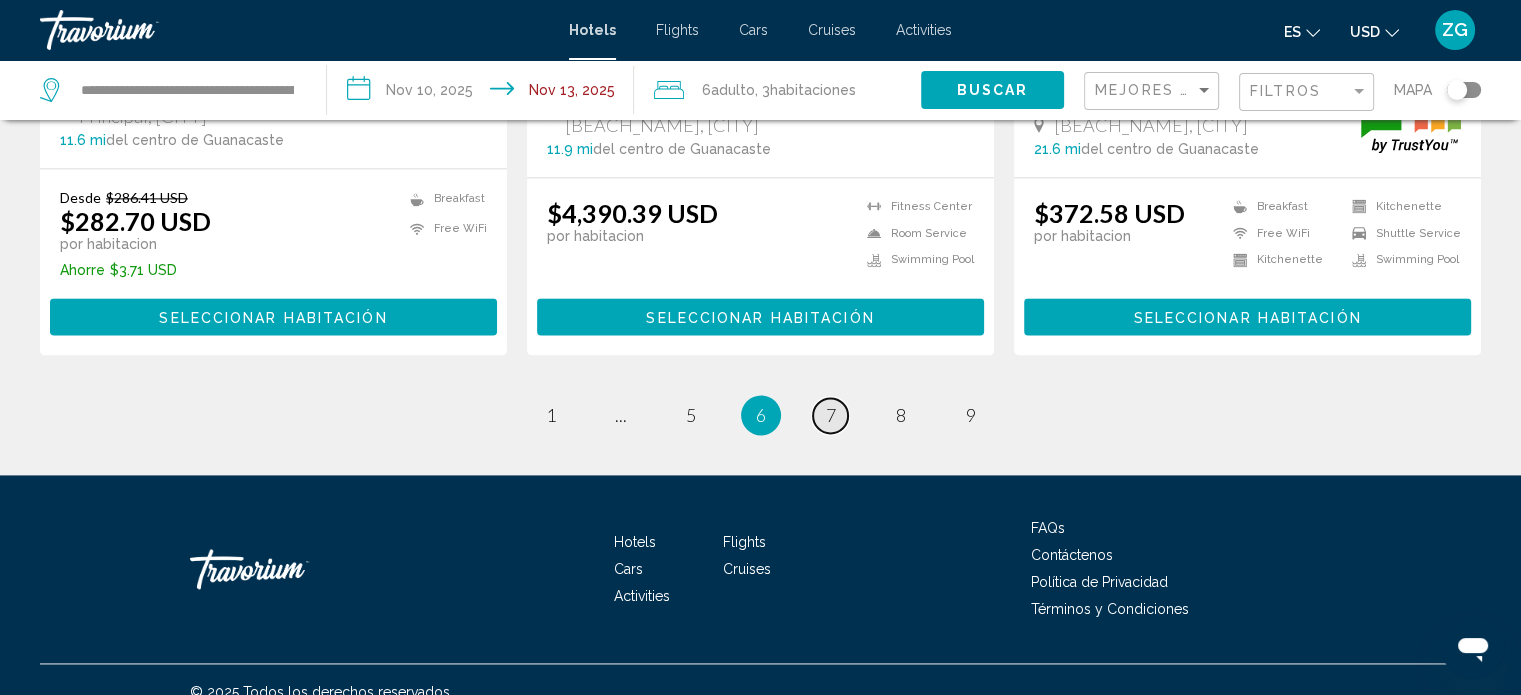 click on "7" at bounding box center (831, 415) 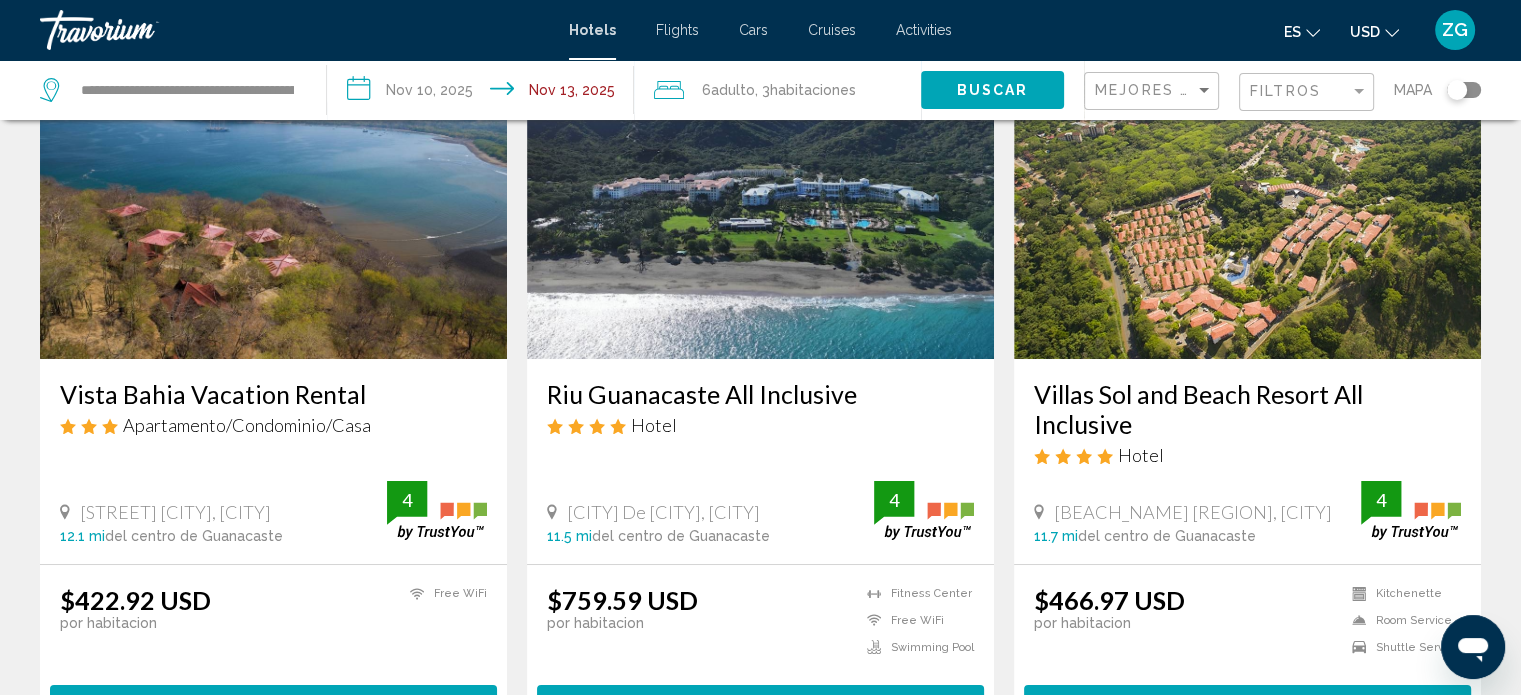 scroll, scrollTop: 200, scrollLeft: 0, axis: vertical 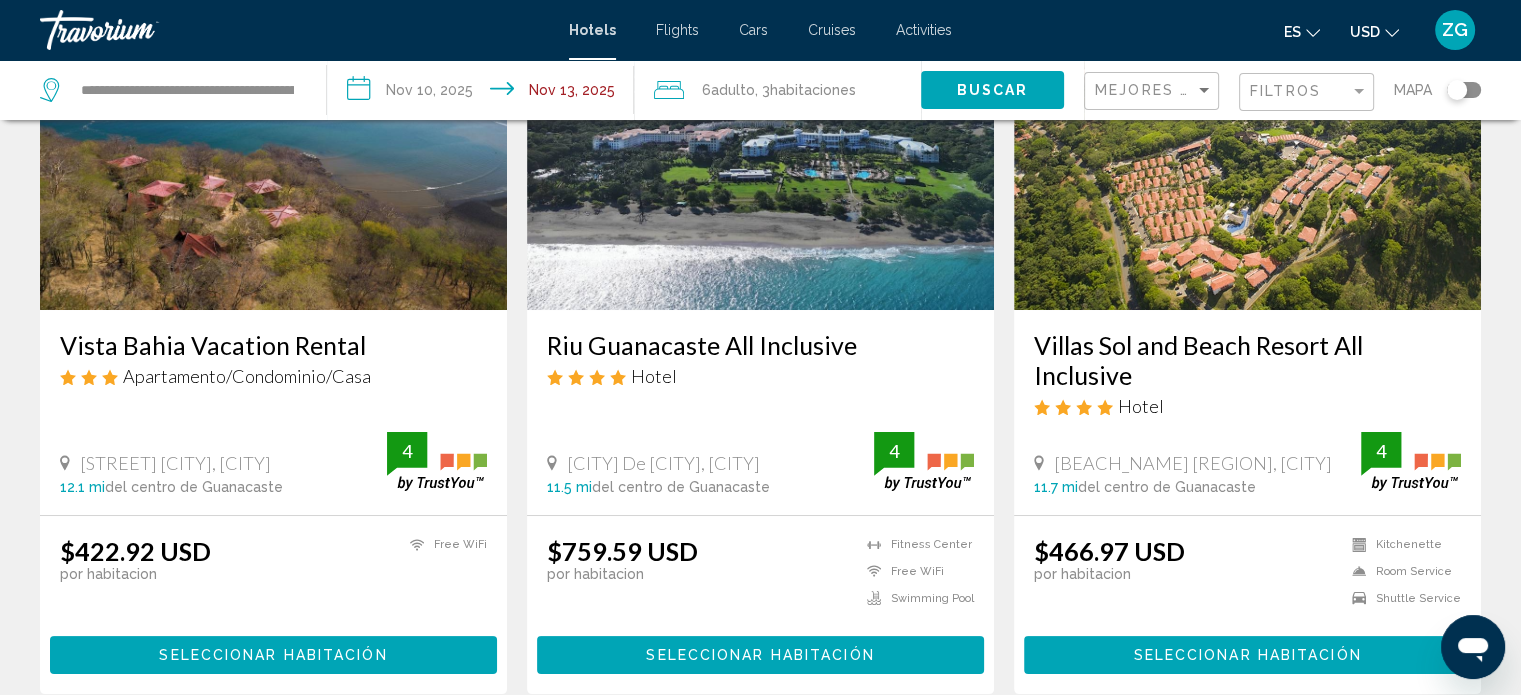 click on "Seleccionar habitación" at bounding box center (760, 656) 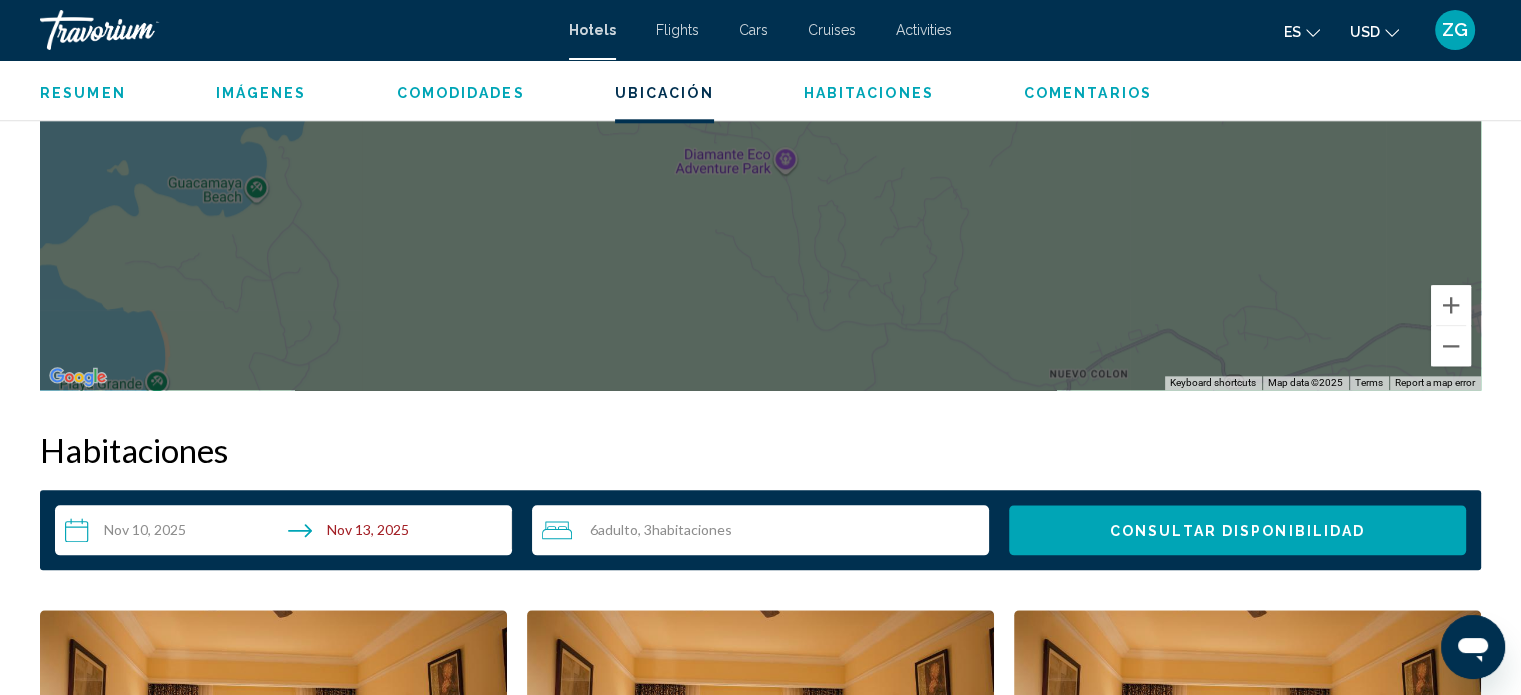 scroll, scrollTop: 2312, scrollLeft: 0, axis: vertical 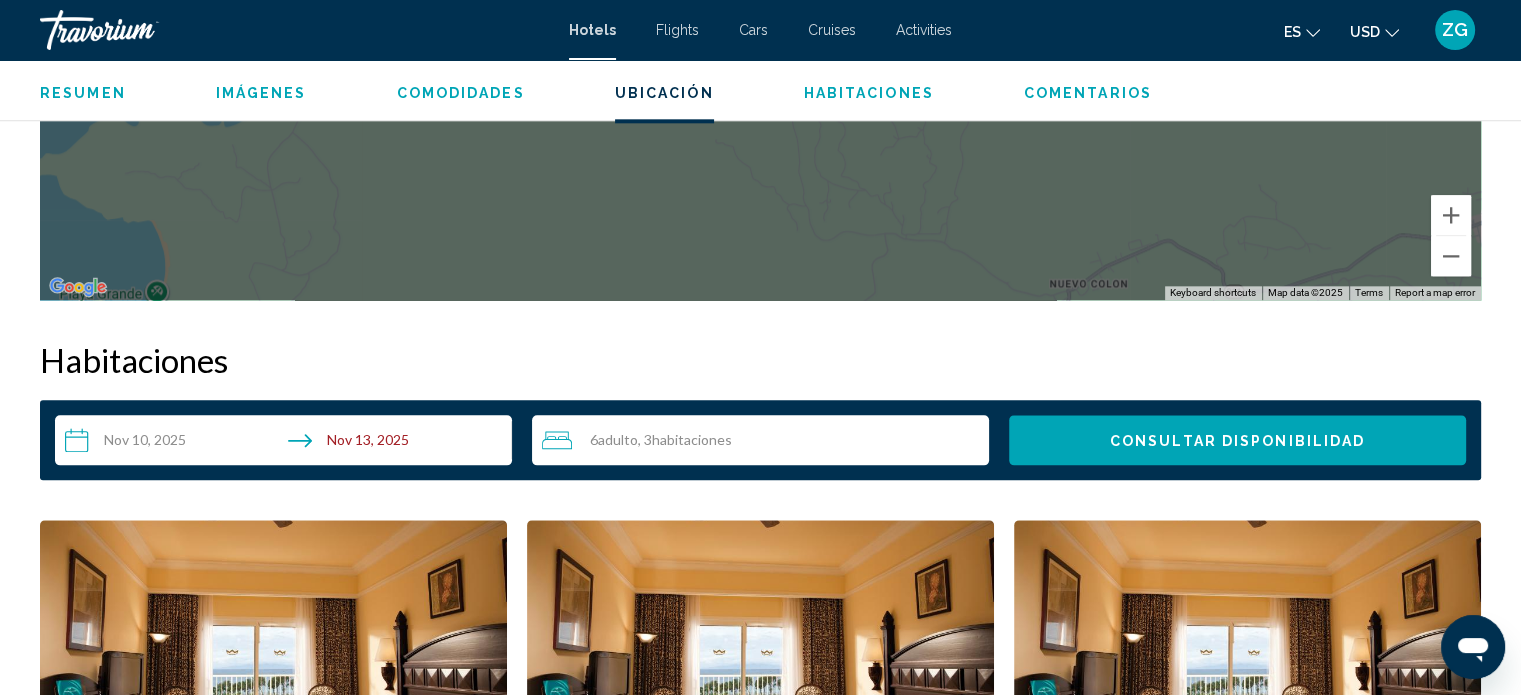 click on "6  Adulto Adulto , 3  Cuarto habitaciones" at bounding box center [765, 440] 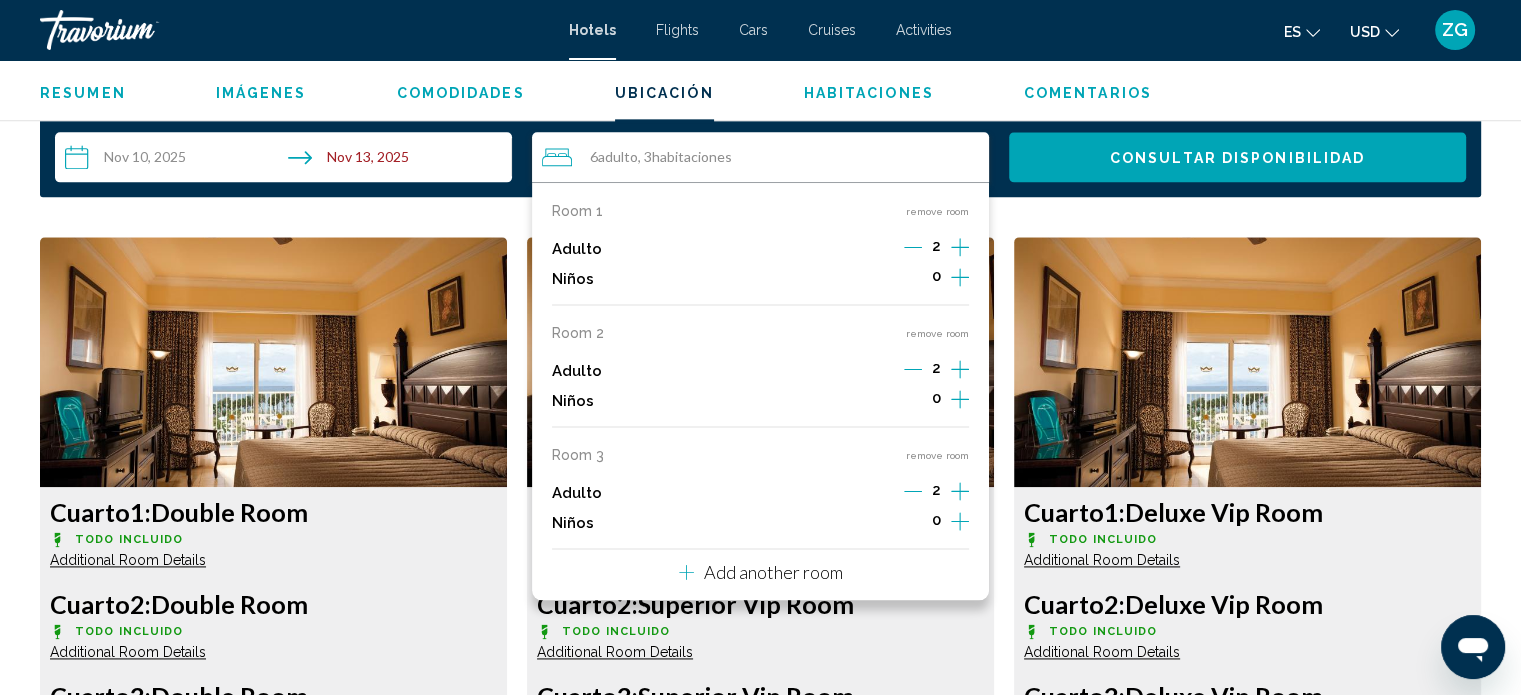 scroll, scrollTop: 2612, scrollLeft: 0, axis: vertical 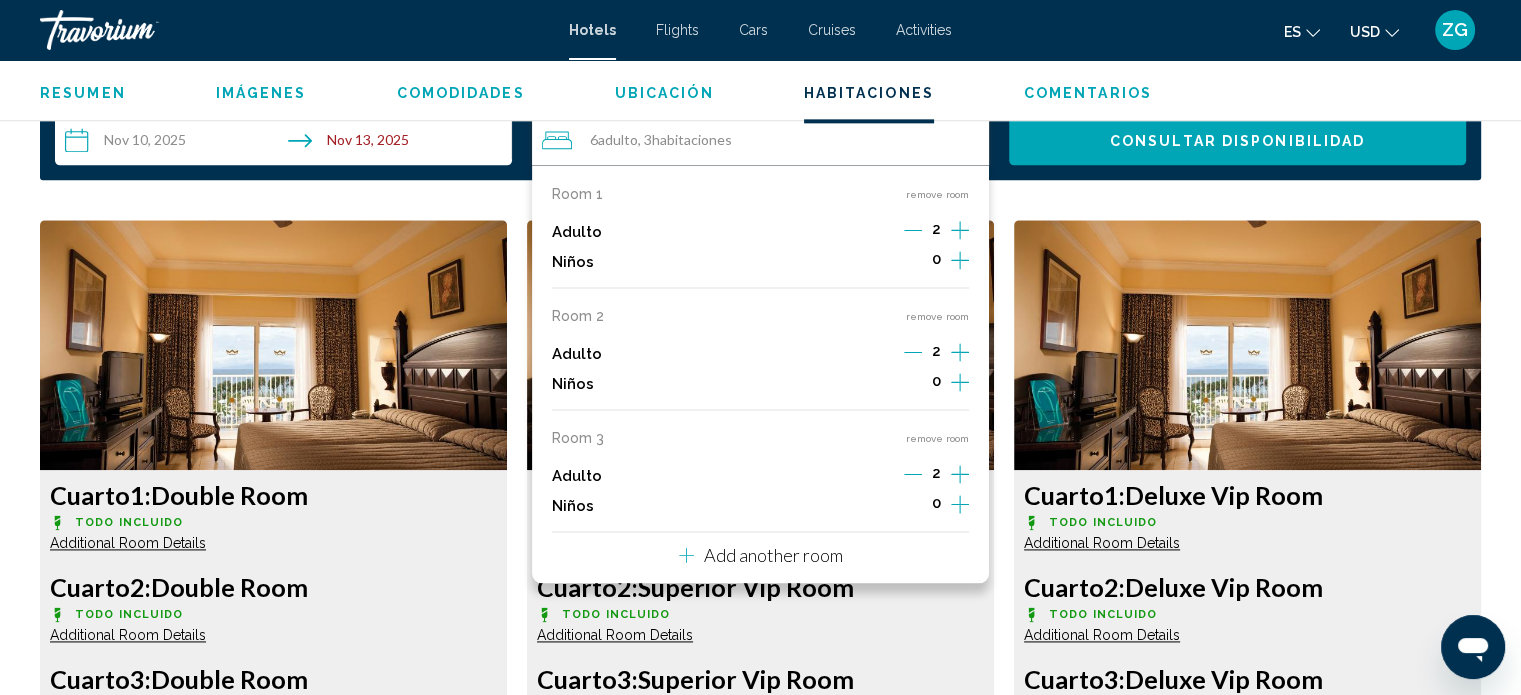 click on "Add another room" at bounding box center (773, 555) 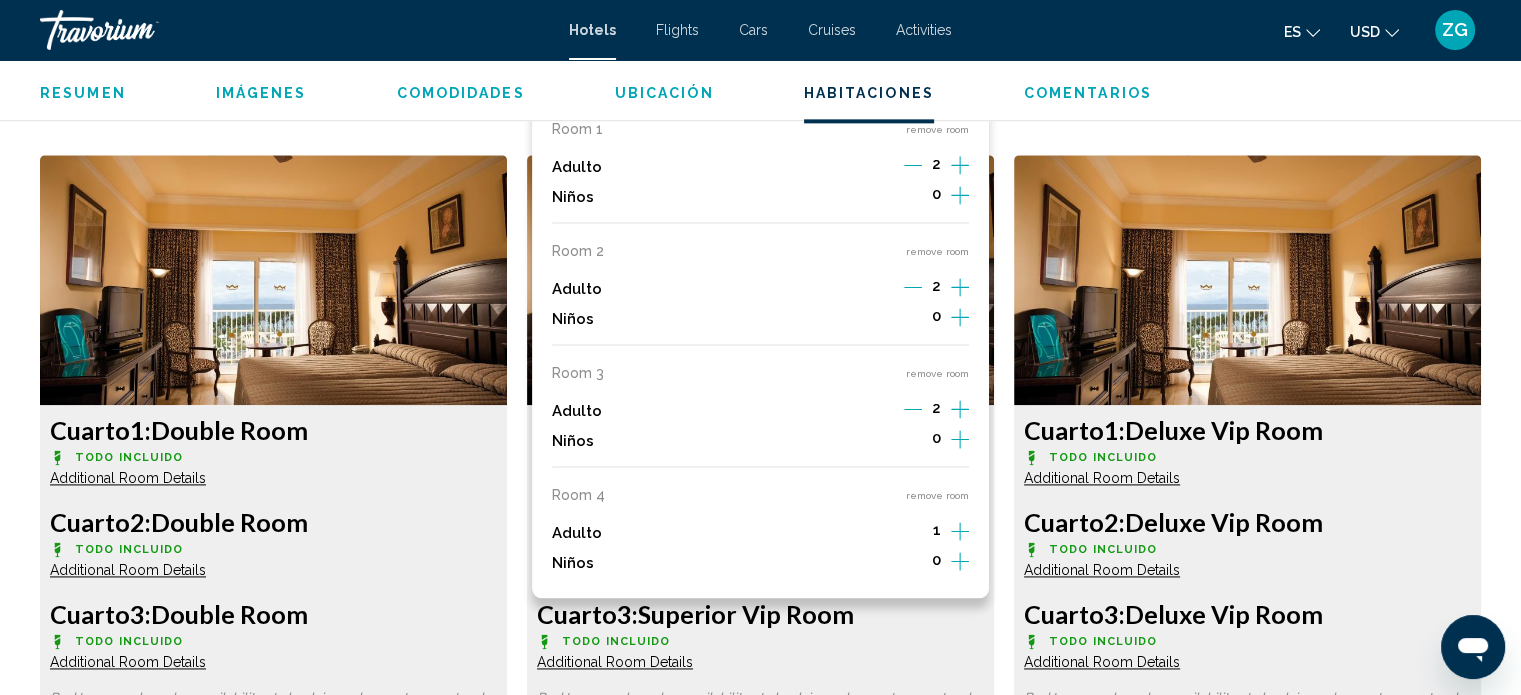 scroll, scrollTop: 2712, scrollLeft: 0, axis: vertical 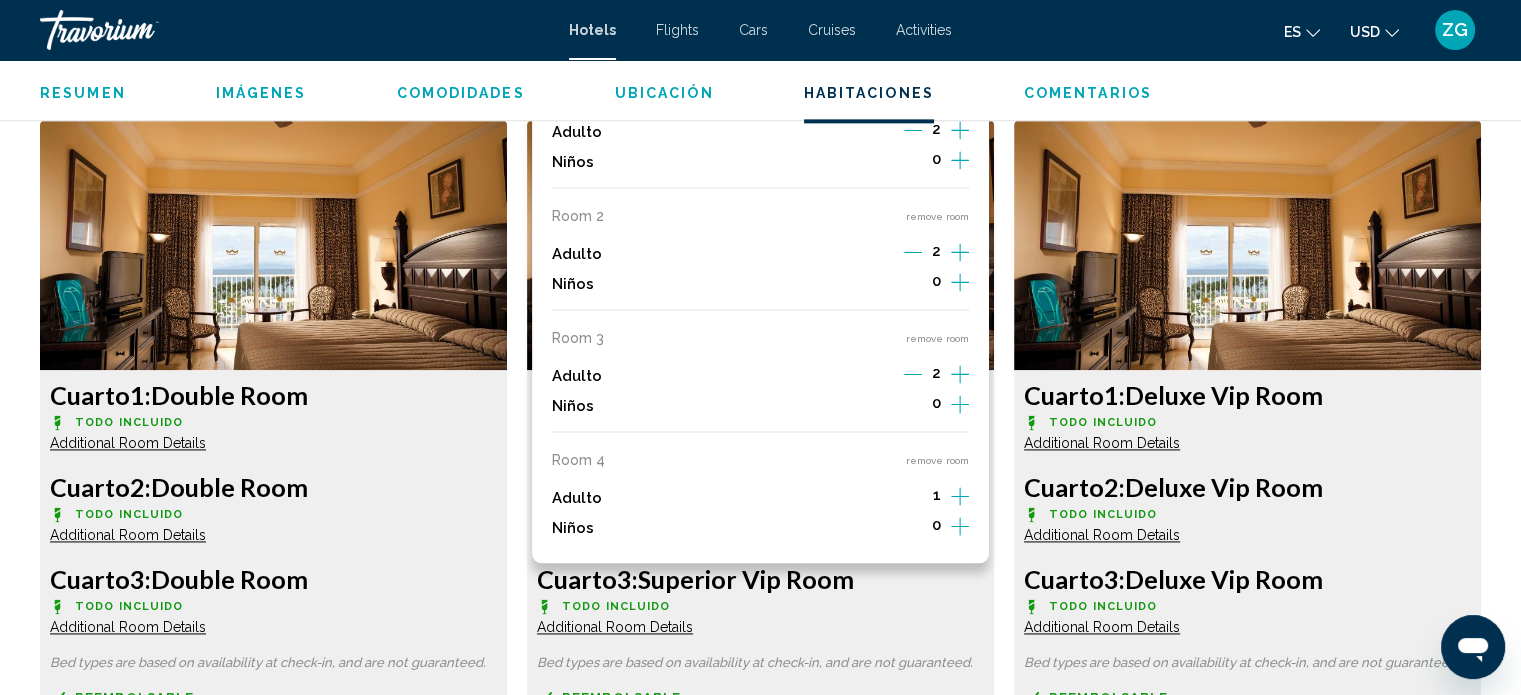 click on "Cuarto  2:  Double Room" at bounding box center [273, 487] 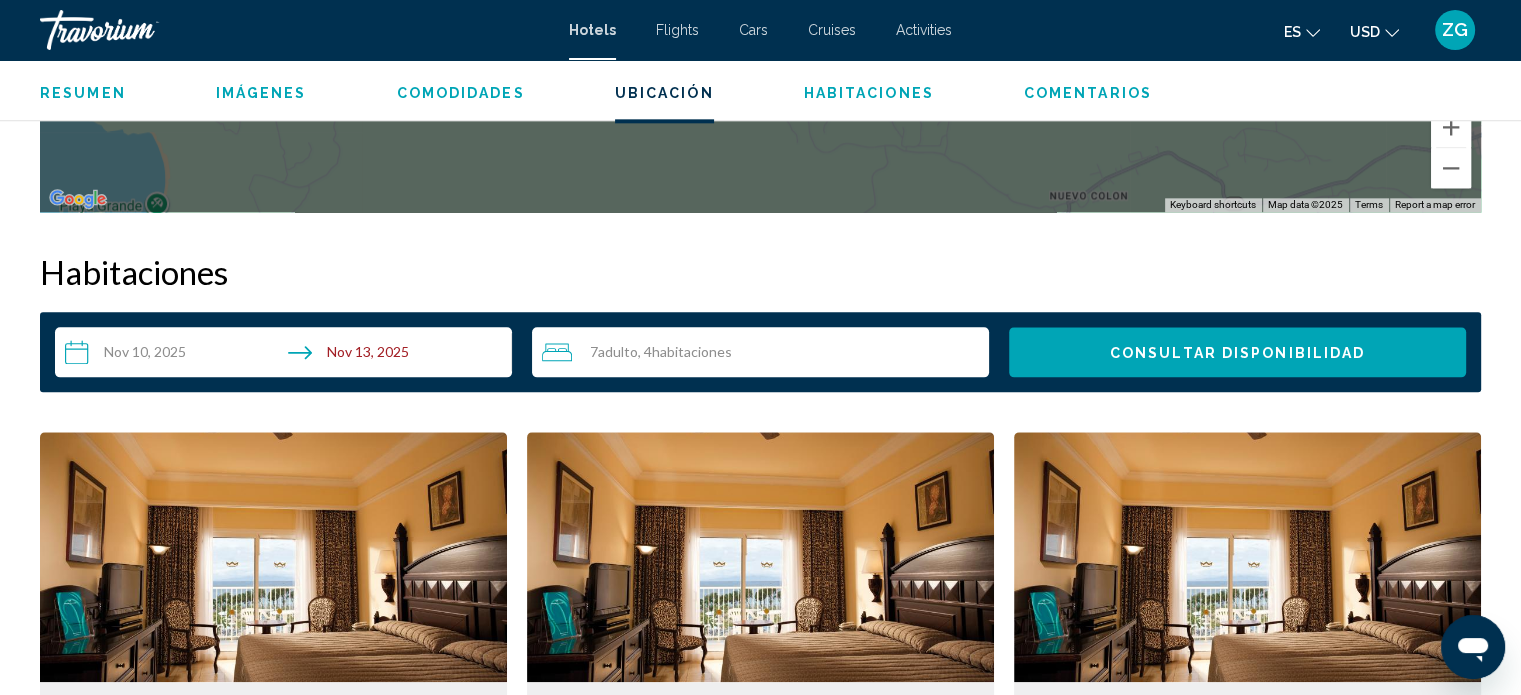 scroll, scrollTop: 2412, scrollLeft: 0, axis: vertical 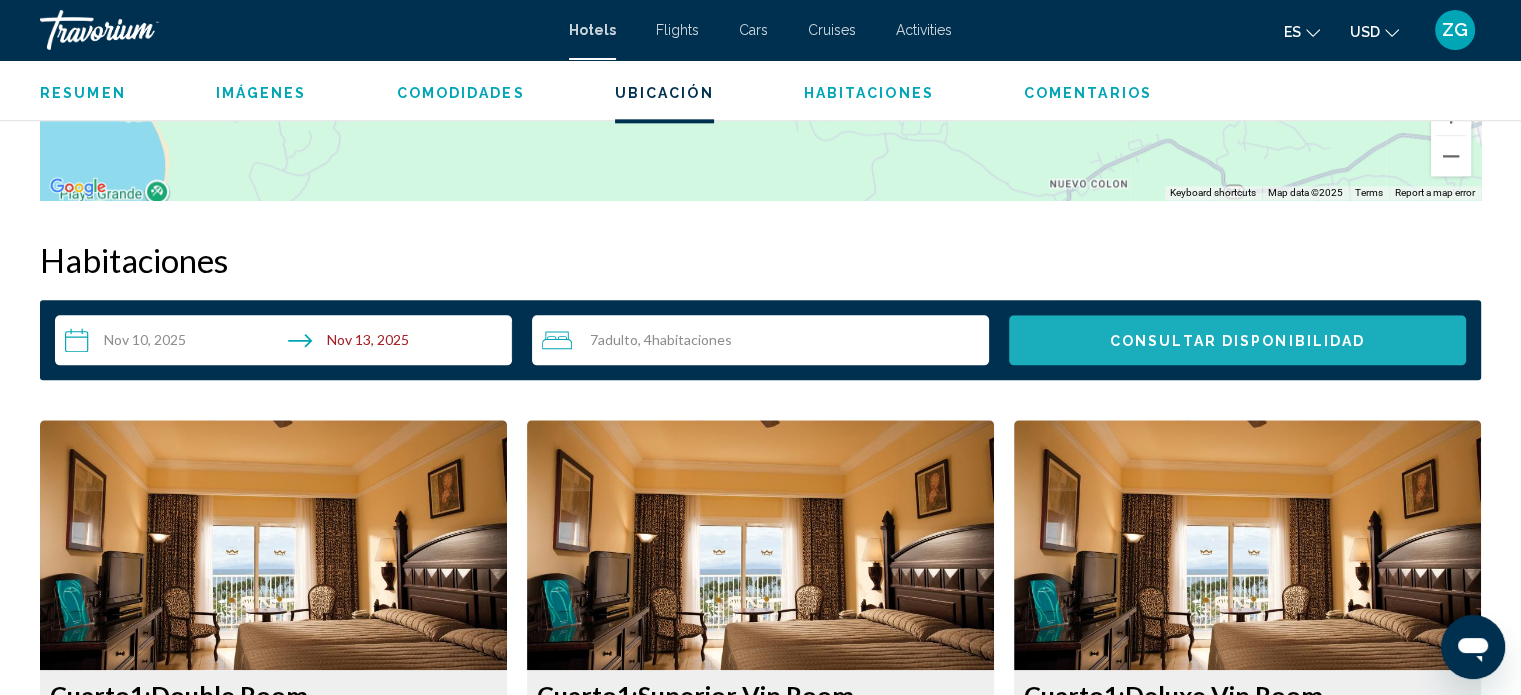 click on "Consultar disponibilidad" at bounding box center [1237, 340] 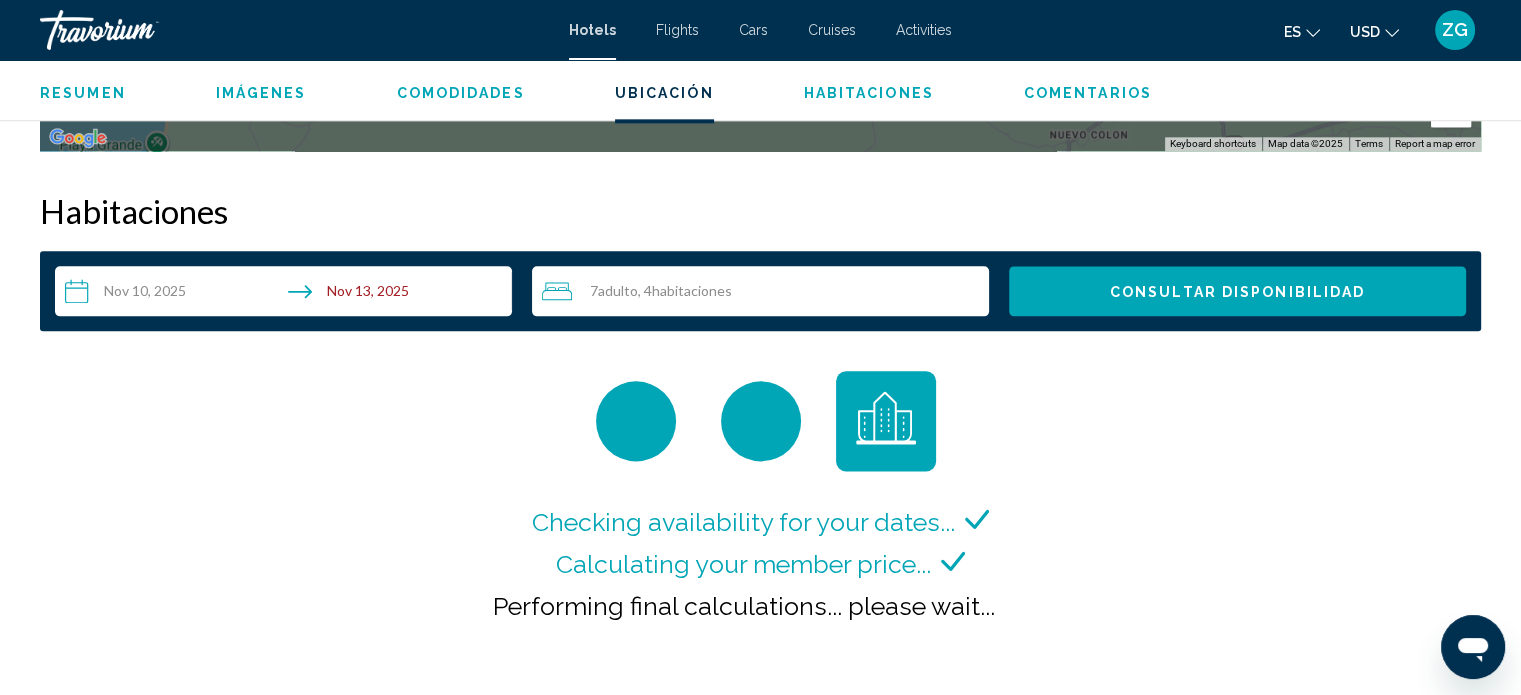 scroll, scrollTop: 2531, scrollLeft: 0, axis: vertical 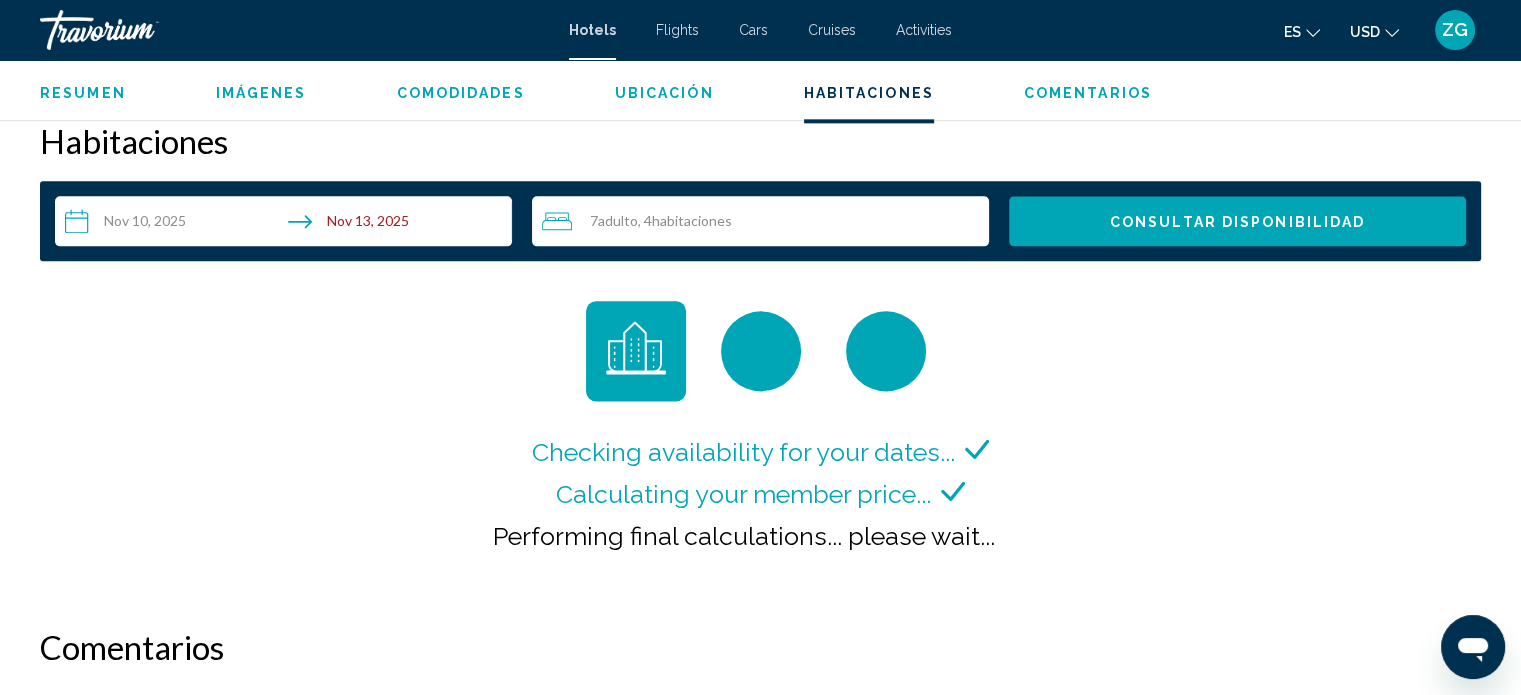 click on "Comentarios" at bounding box center [1088, 93] 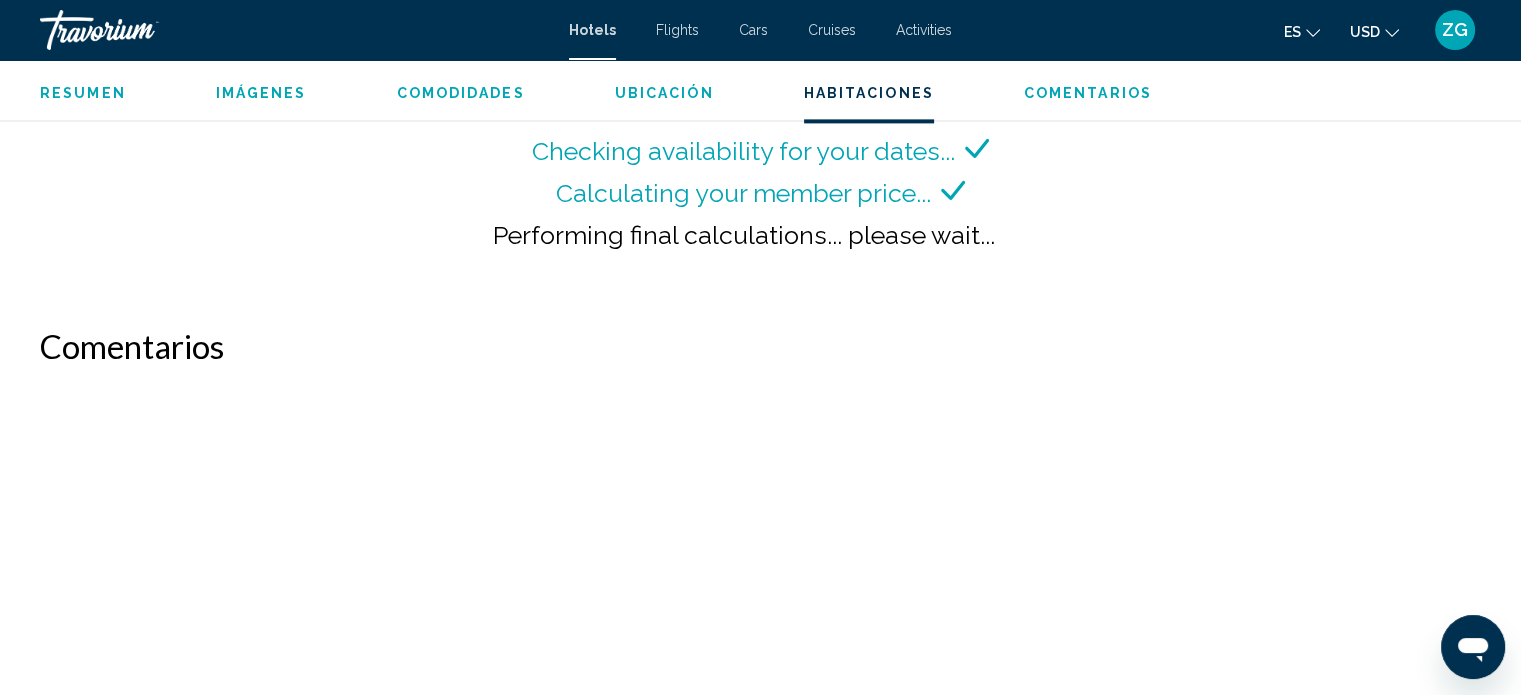 scroll, scrollTop: 3037, scrollLeft: 0, axis: vertical 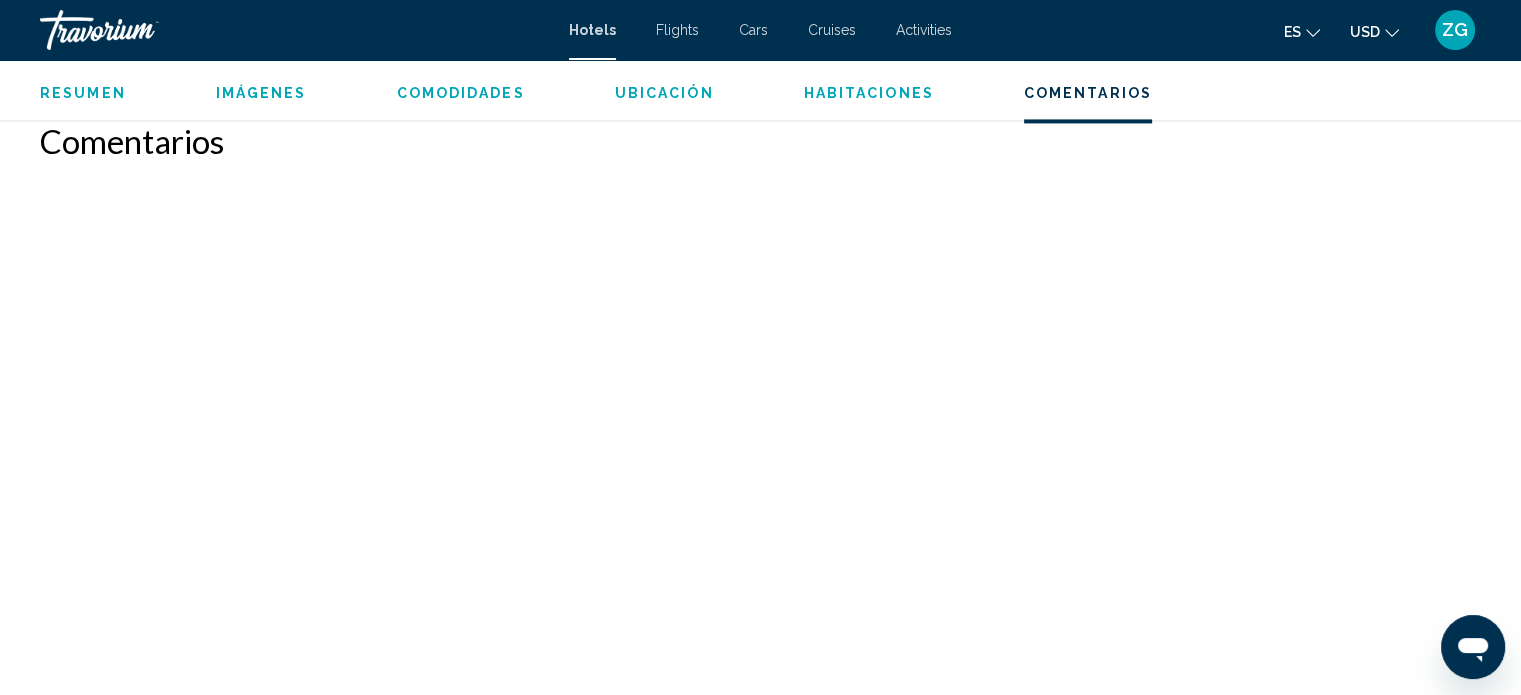 click on "Habitaciones" at bounding box center (869, 93) 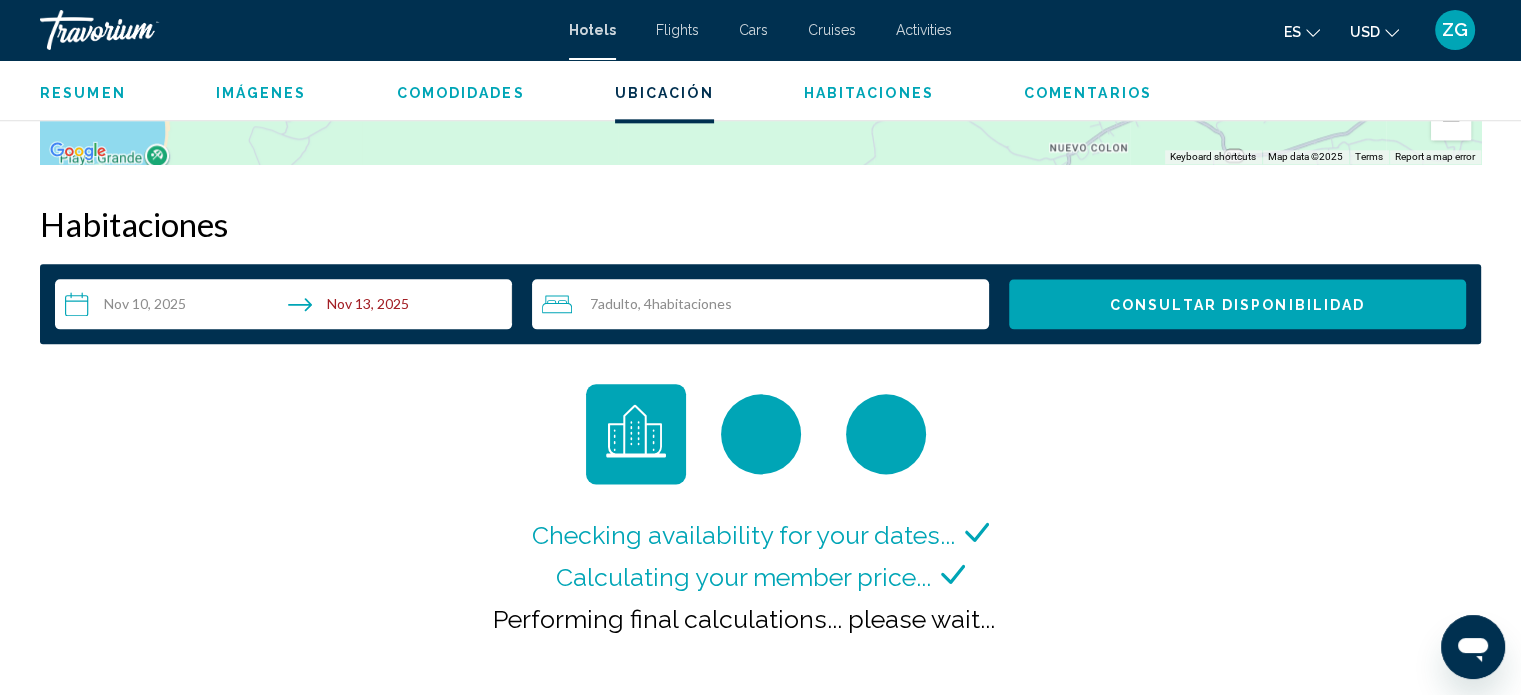 scroll, scrollTop: 2432, scrollLeft: 0, axis: vertical 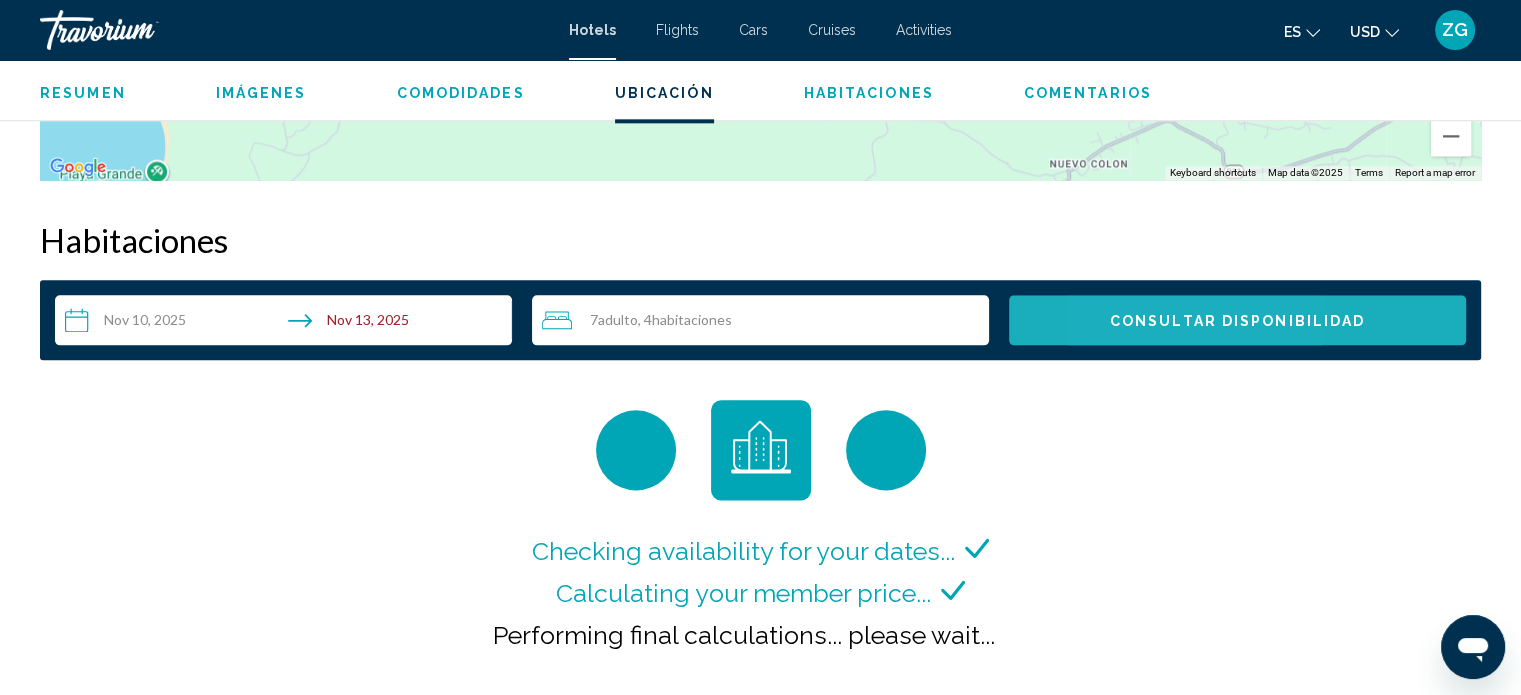 click on "Consultar disponibilidad" at bounding box center [1237, 321] 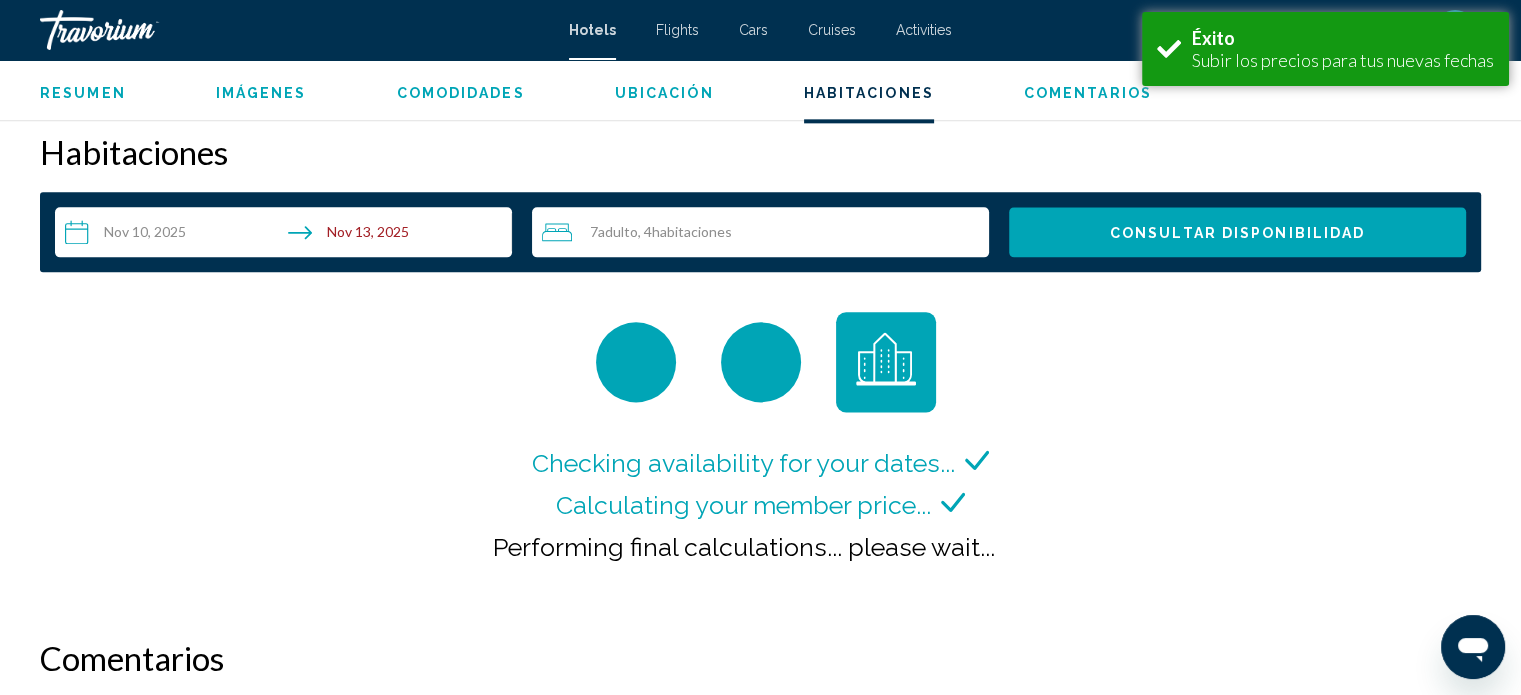 scroll, scrollTop: 2531, scrollLeft: 0, axis: vertical 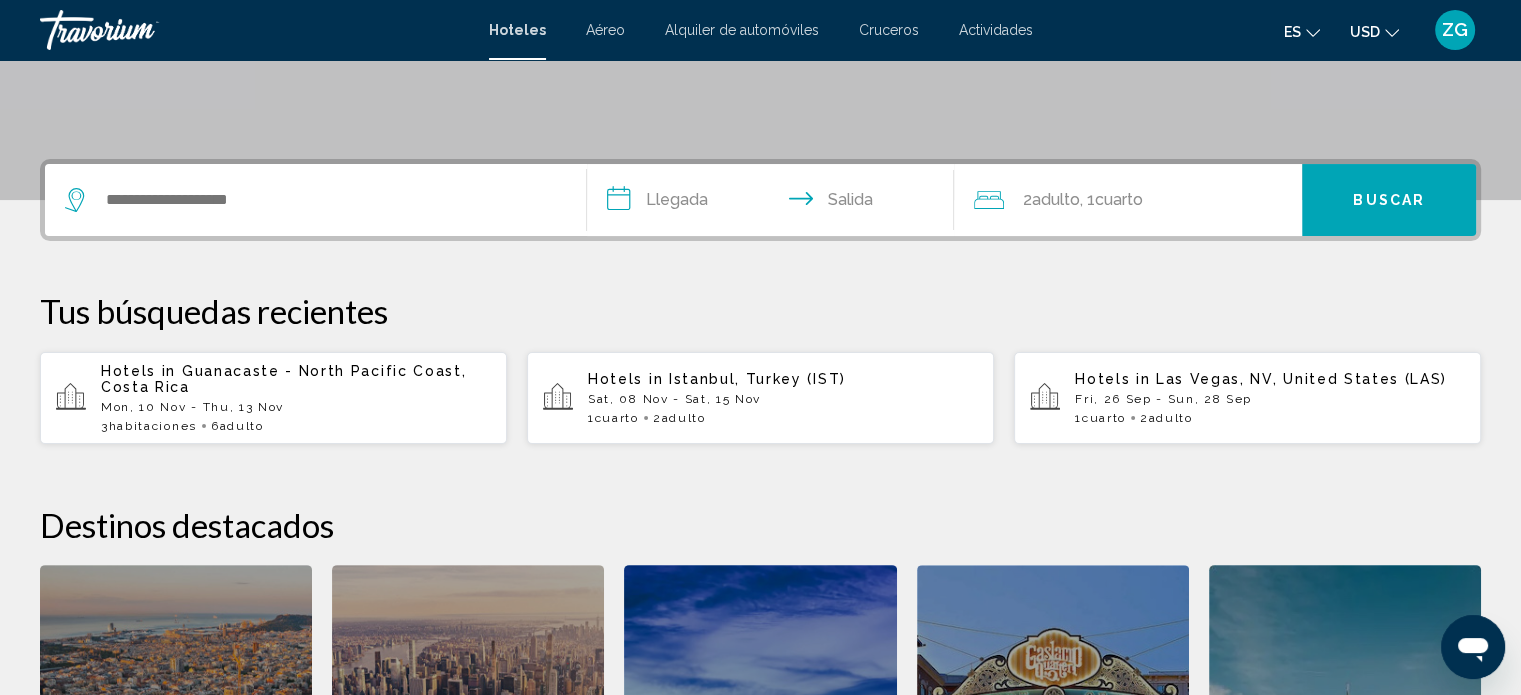 click on "2  Adulto Adulto , 1  Cuarto habitaciones" 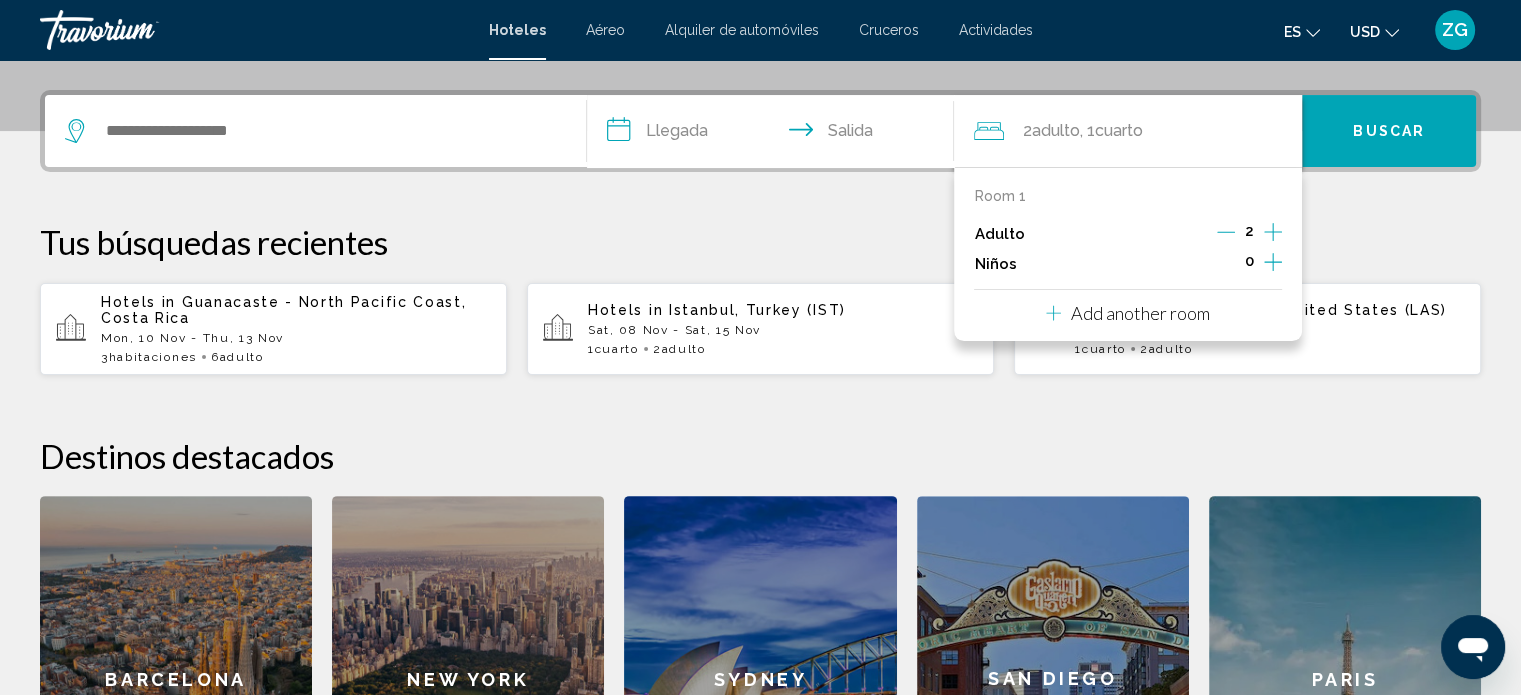 scroll, scrollTop: 493, scrollLeft: 0, axis: vertical 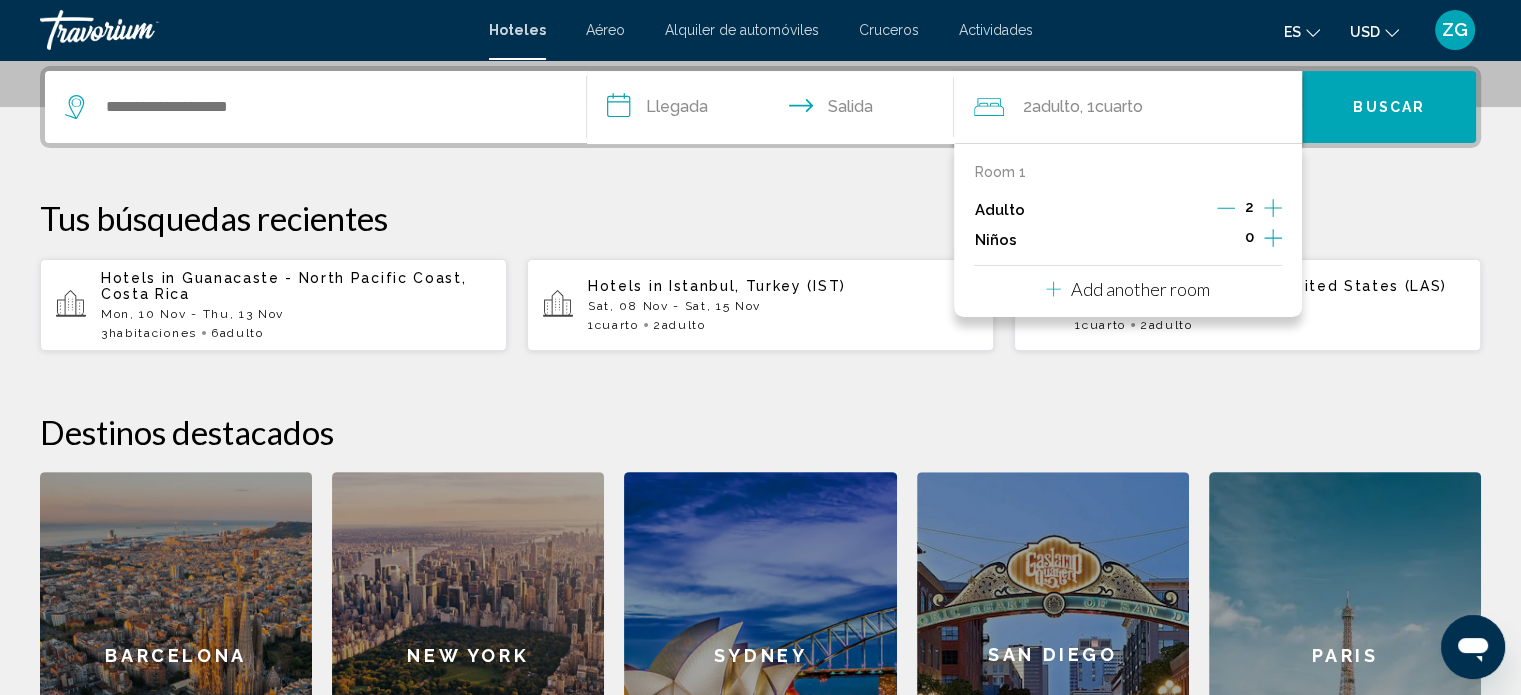 click on "Add another room" at bounding box center [1140, 289] 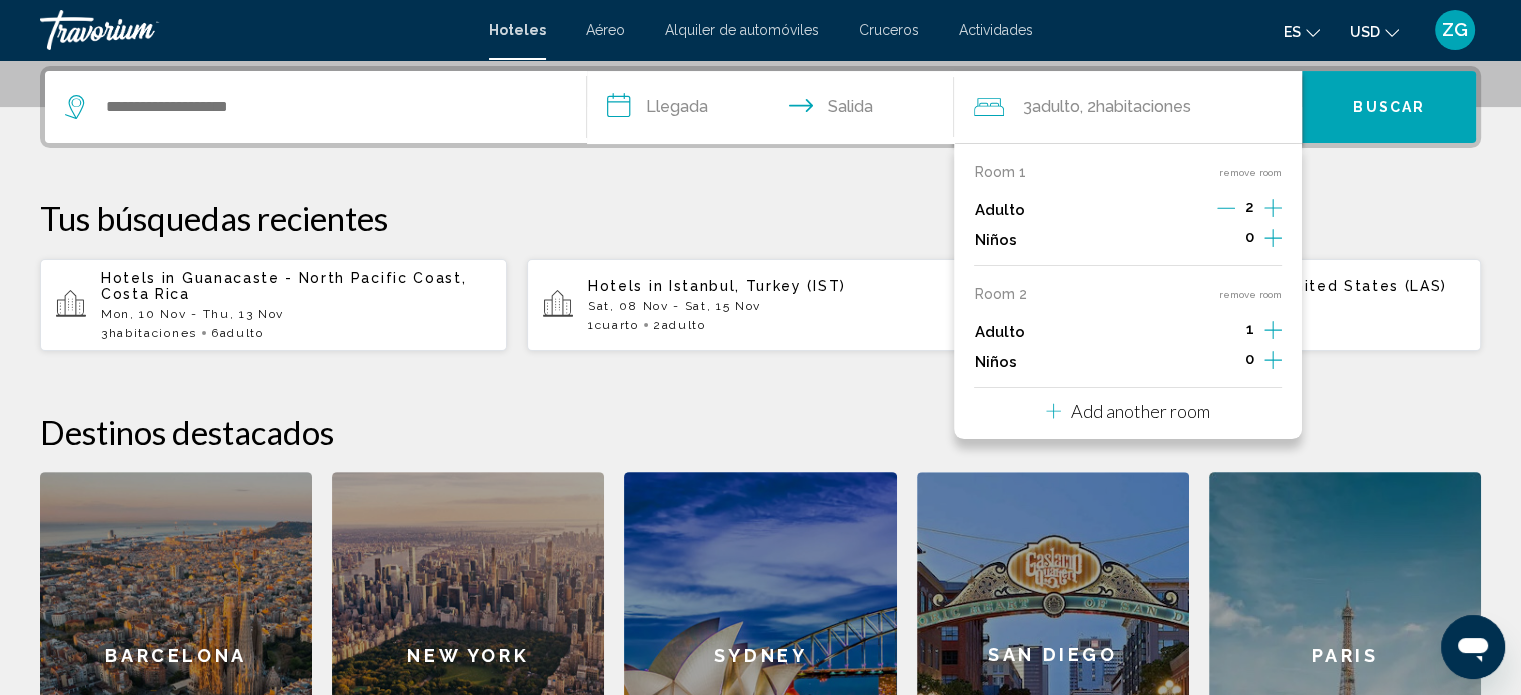 click 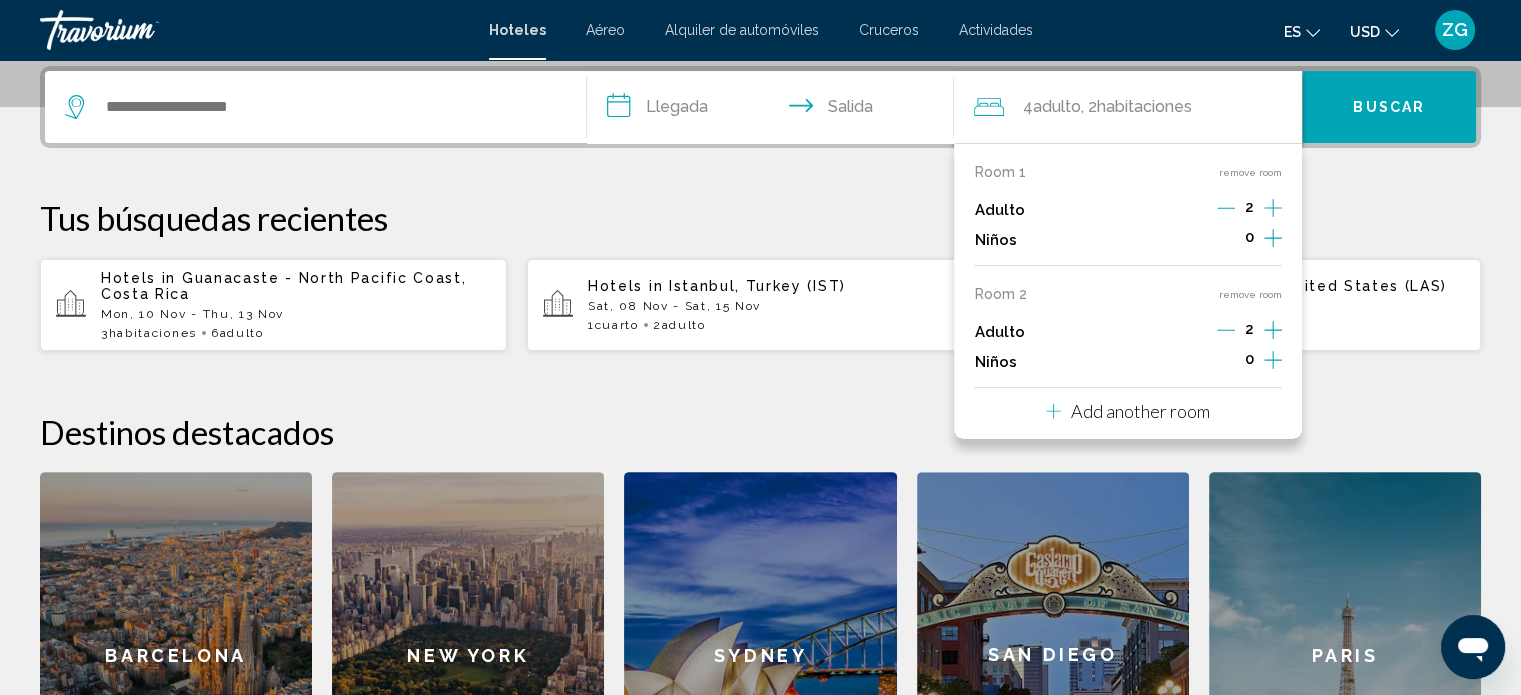click on "Add another room" at bounding box center [1140, 411] 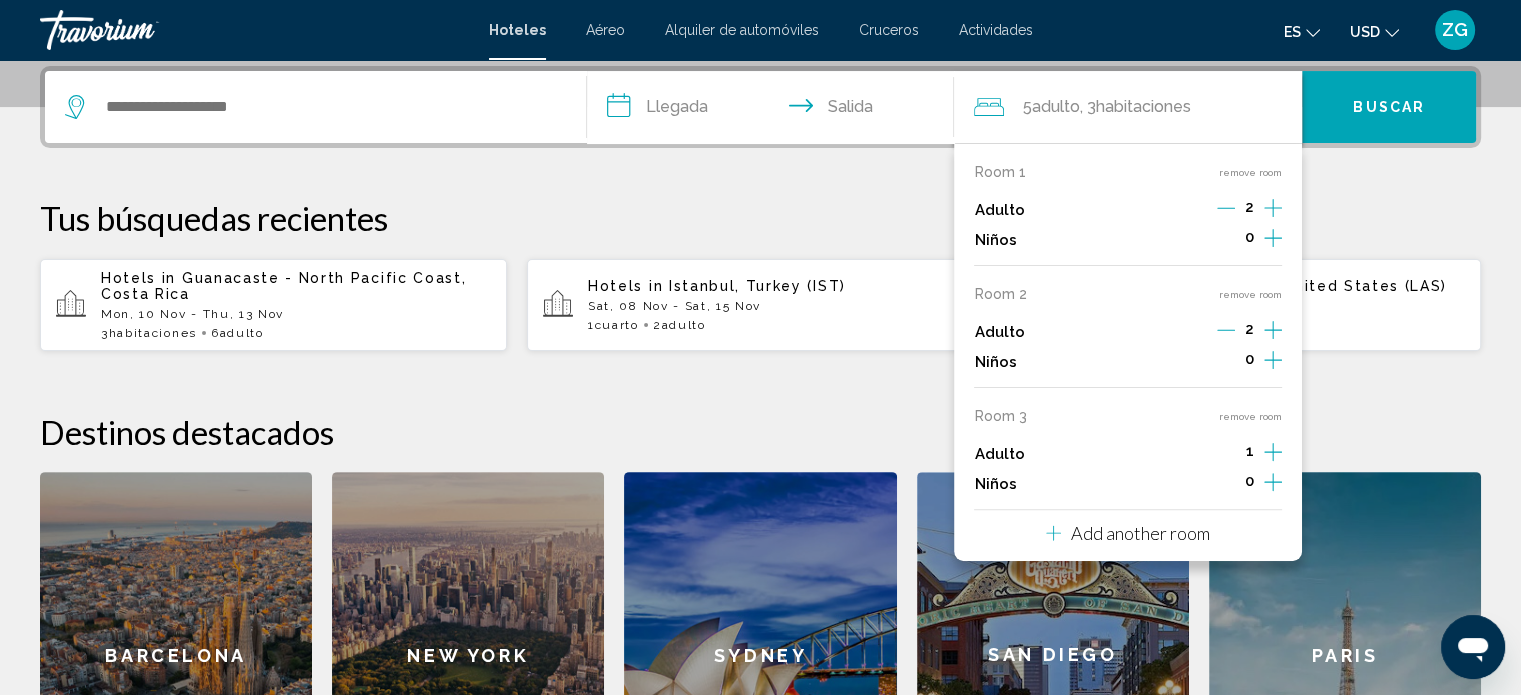 click 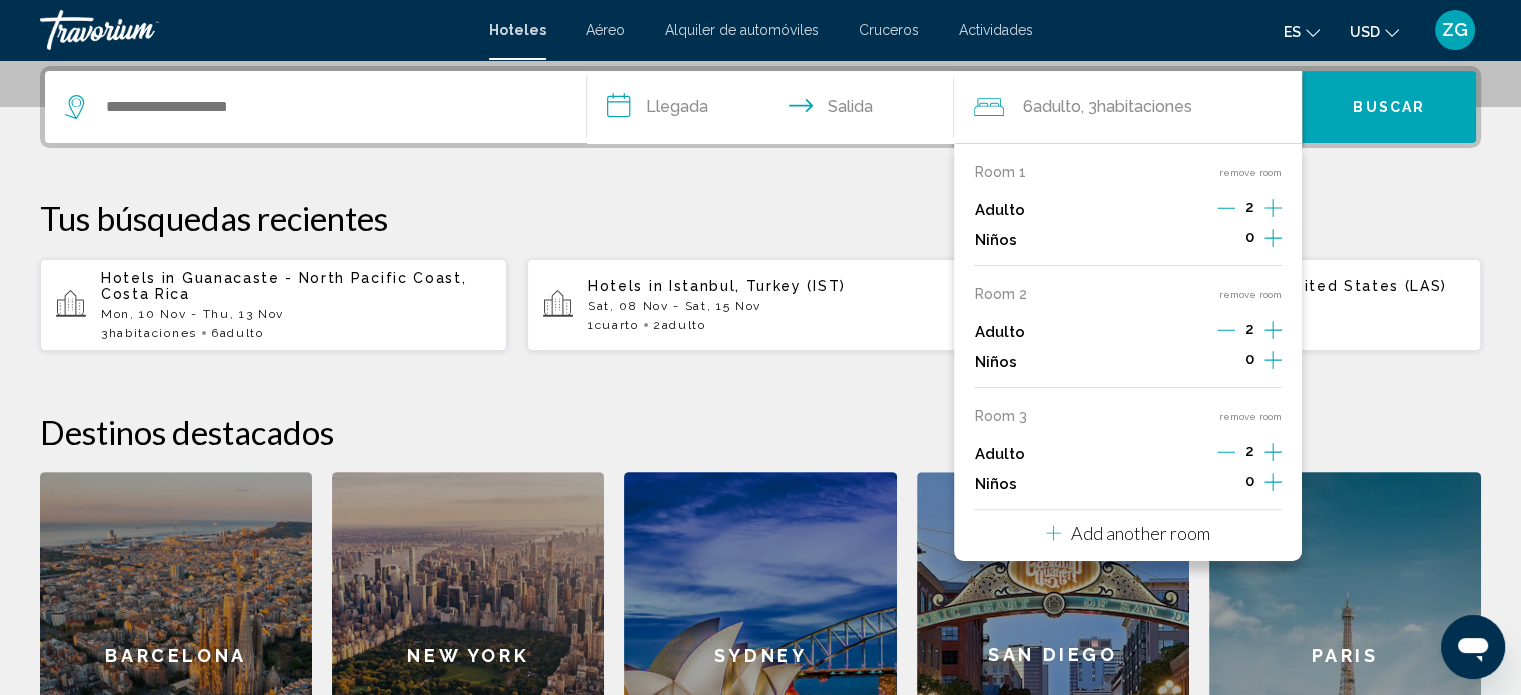 click on "Add another room" at bounding box center (1140, 533) 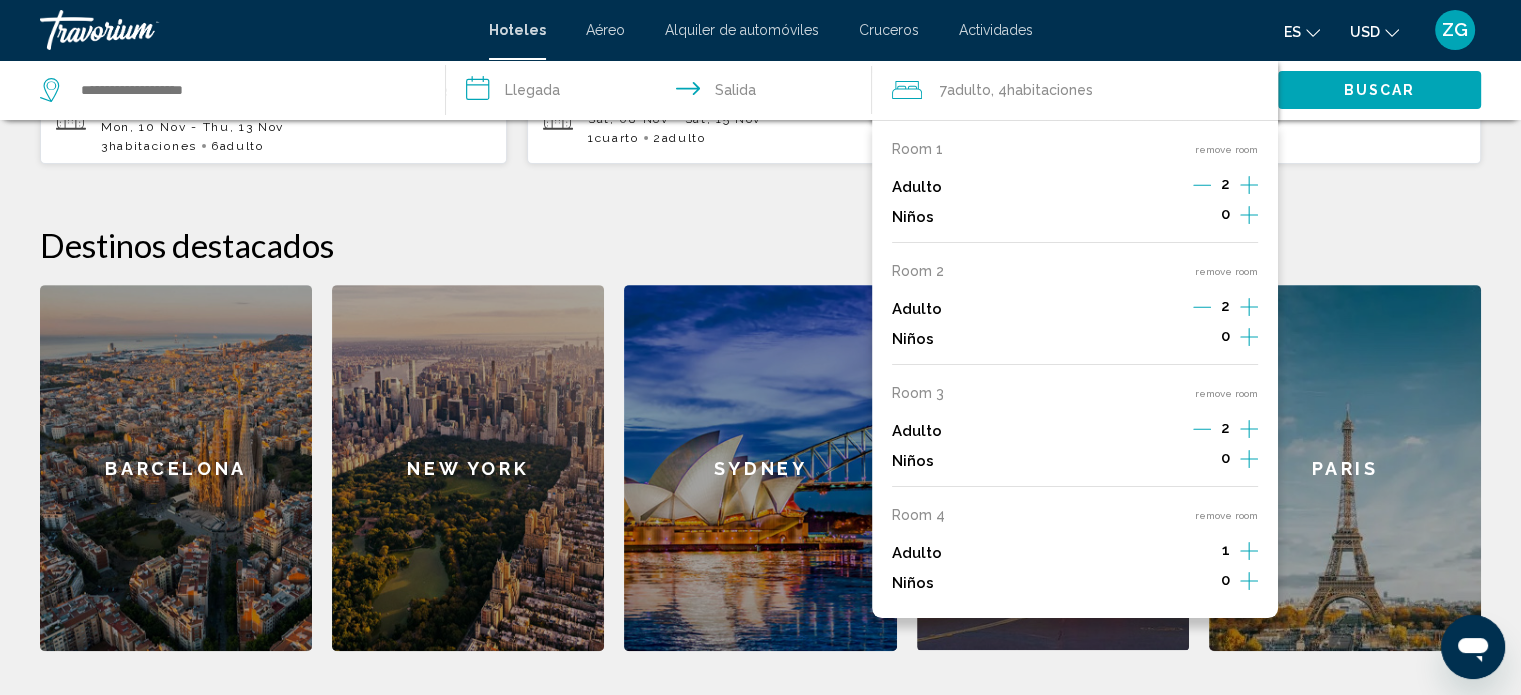 scroll, scrollTop: 693, scrollLeft: 0, axis: vertical 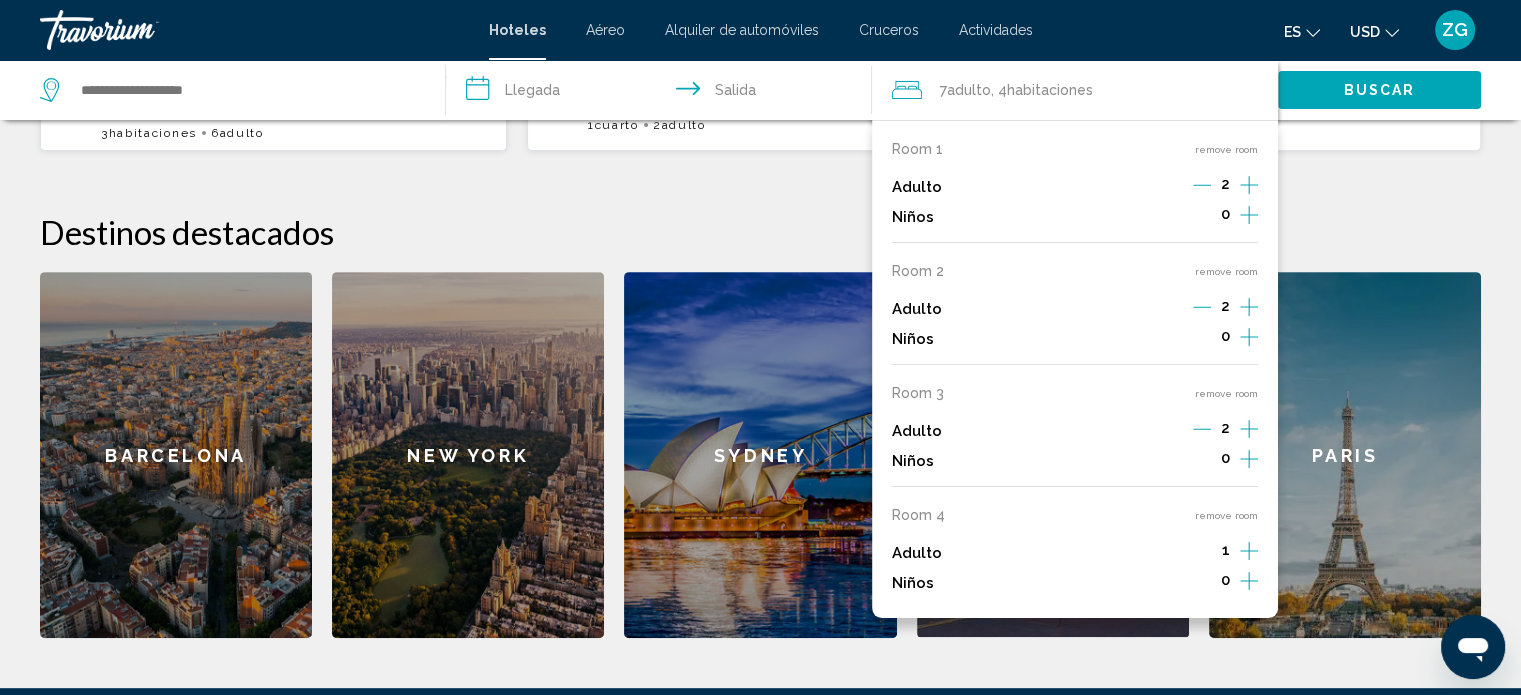 click on "**********" at bounding box center (760, 252) 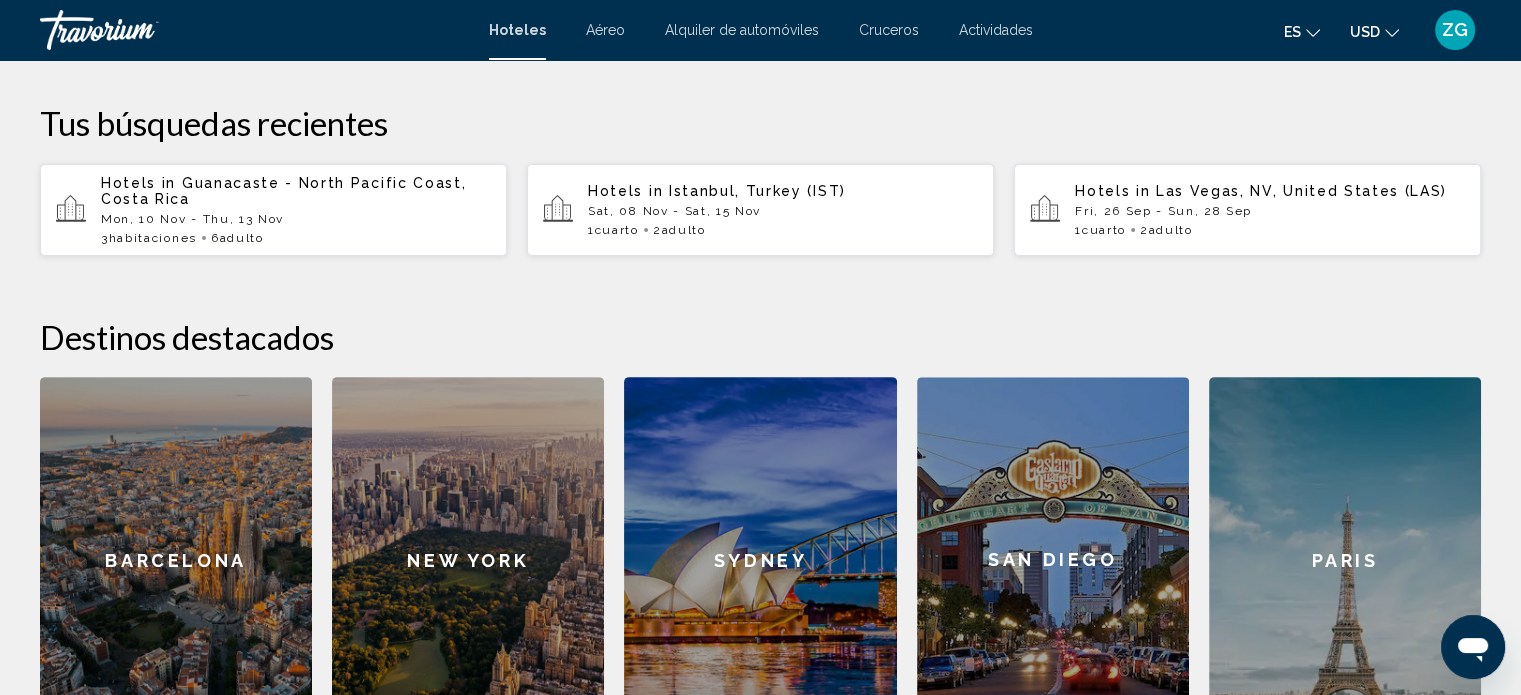 scroll, scrollTop: 393, scrollLeft: 0, axis: vertical 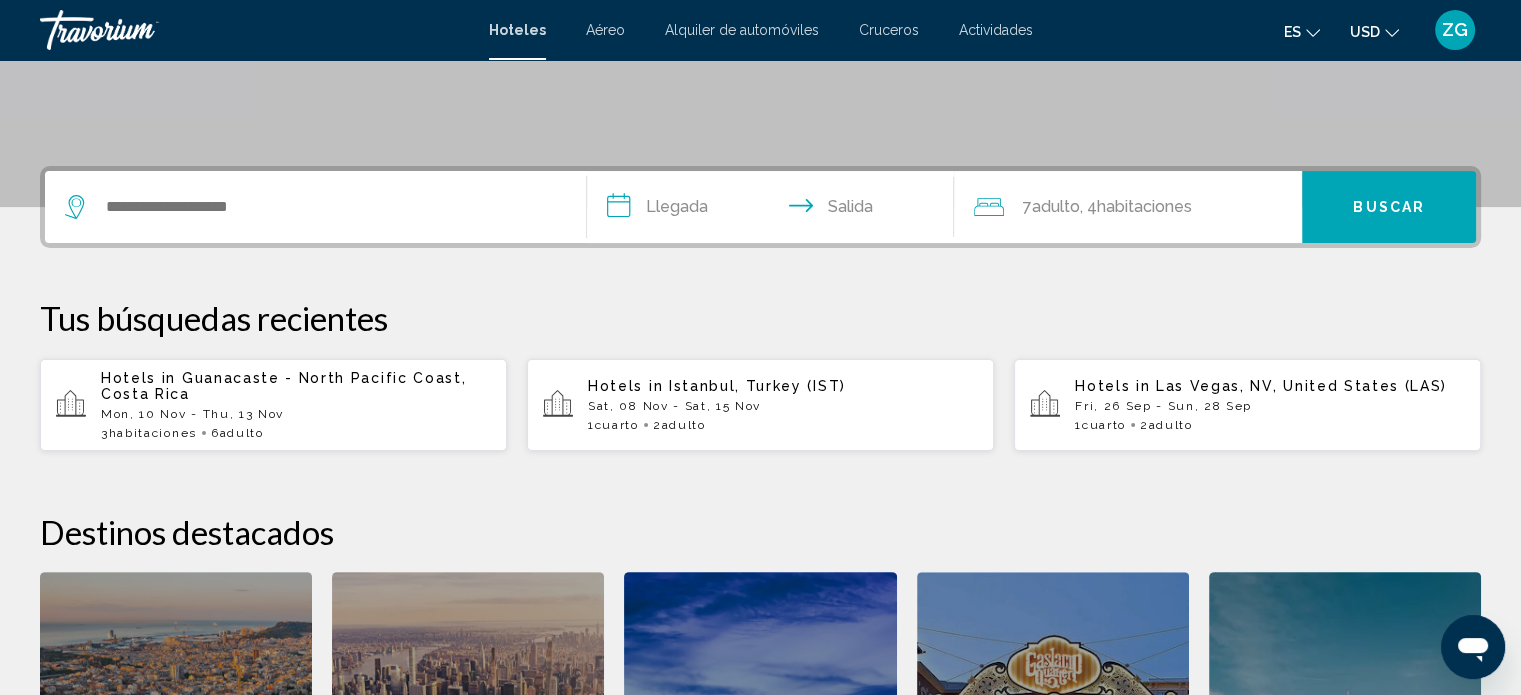 click on "Mon, 10 Nov - Thu, 13 Nov" at bounding box center (296, 414) 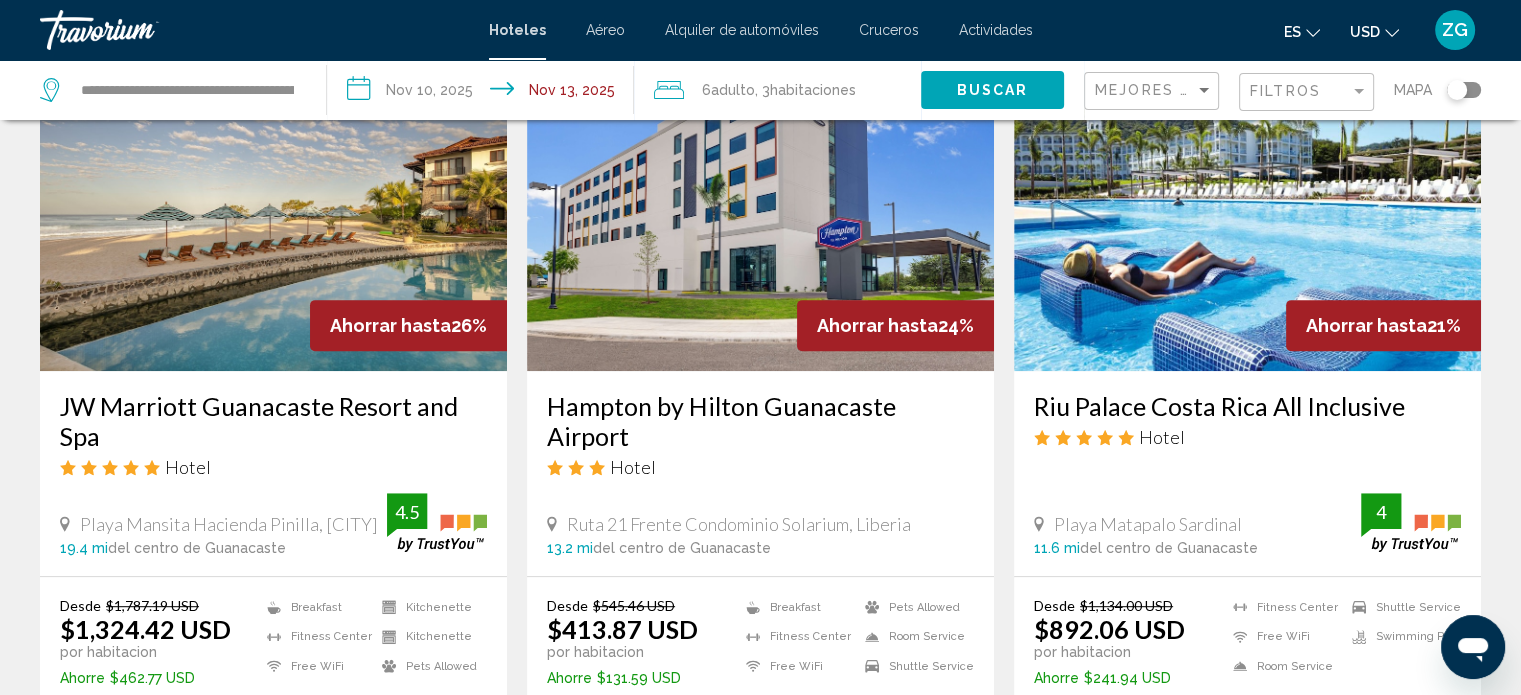 scroll, scrollTop: 900, scrollLeft: 0, axis: vertical 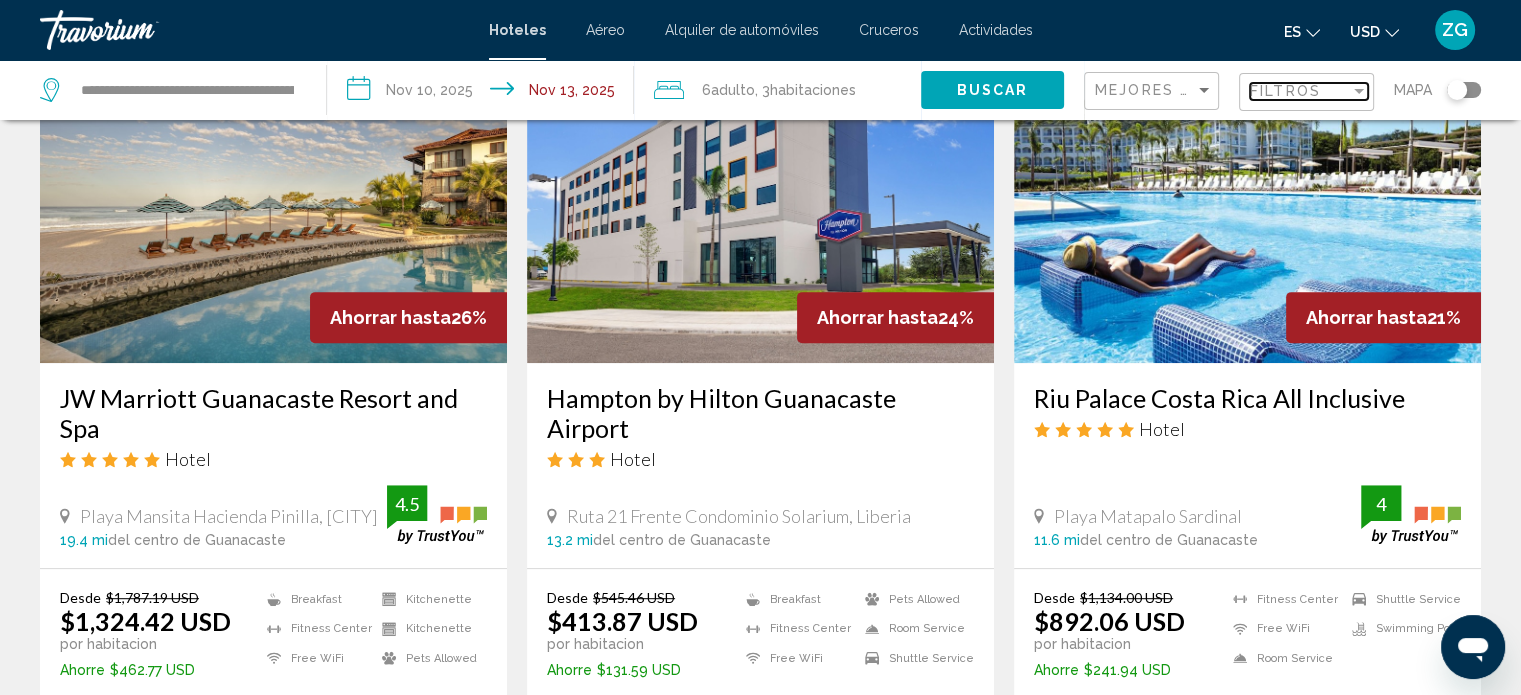 click on "Filtros" at bounding box center [1285, 91] 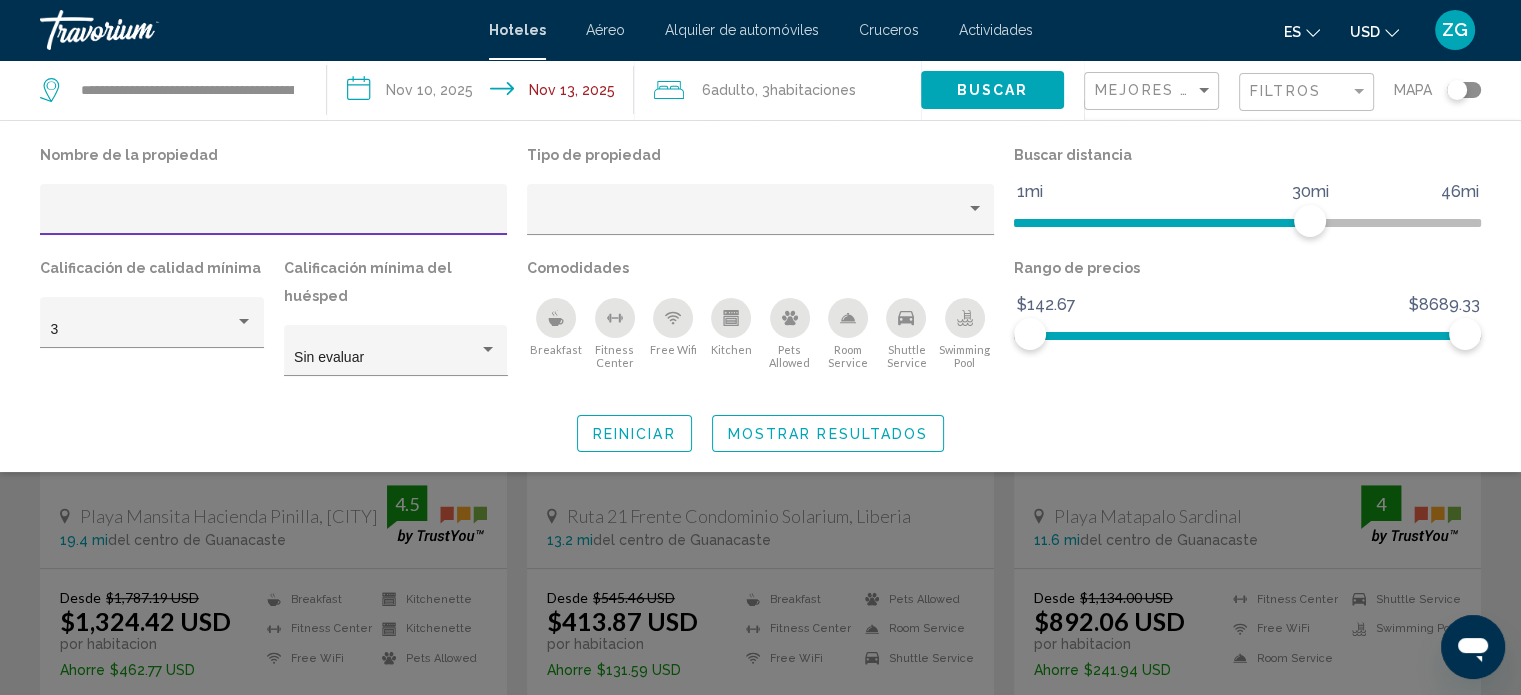 click on "habitaciones" 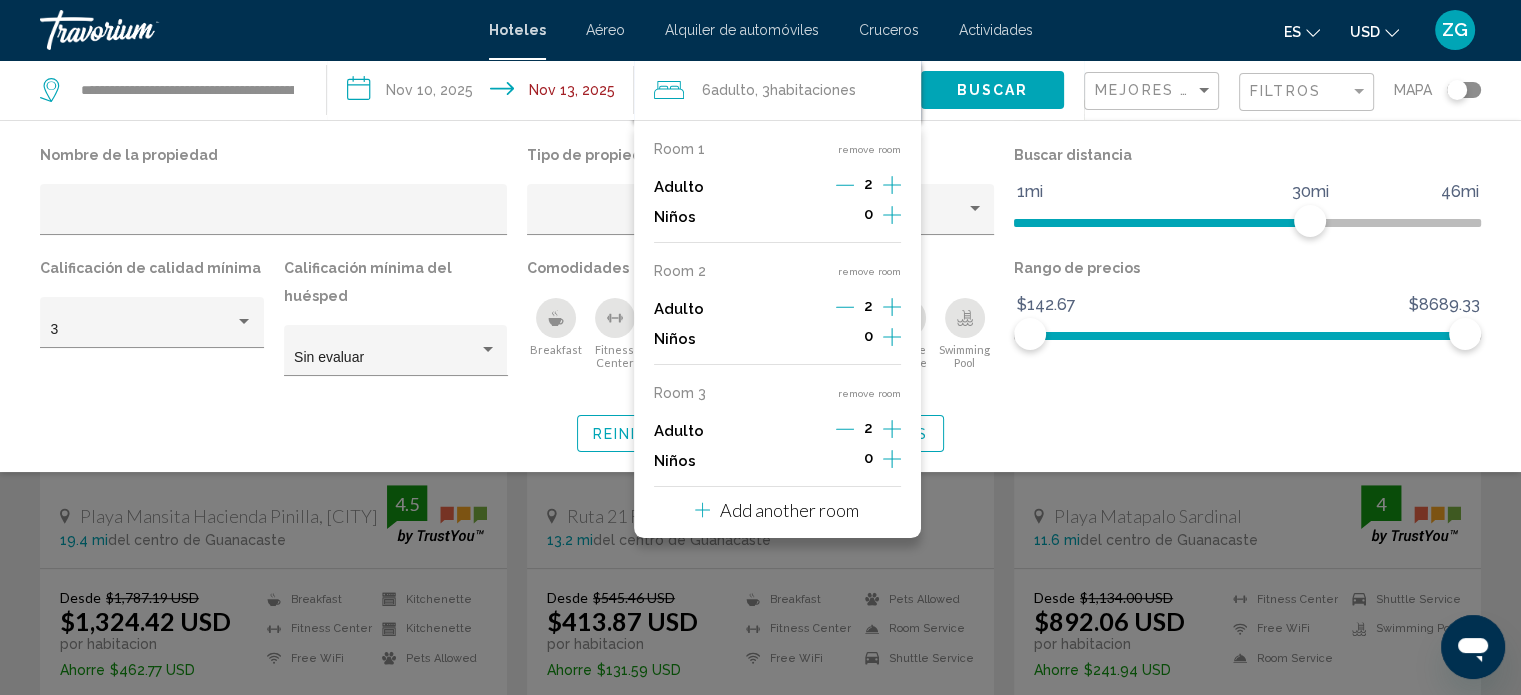click on "Add another room" at bounding box center [789, 510] 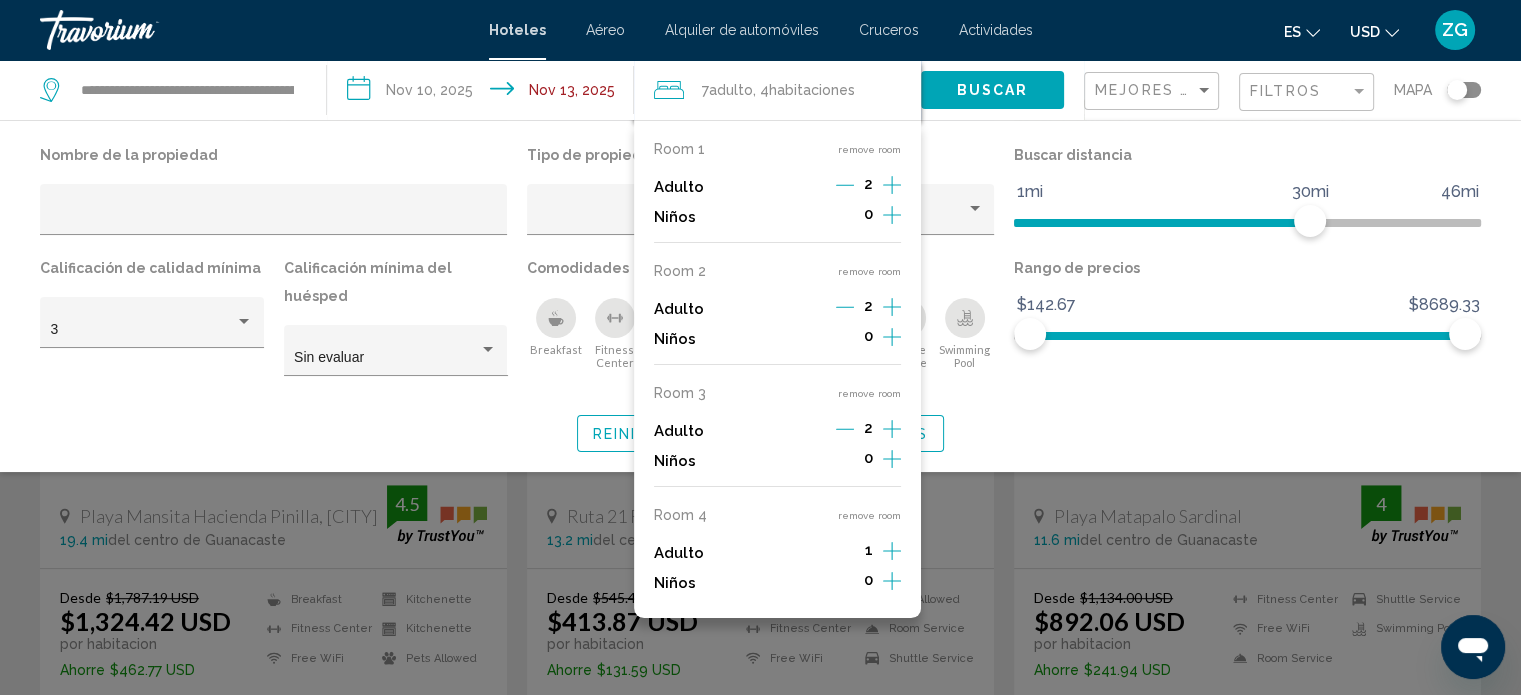 click on "Reiniciar Mostrar resultados" 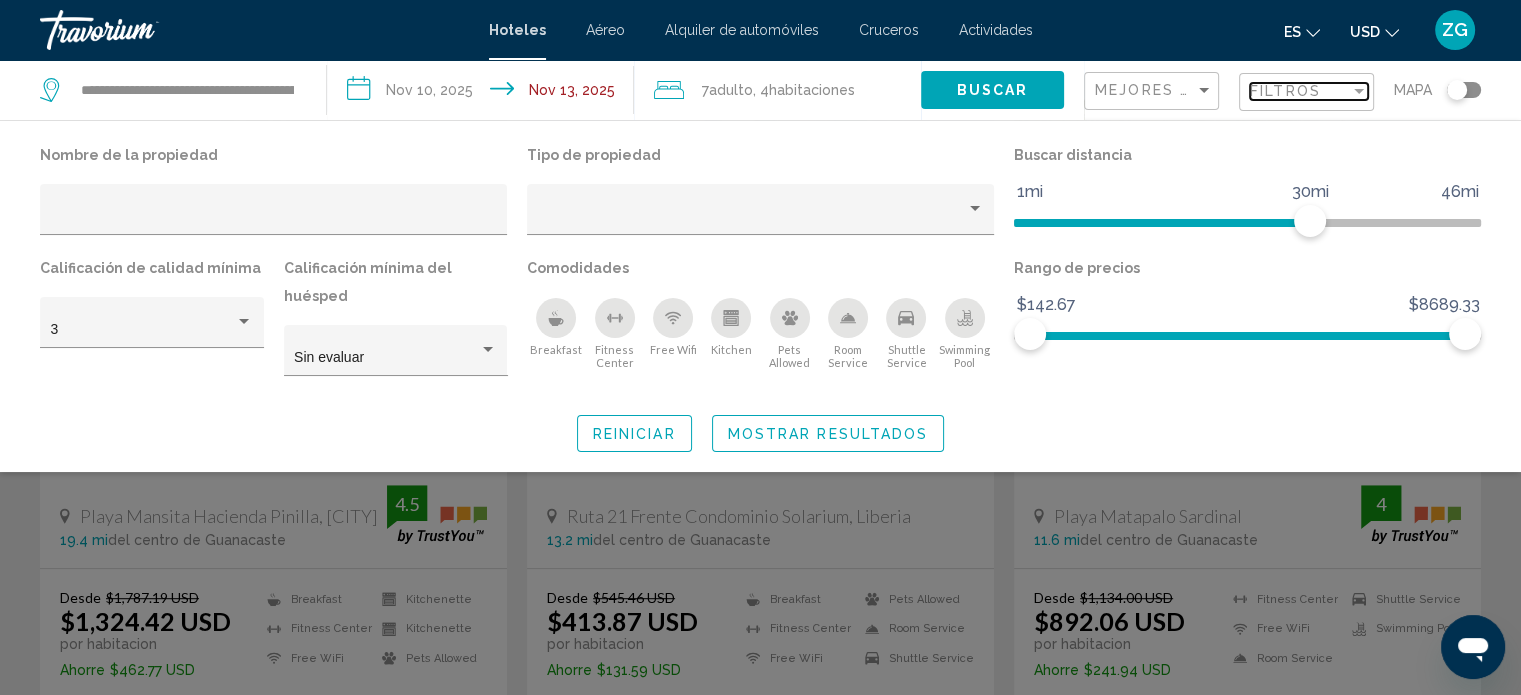 click on "Filtros" at bounding box center (1300, 91) 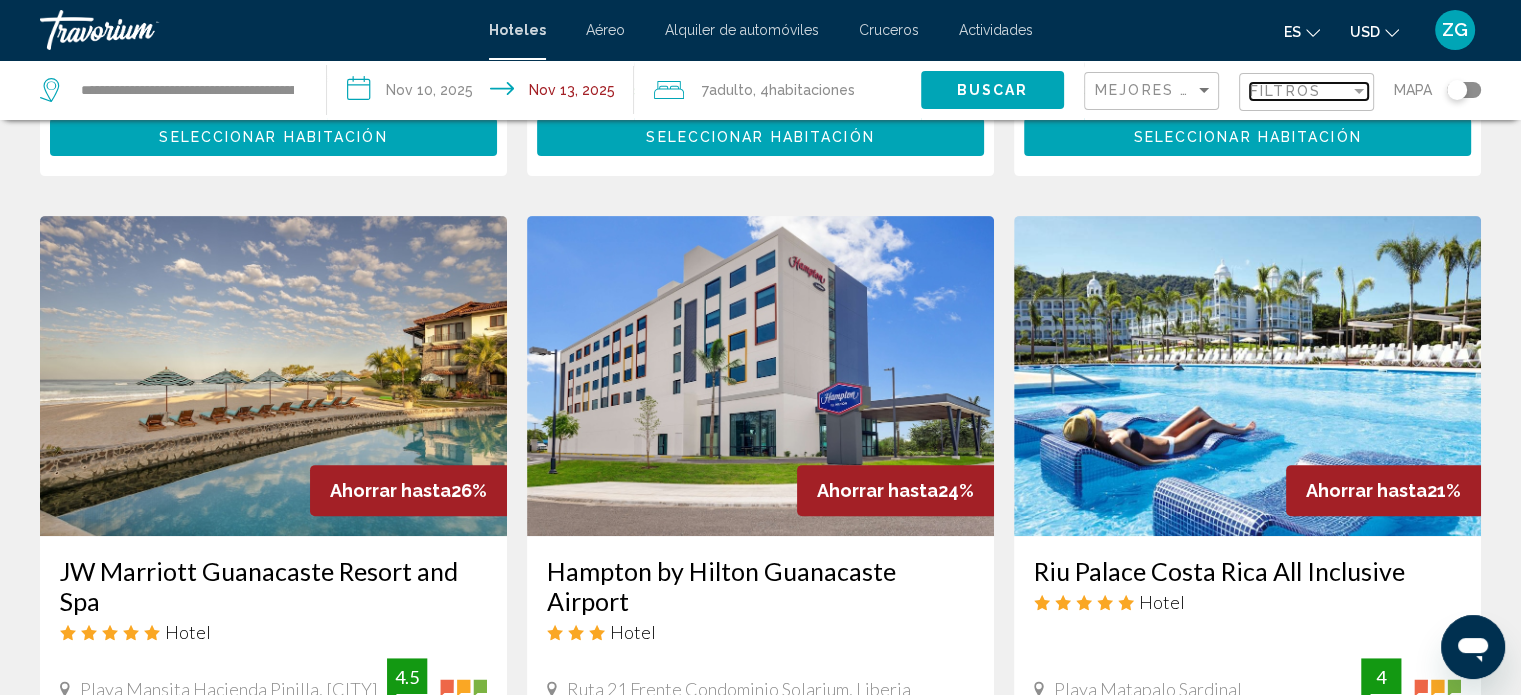 scroll, scrollTop: 700, scrollLeft: 0, axis: vertical 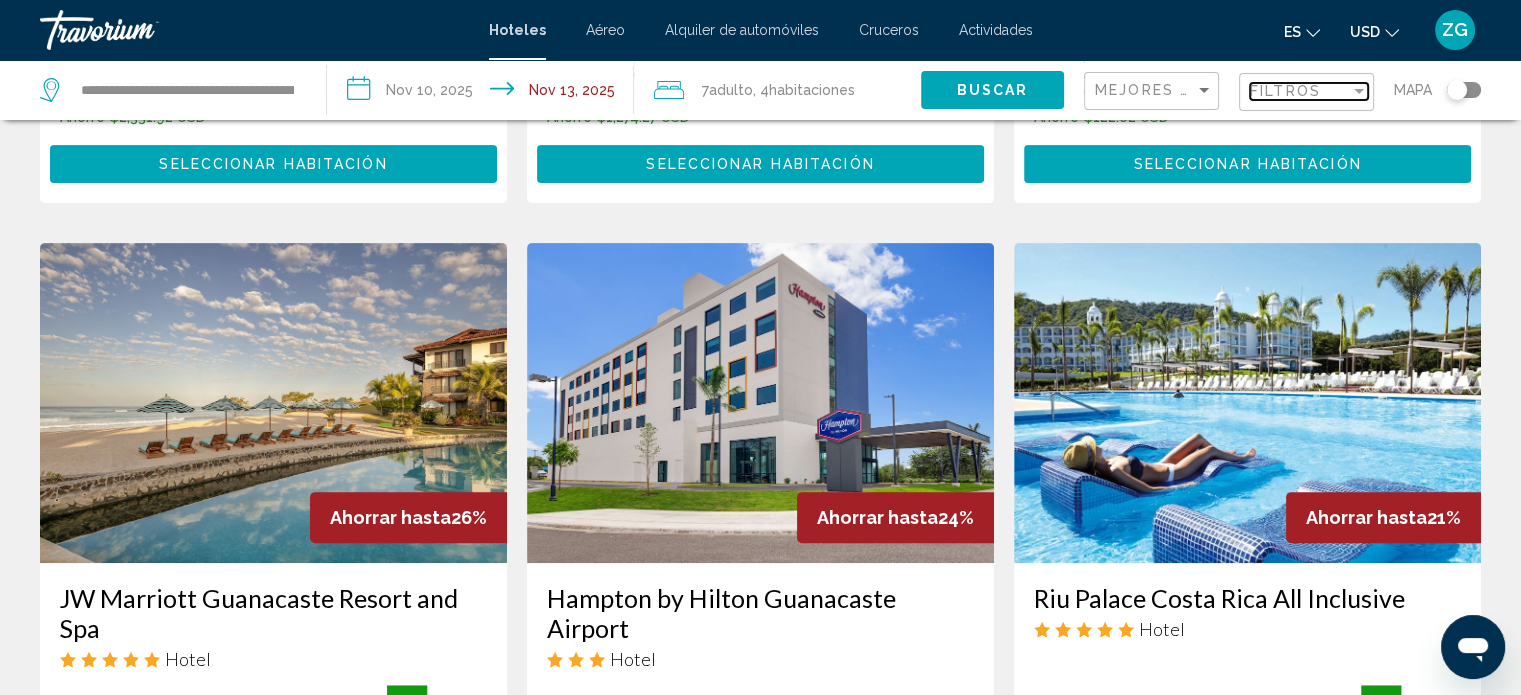 click on "Filtros" at bounding box center [1285, 91] 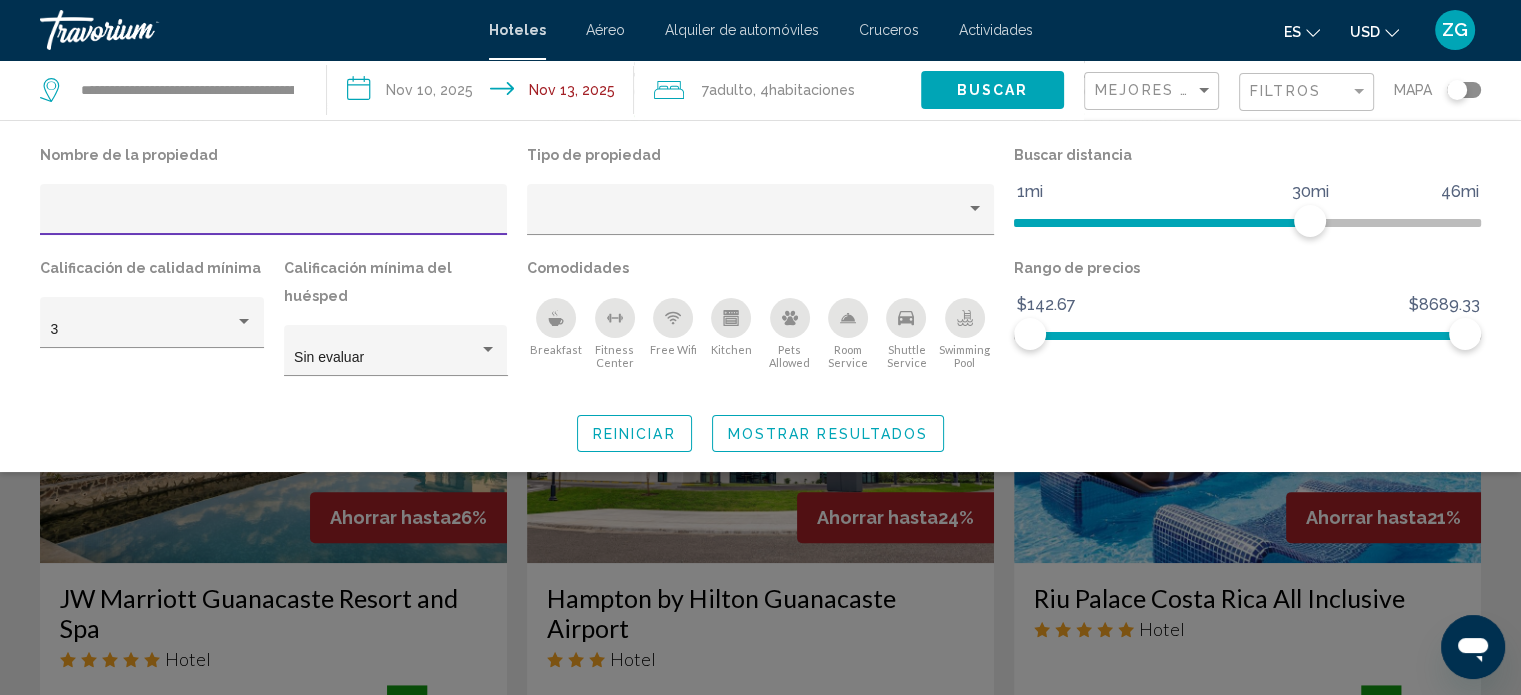 click at bounding box center [274, 217] 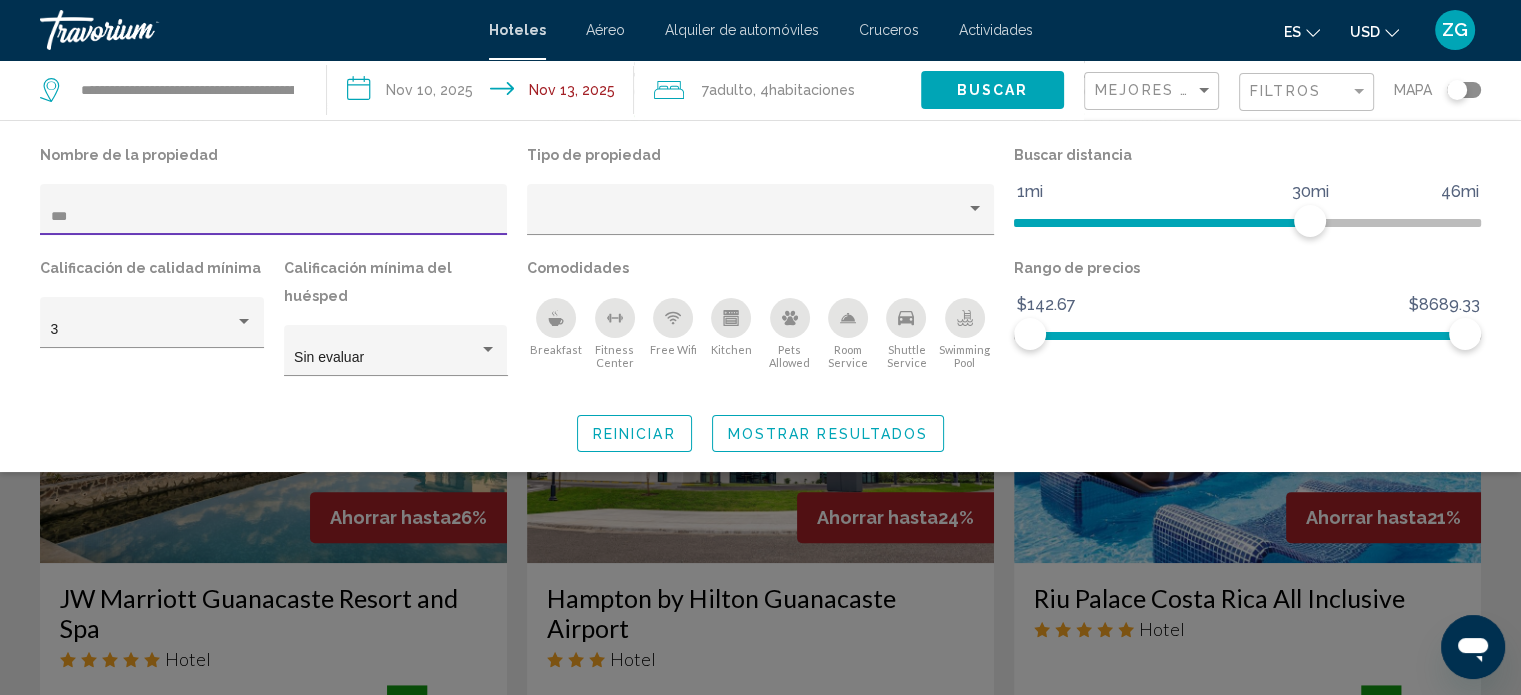 scroll, scrollTop: 541, scrollLeft: 0, axis: vertical 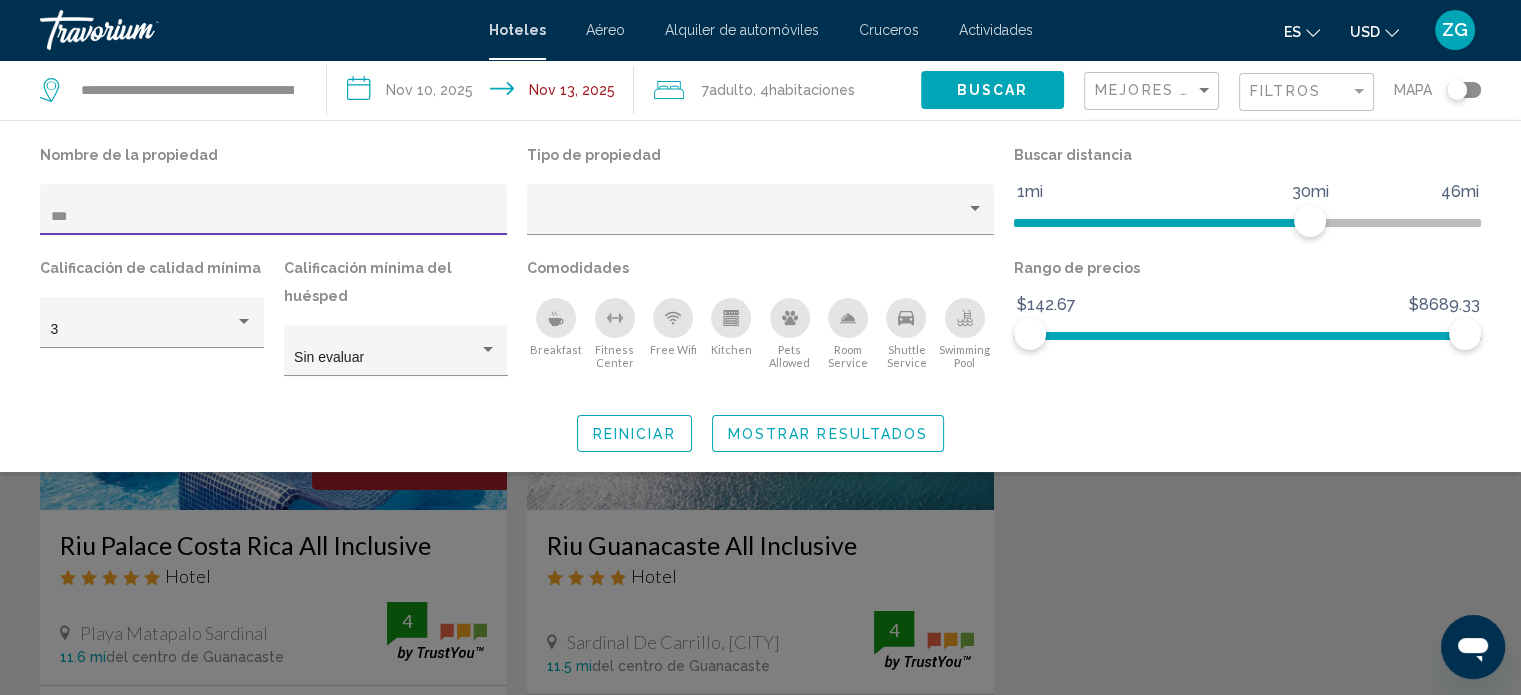 type on "***" 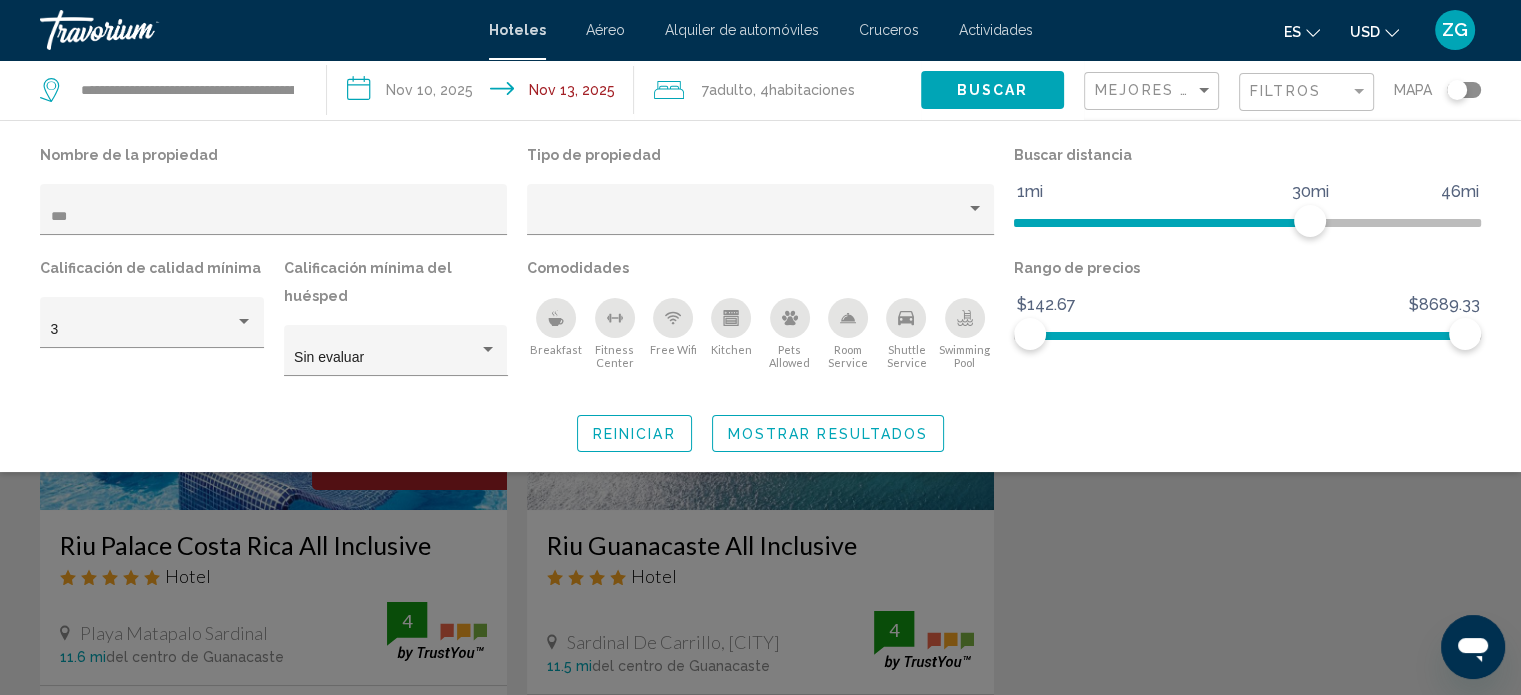 click 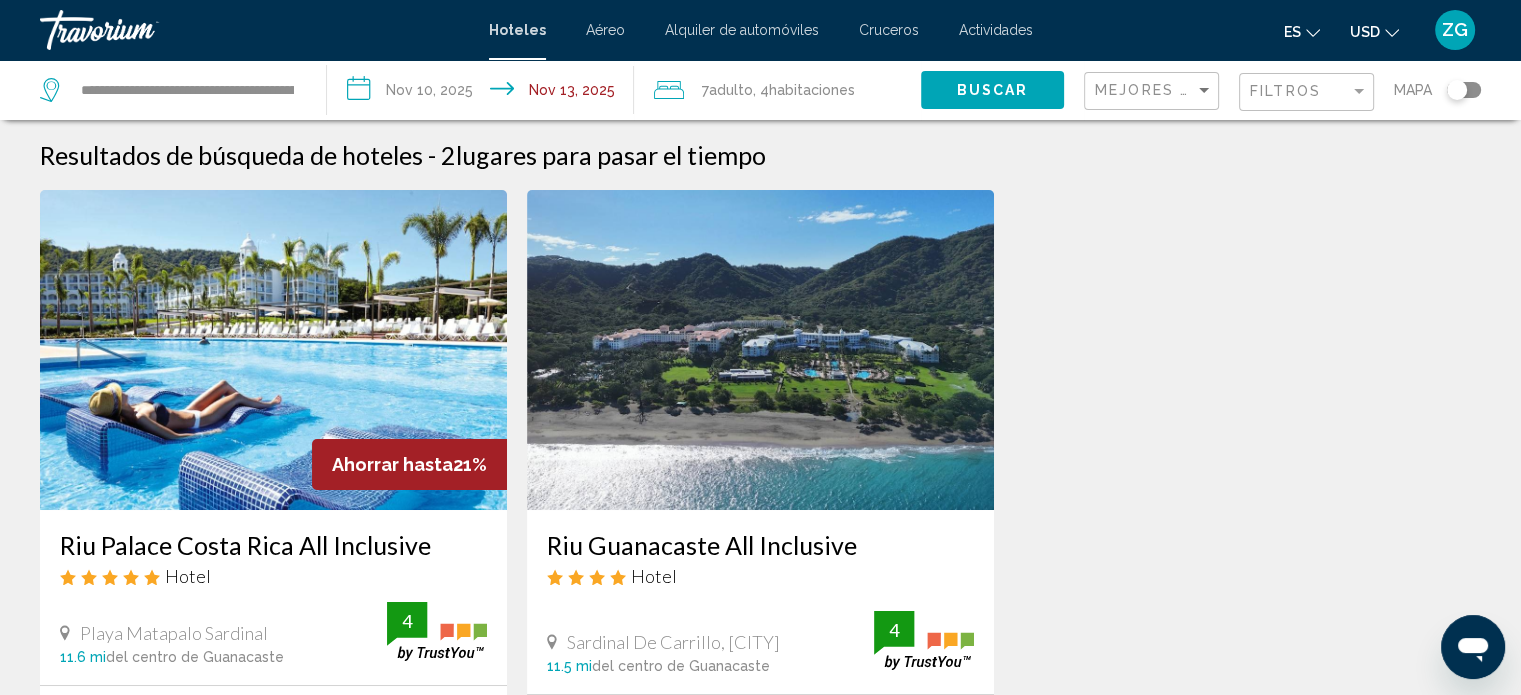 click at bounding box center [760, 350] 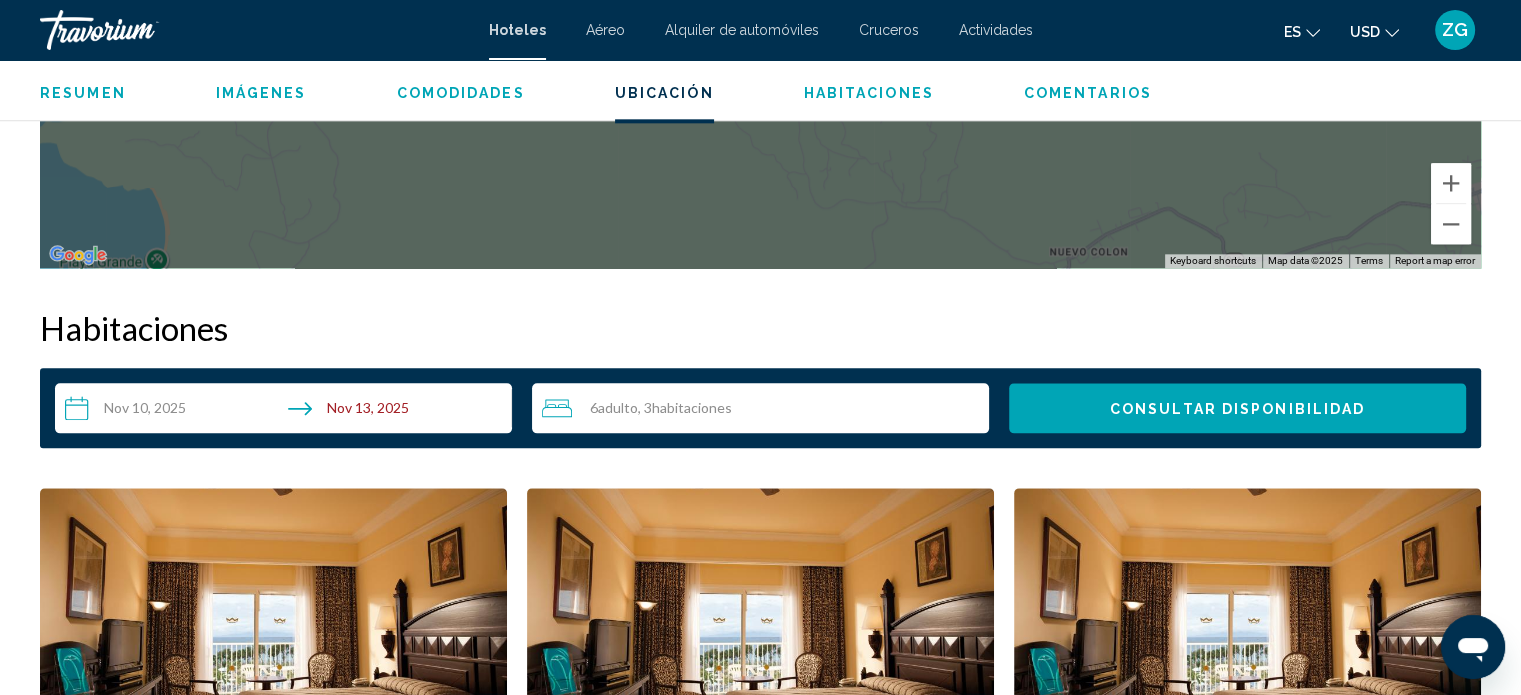 scroll, scrollTop: 2412, scrollLeft: 0, axis: vertical 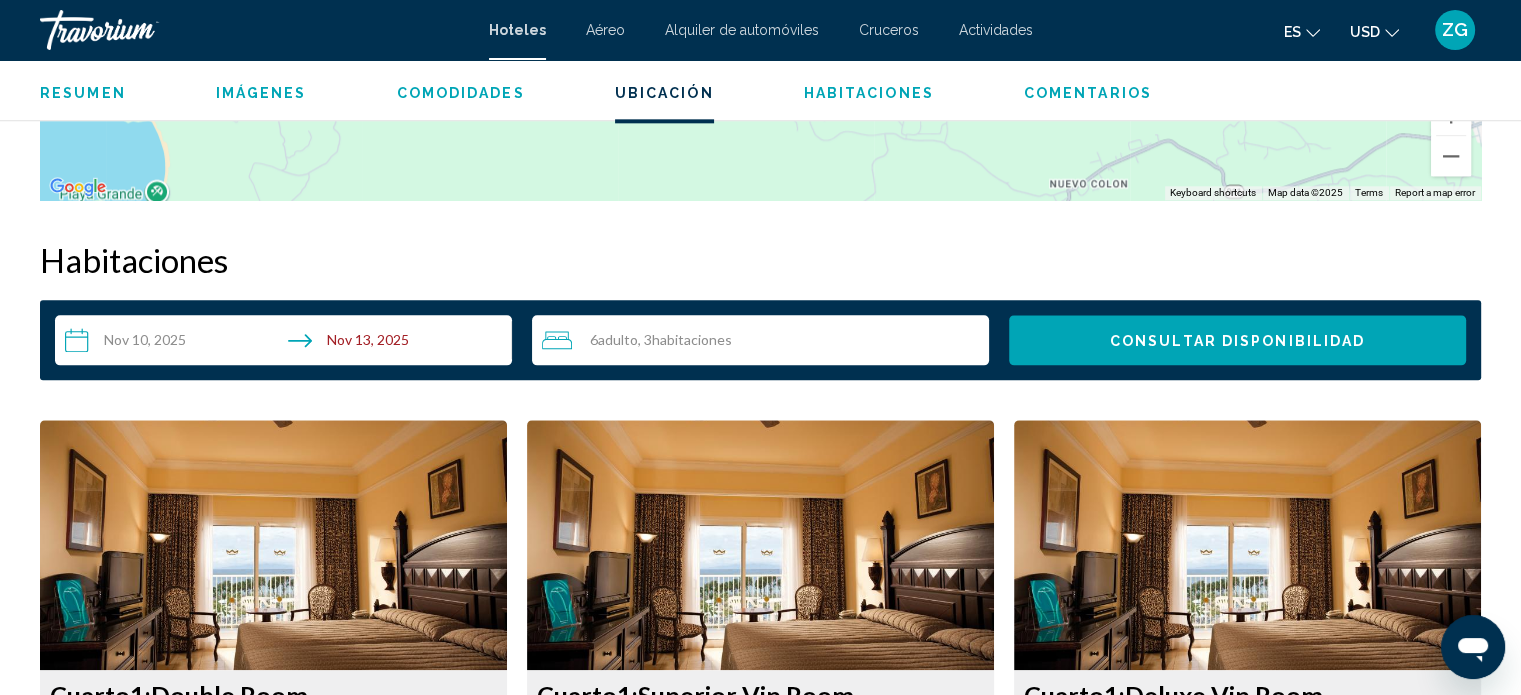 click on "6  Adulto Adulto , 3  Cuarto habitaciones" at bounding box center (765, 340) 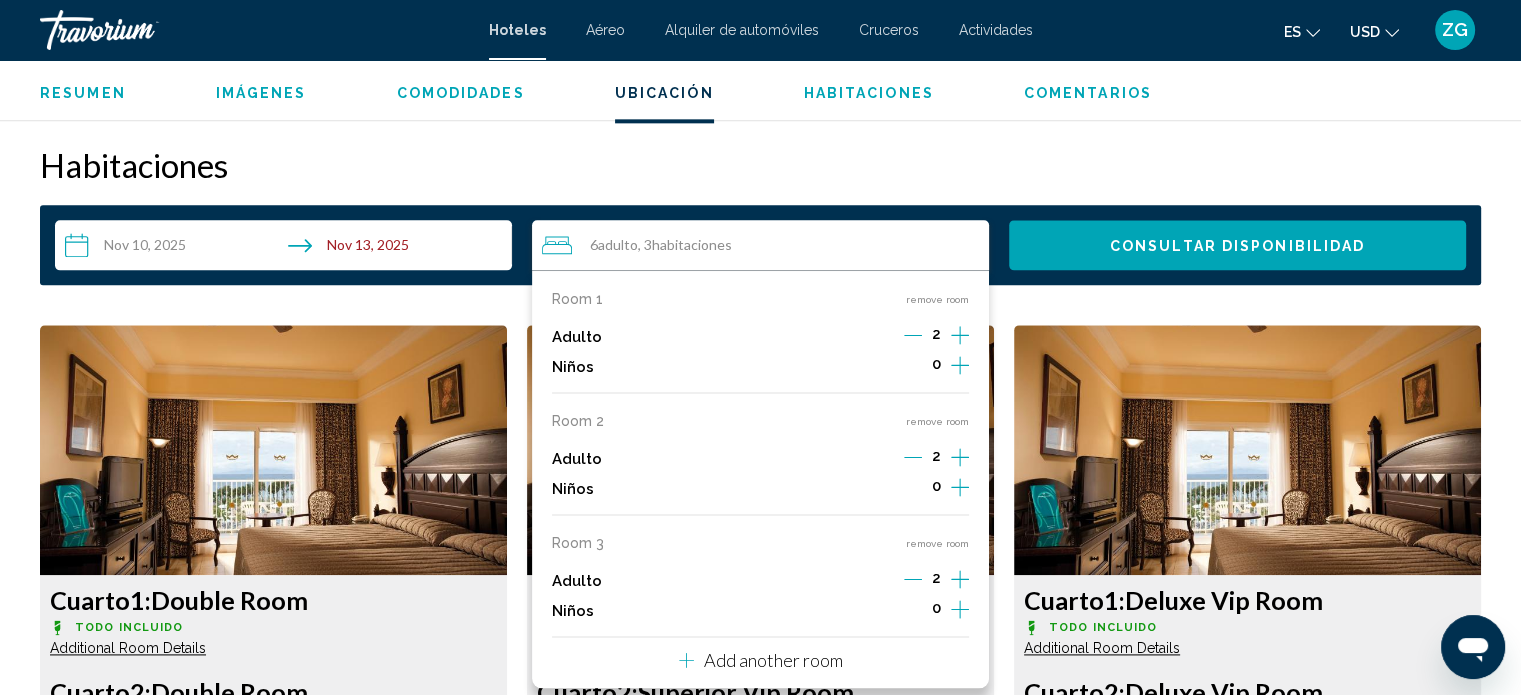 scroll, scrollTop: 2612, scrollLeft: 0, axis: vertical 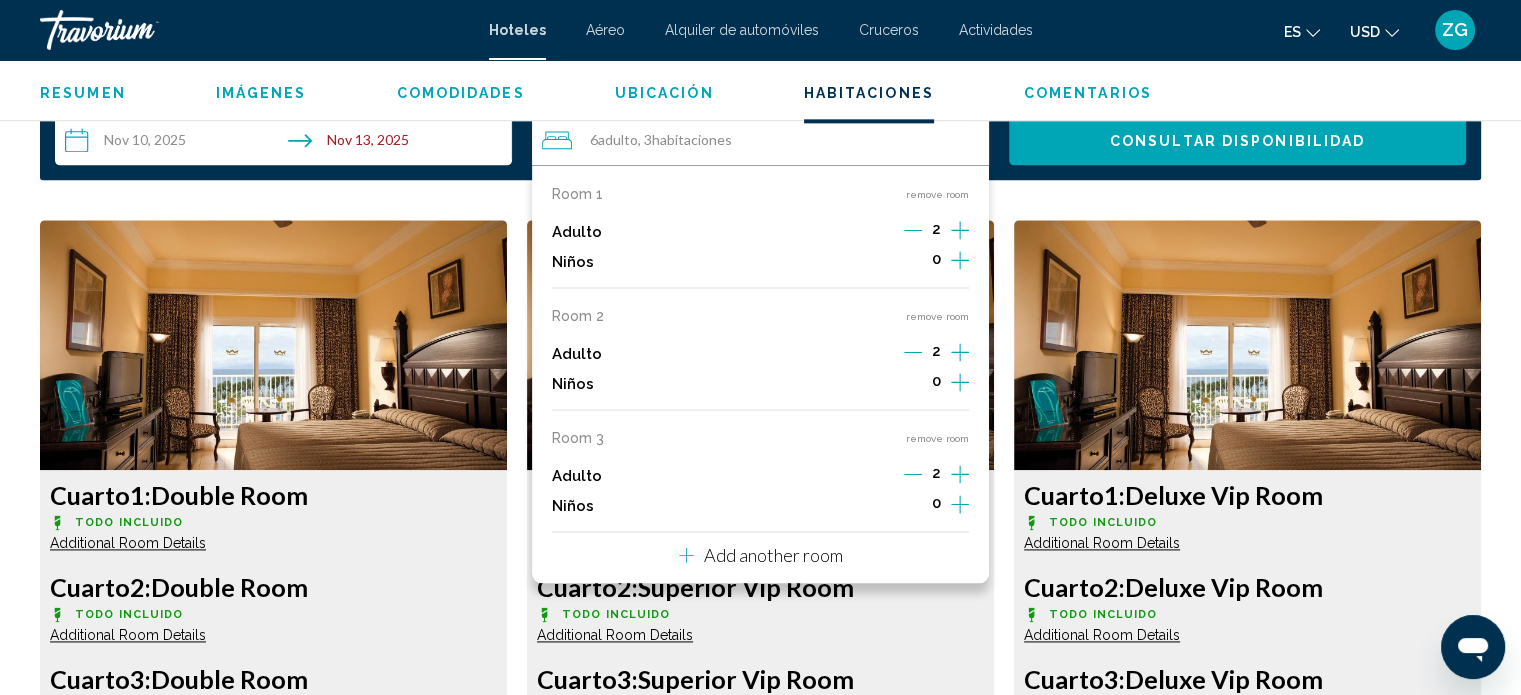 click on "Add another room" at bounding box center (773, 555) 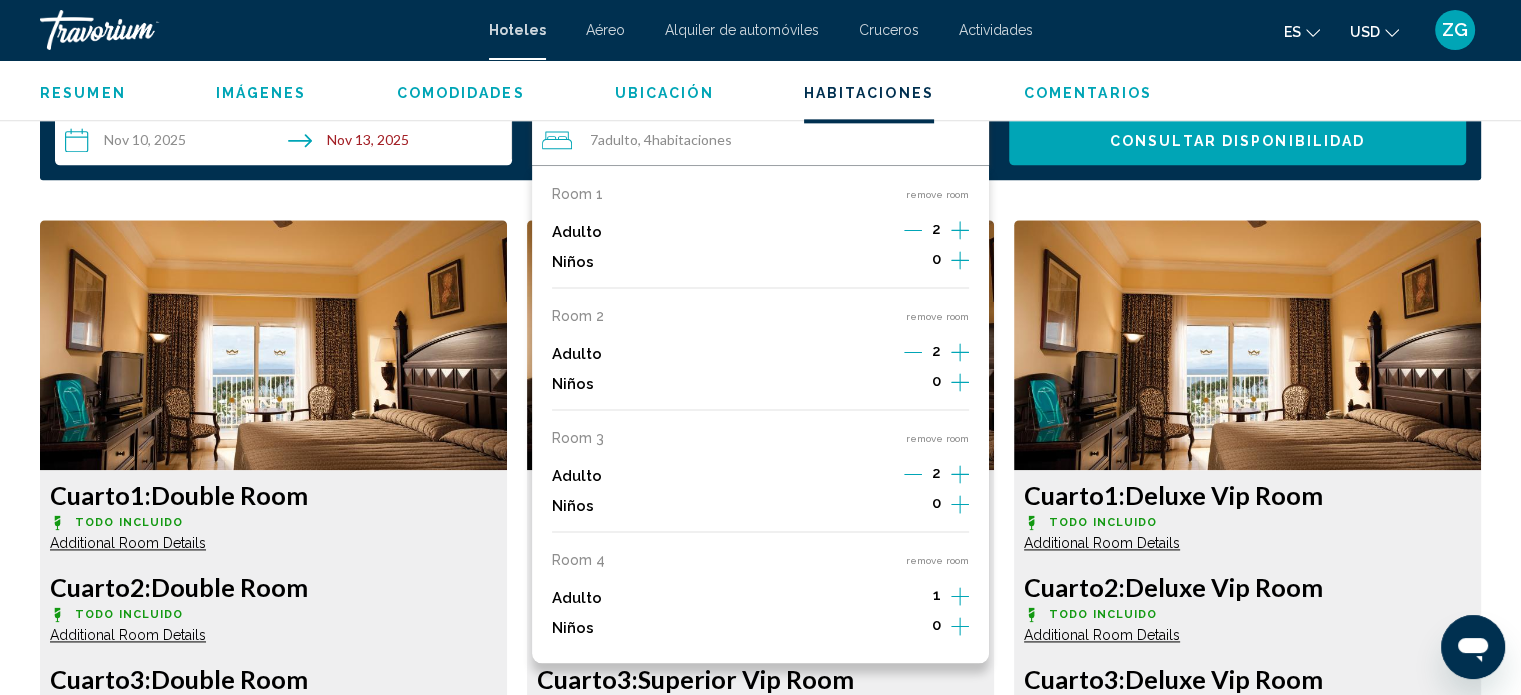 click on "Cuarto  2:  Double Room
Todo incluido Additional Room Details" at bounding box center (273, 608) 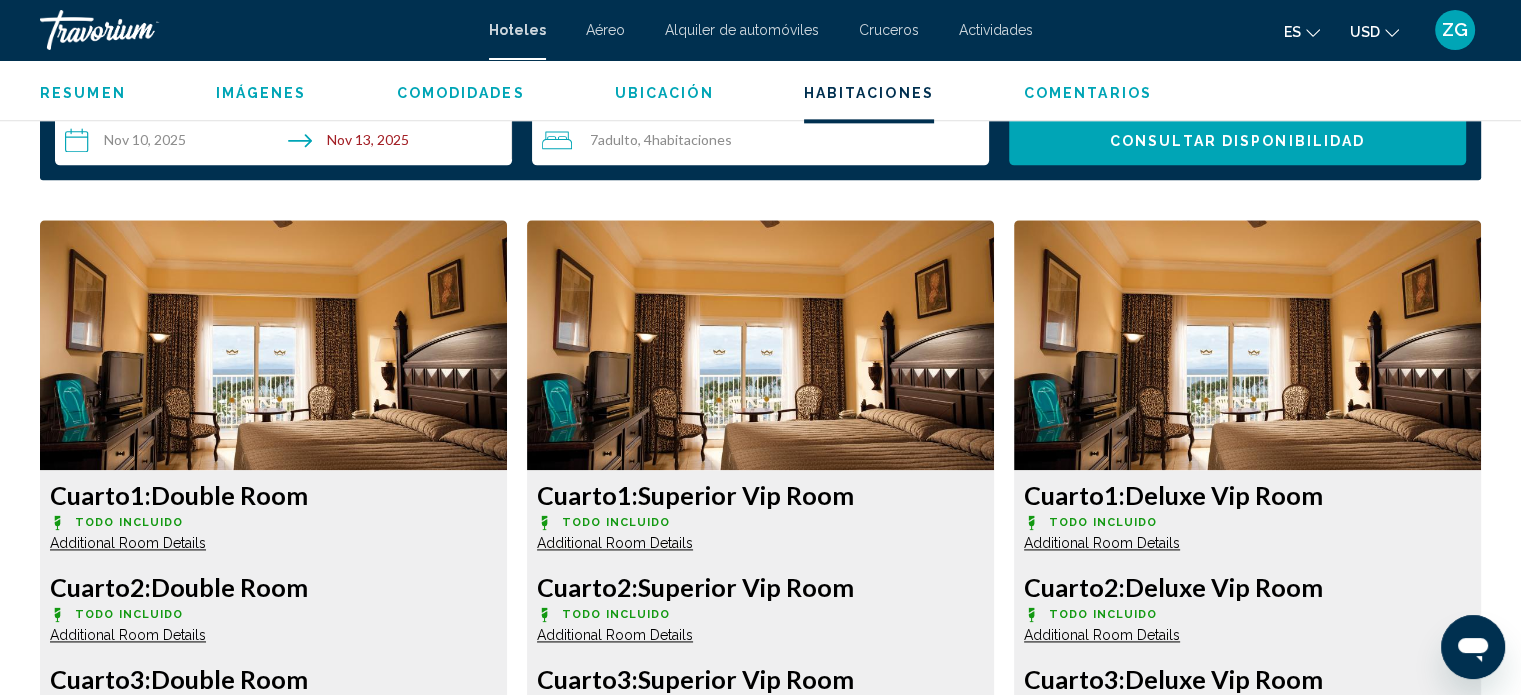 click on "Consultar disponibilidad" at bounding box center [1237, 141] 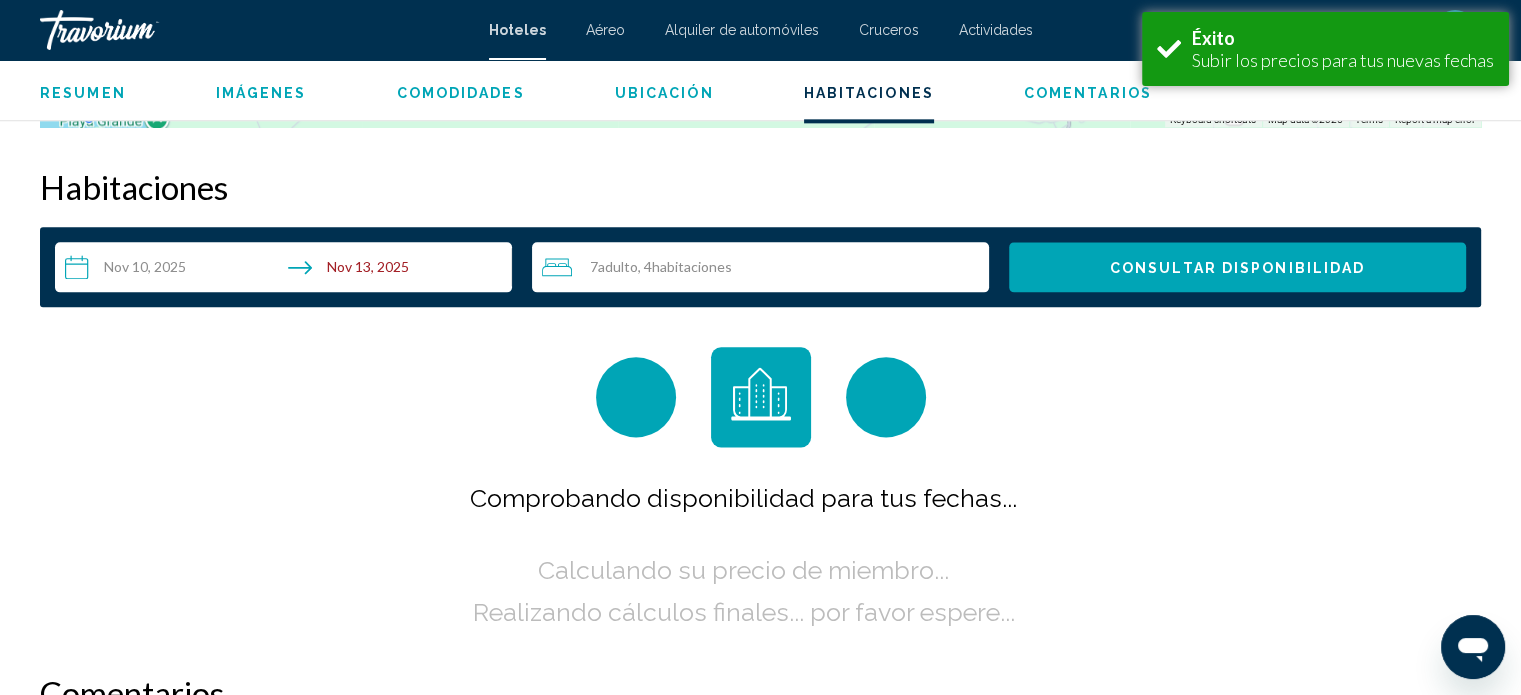 scroll, scrollTop: 2531, scrollLeft: 0, axis: vertical 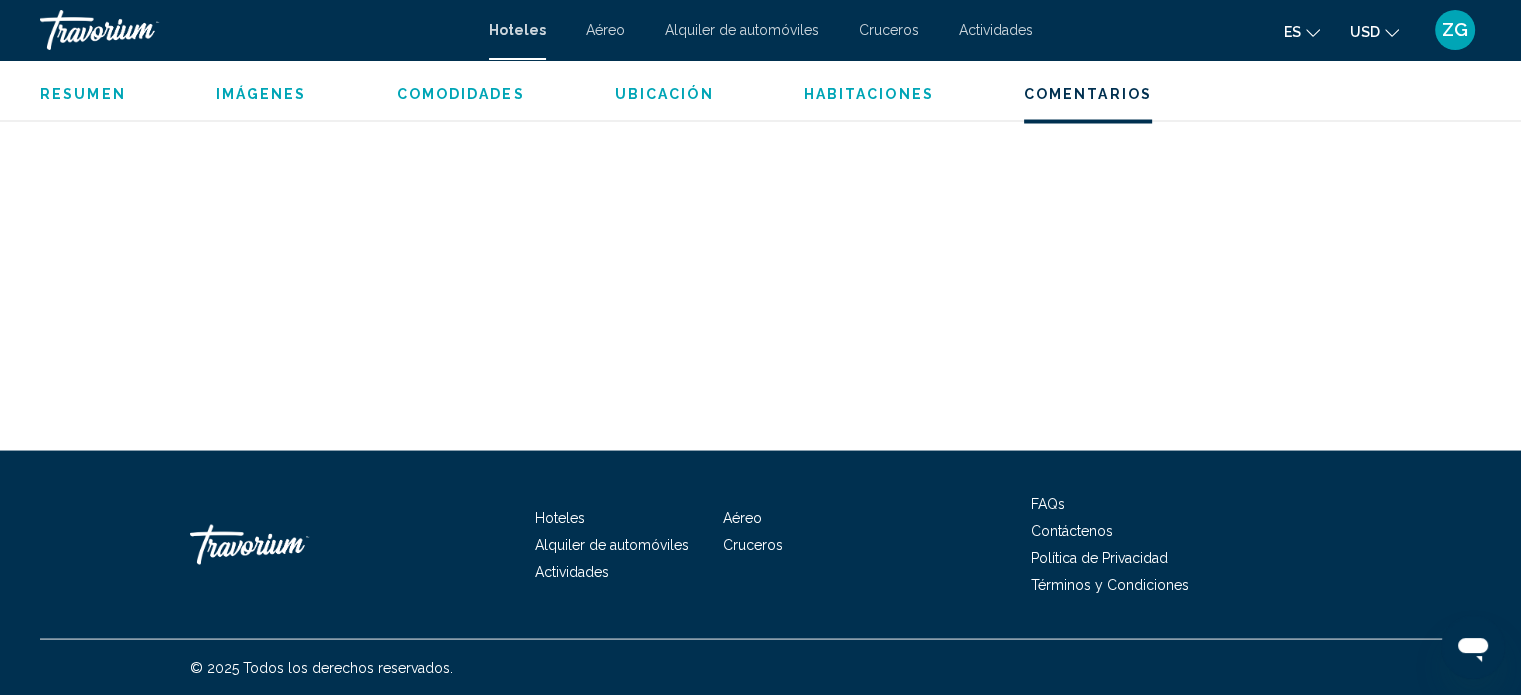 click on "Contáctenos" at bounding box center [1072, 530] 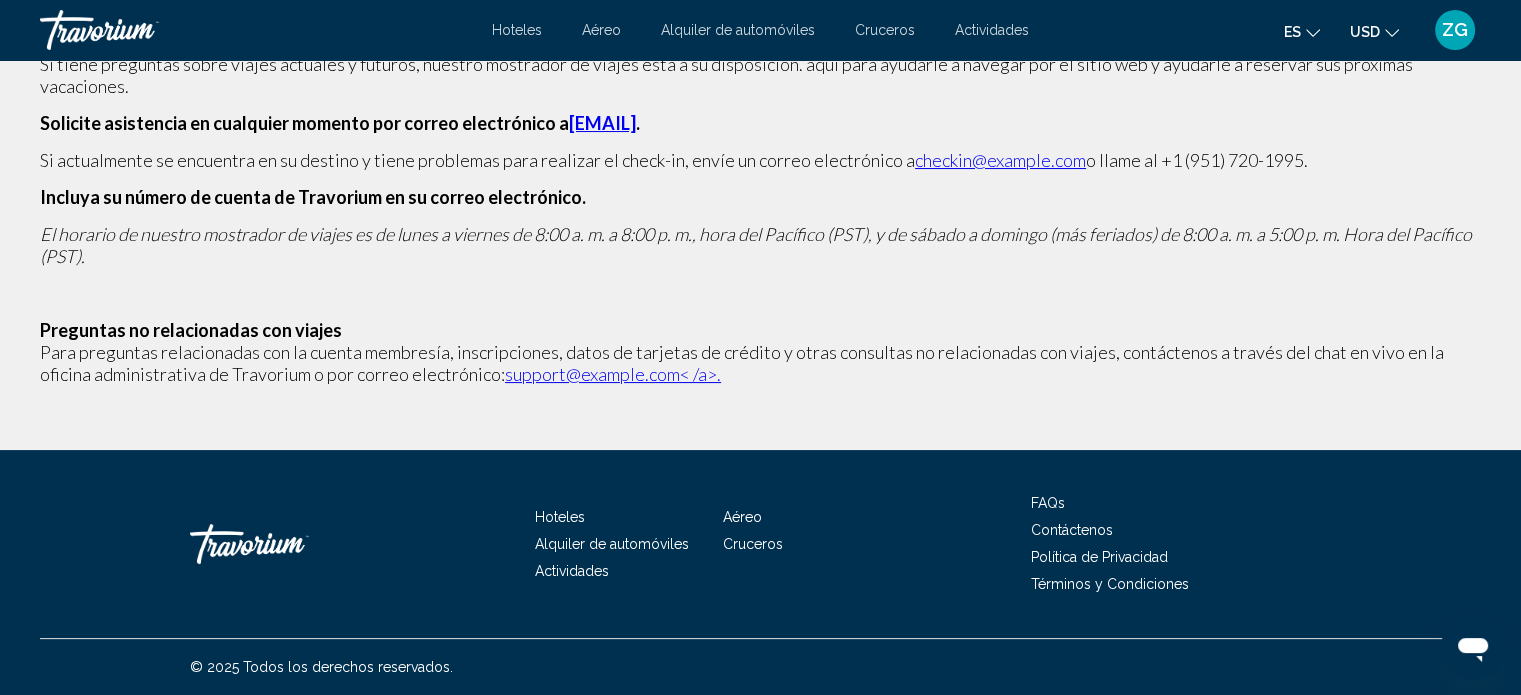 scroll, scrollTop: 0, scrollLeft: 0, axis: both 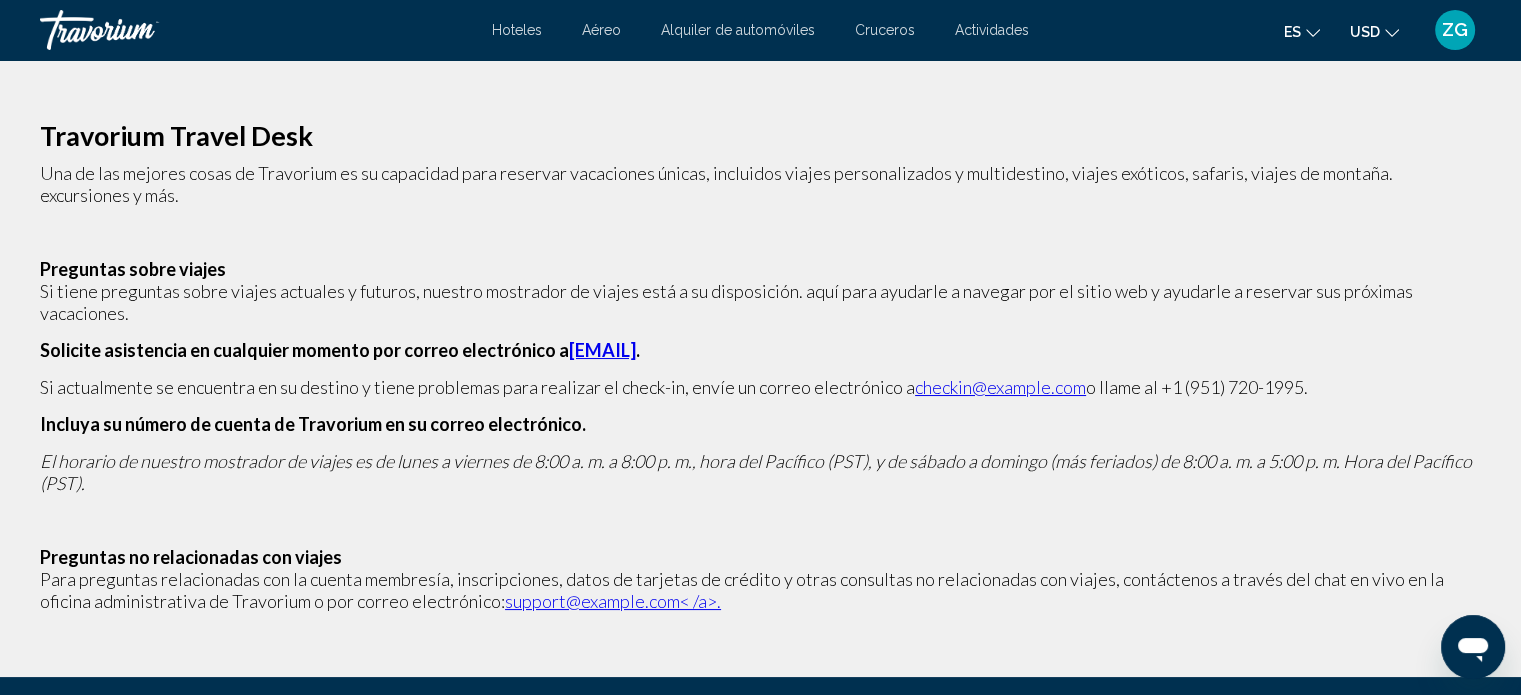click on "[EMAIL]" at bounding box center (602, 350) 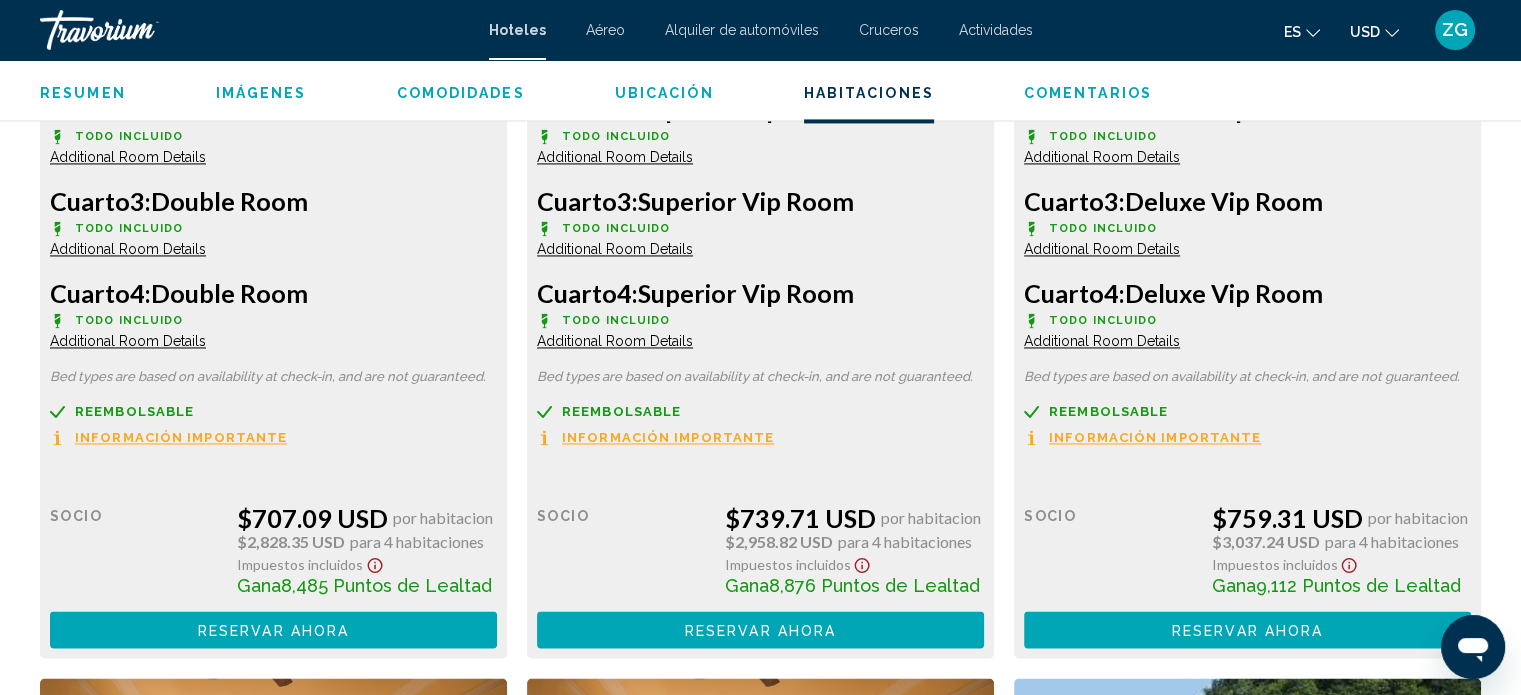 scroll, scrollTop: 3112, scrollLeft: 0, axis: vertical 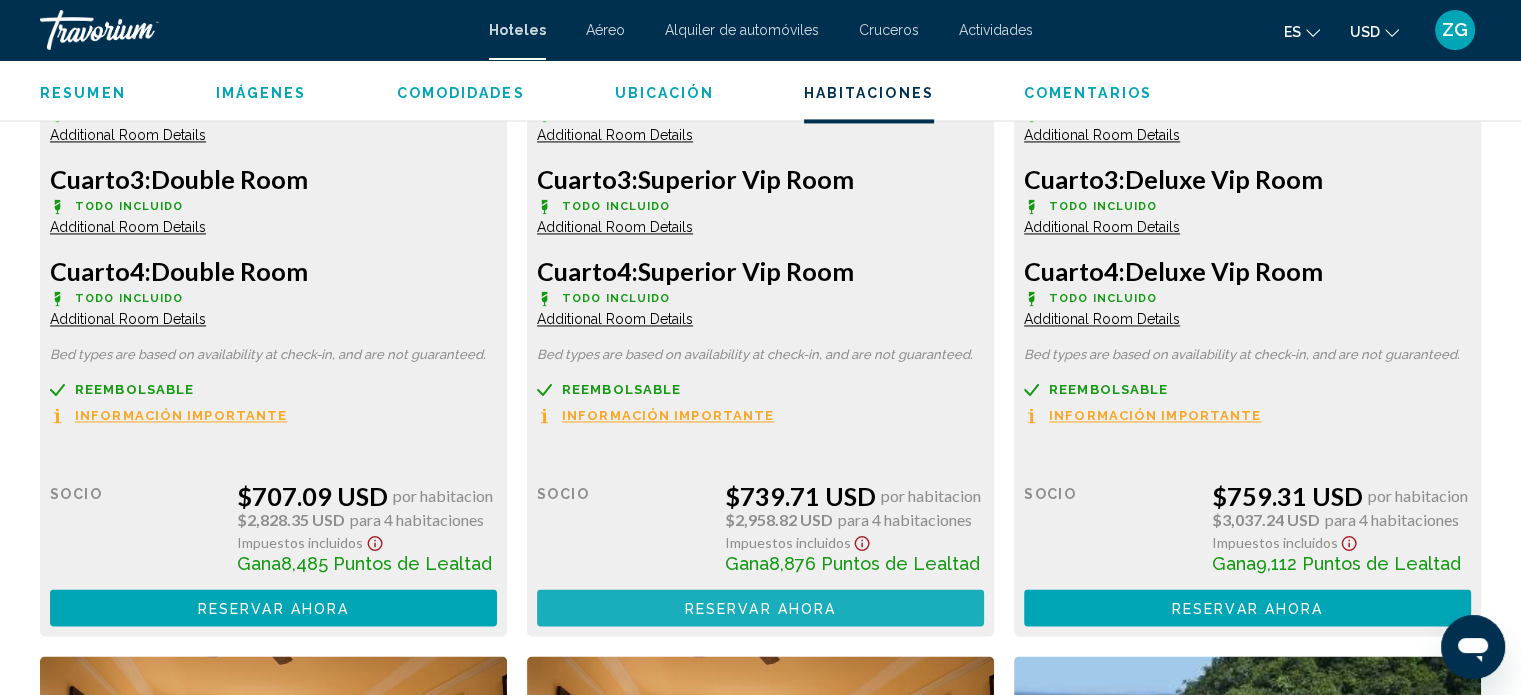 click on "Reservar ahora" at bounding box center (760, 608) 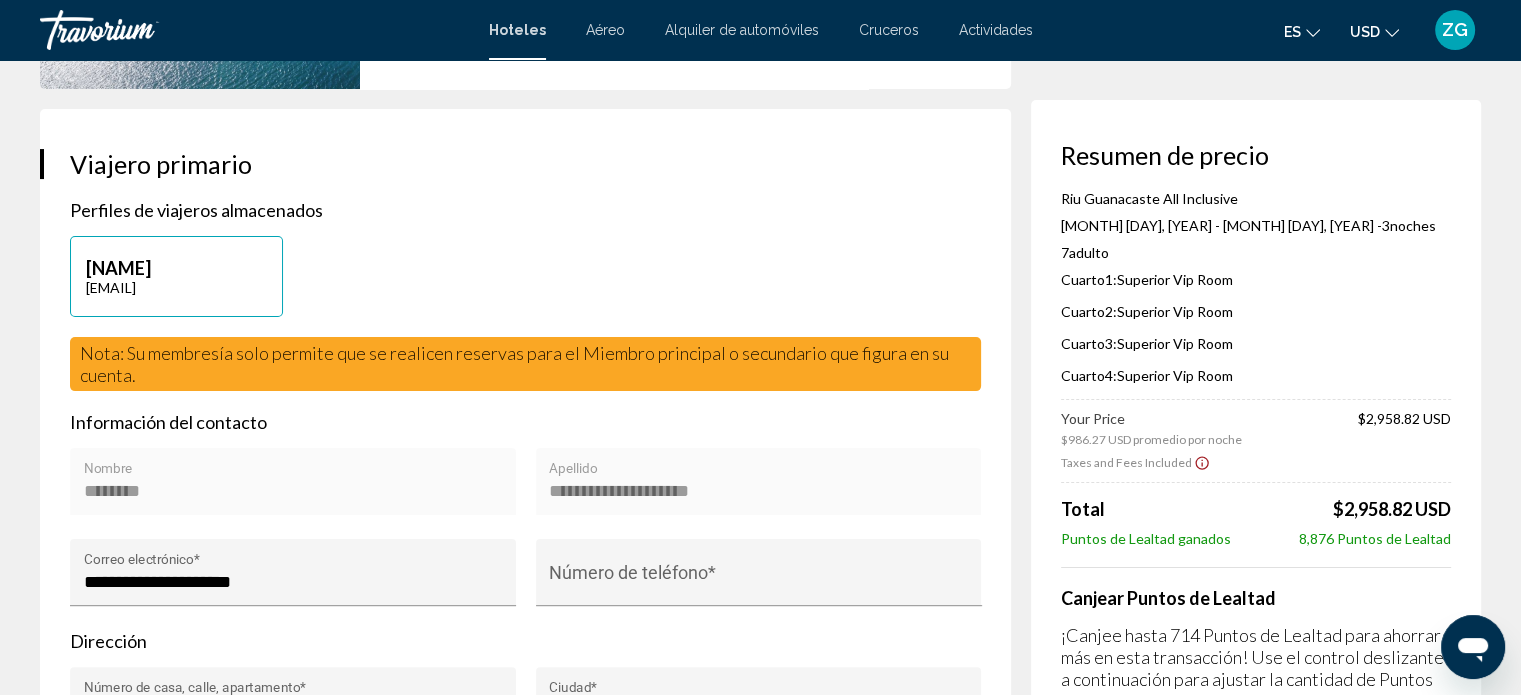 scroll, scrollTop: 600, scrollLeft: 0, axis: vertical 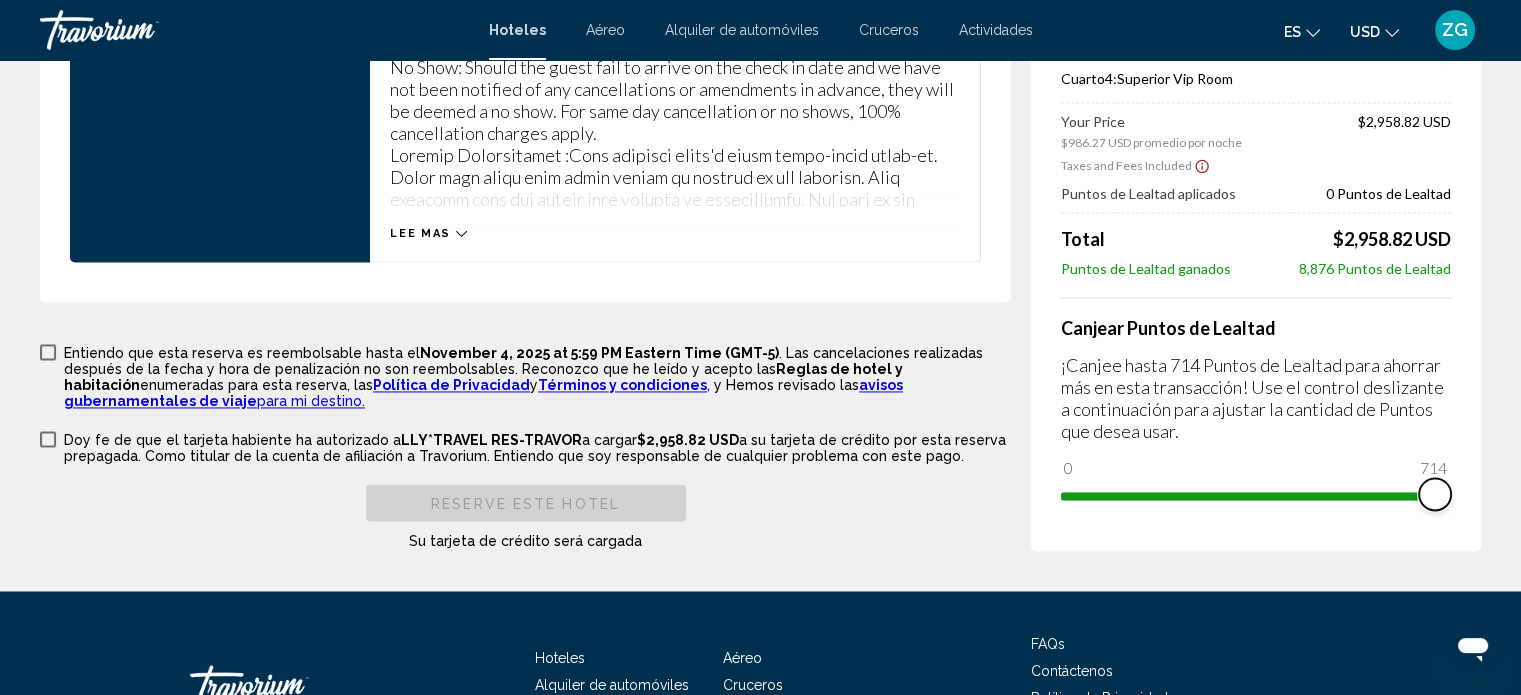 drag, startPoint x: 1079, startPoint y: 507, endPoint x: 1481, endPoint y: 559, distance: 405.34924 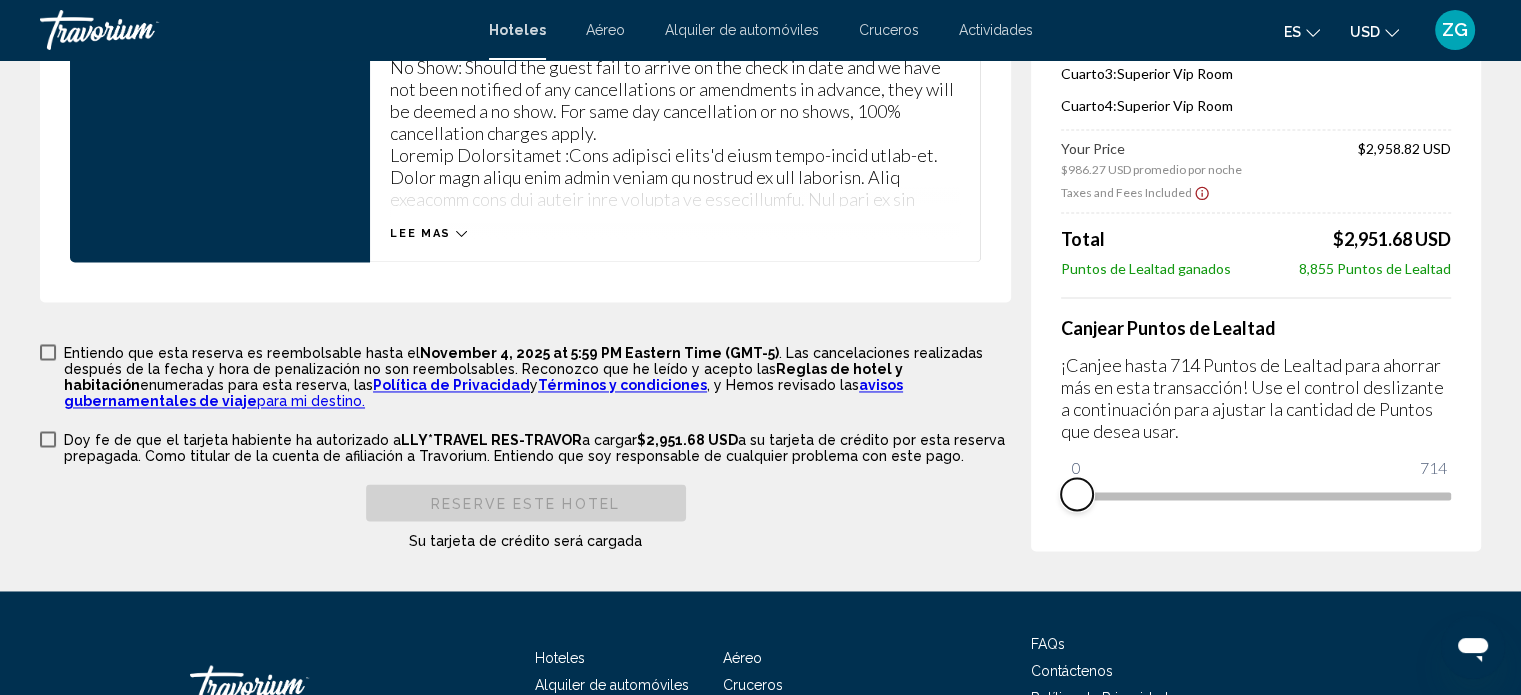drag, startPoint x: 1436, startPoint y: 509, endPoint x: 1063, endPoint y: 491, distance: 373.43405 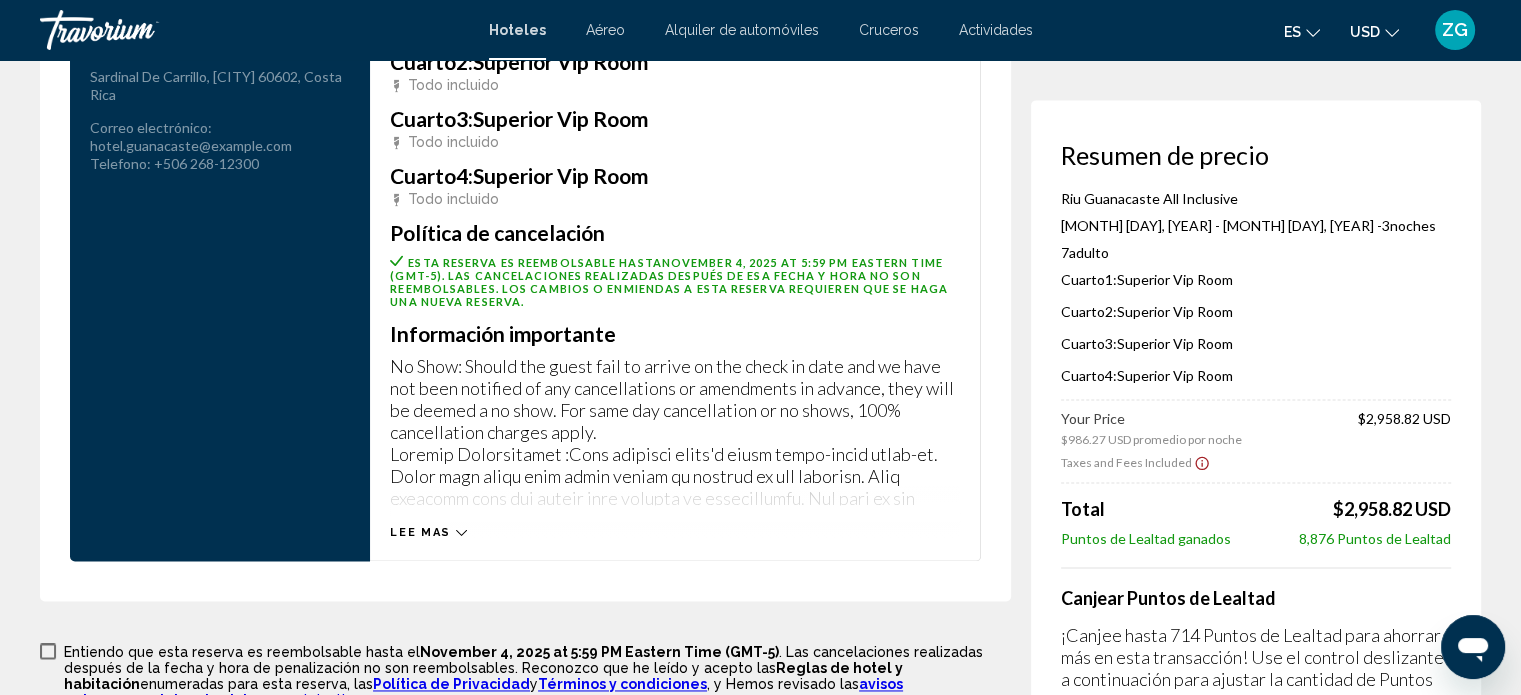 scroll, scrollTop: 2798, scrollLeft: 0, axis: vertical 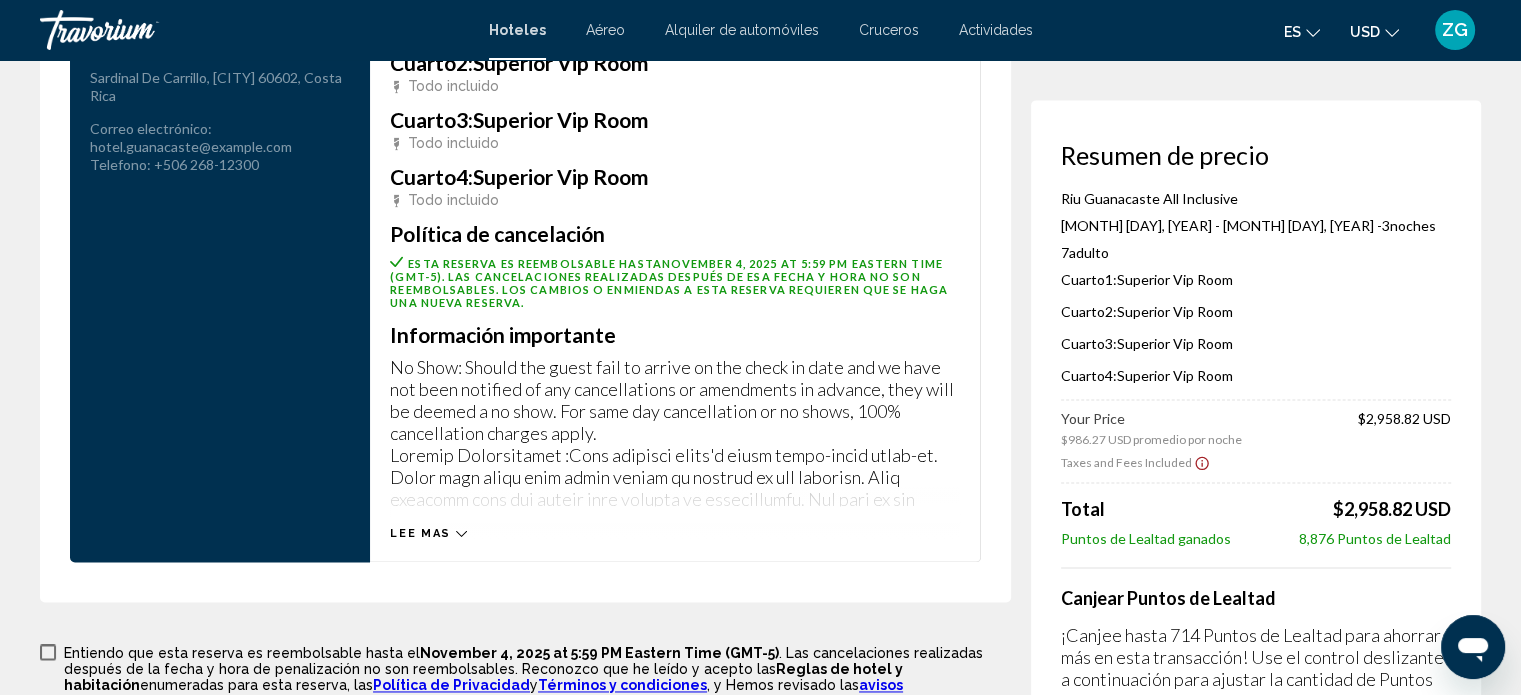 click on "Lee mas" at bounding box center (428, 533) 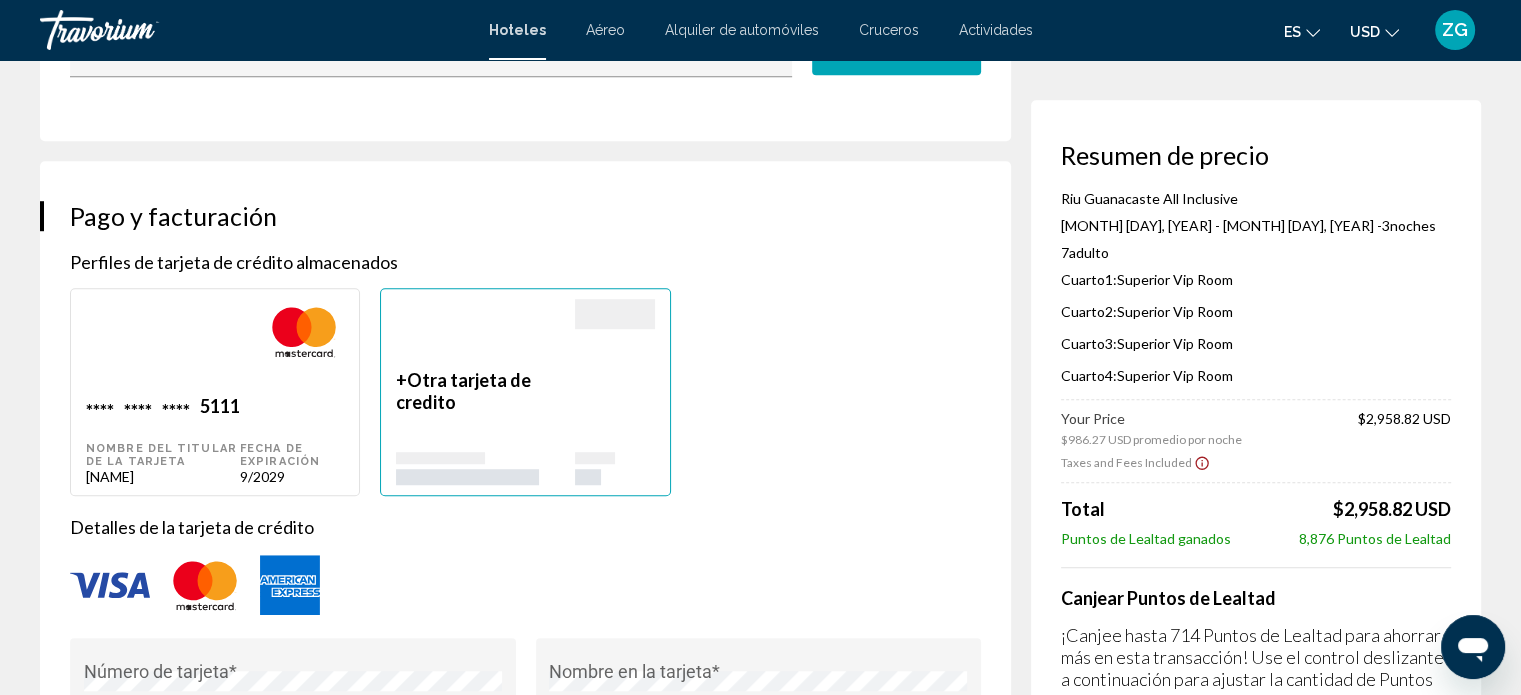 scroll, scrollTop: 1400, scrollLeft: 0, axis: vertical 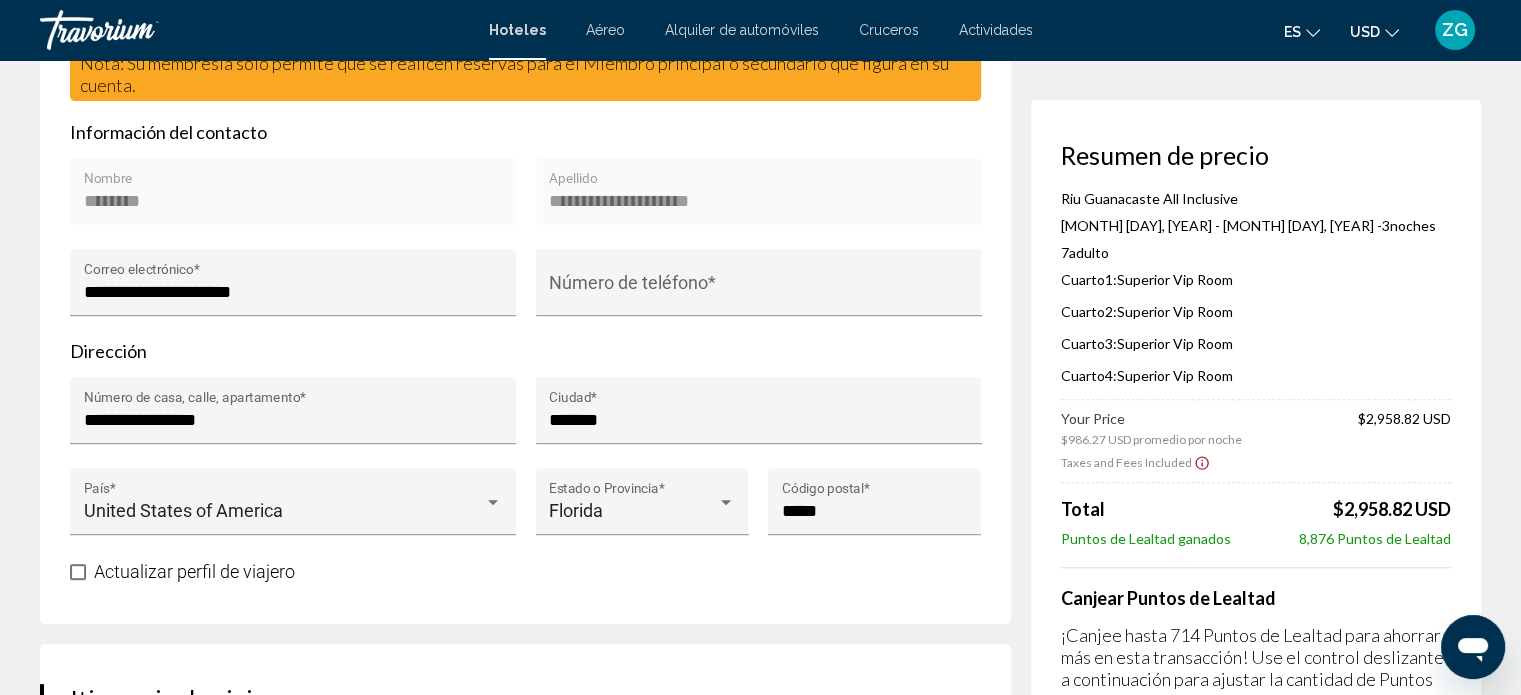 click on "Aéreo" at bounding box center [605, 30] 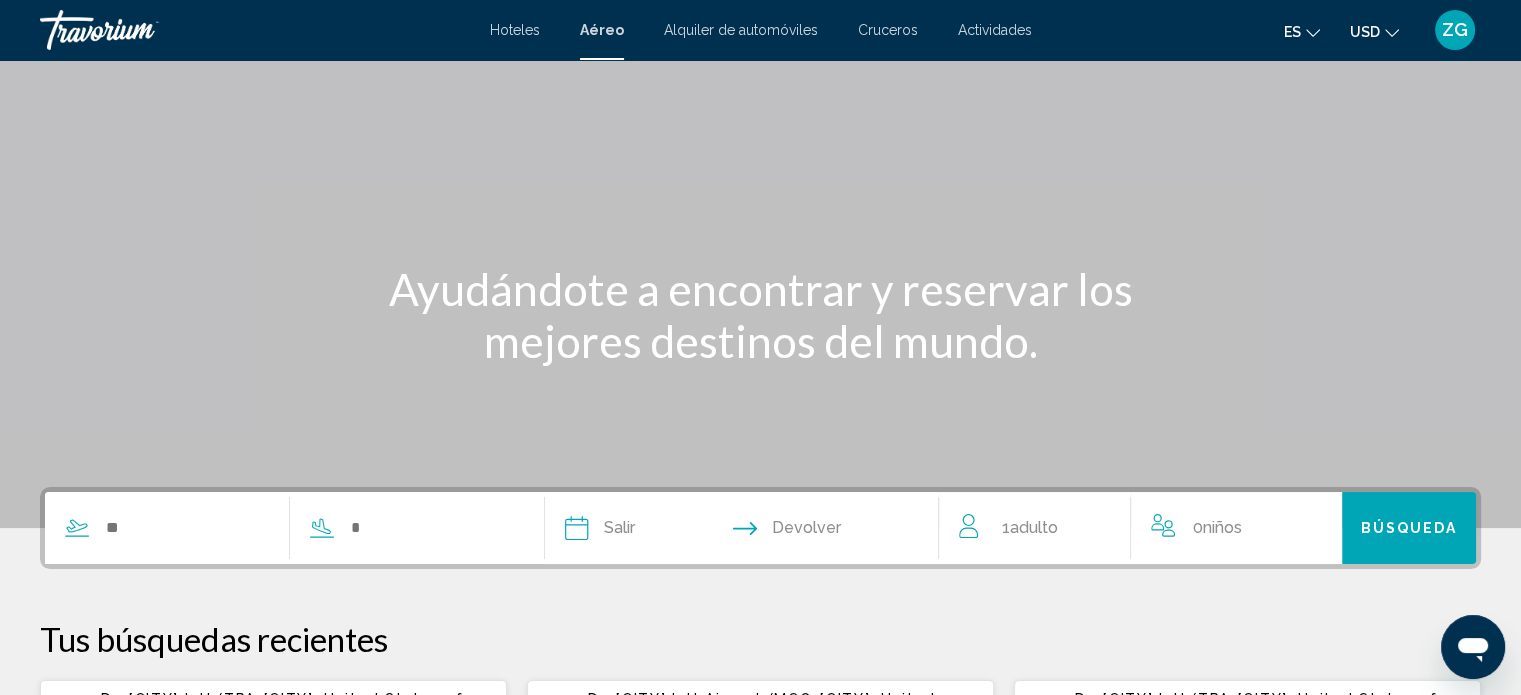scroll, scrollTop: 200, scrollLeft: 0, axis: vertical 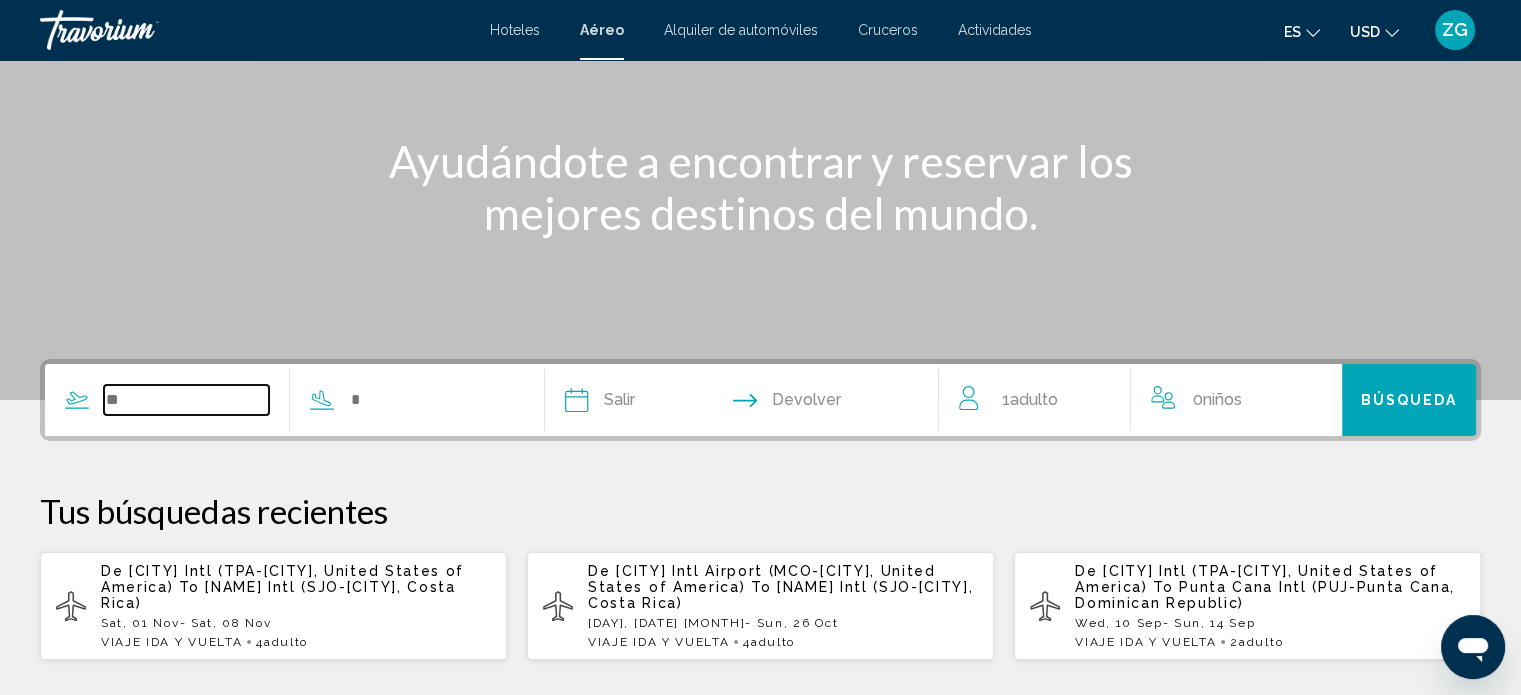 click at bounding box center [186, 400] 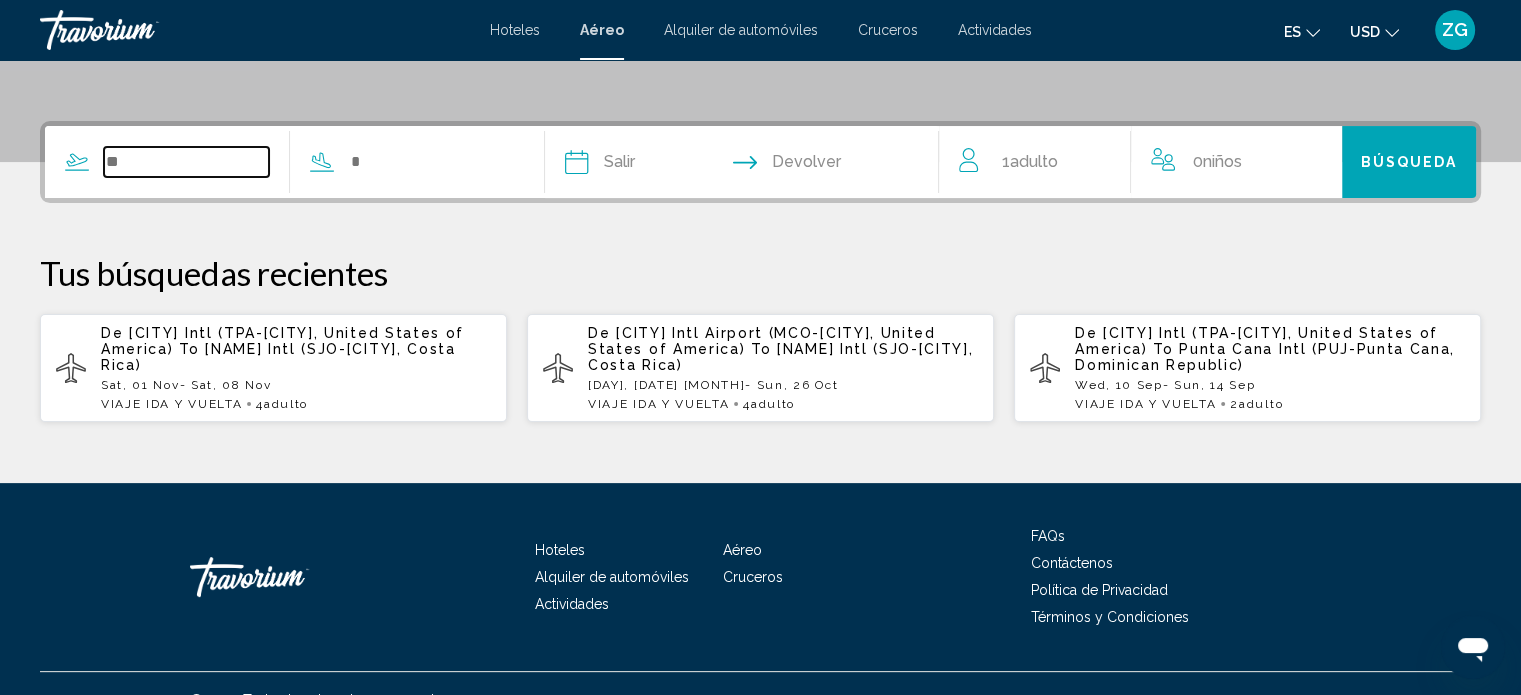 scroll, scrollTop: 469, scrollLeft: 0, axis: vertical 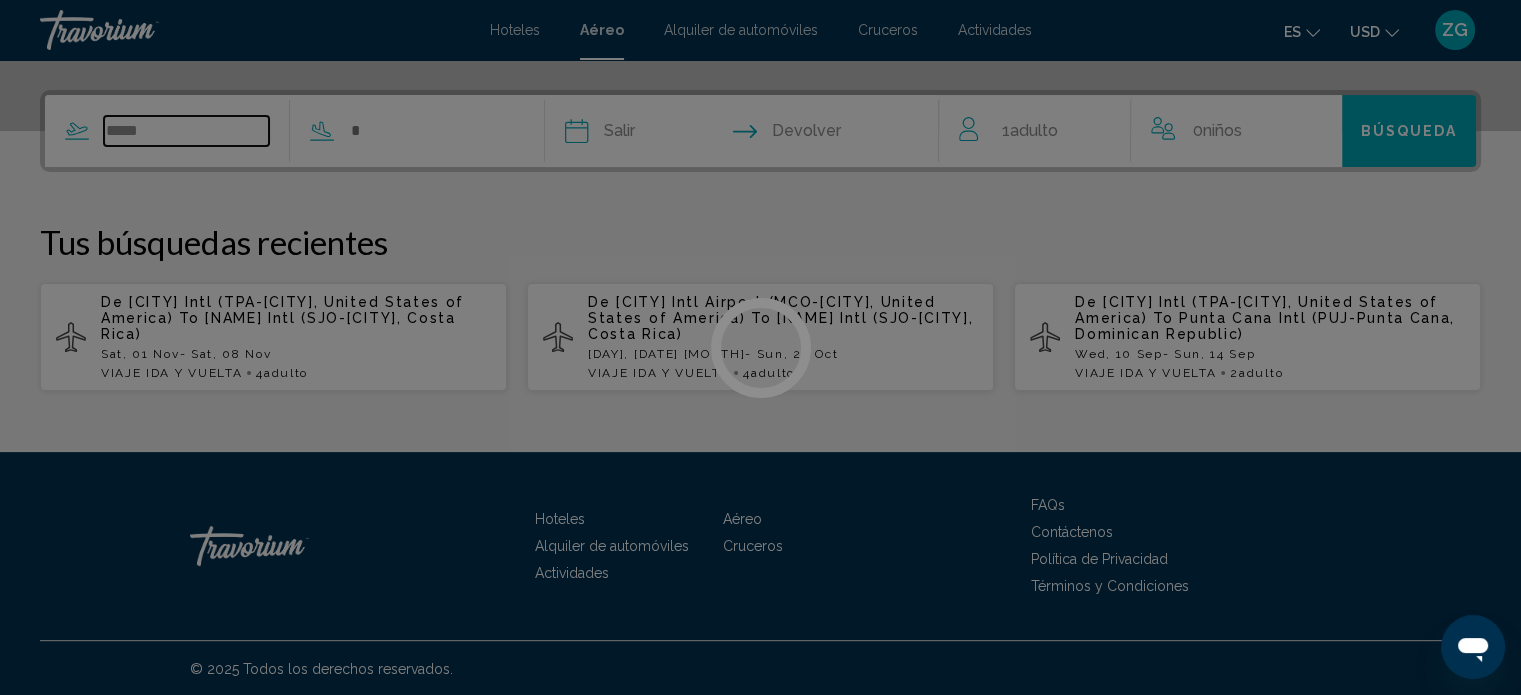 type on "*****" 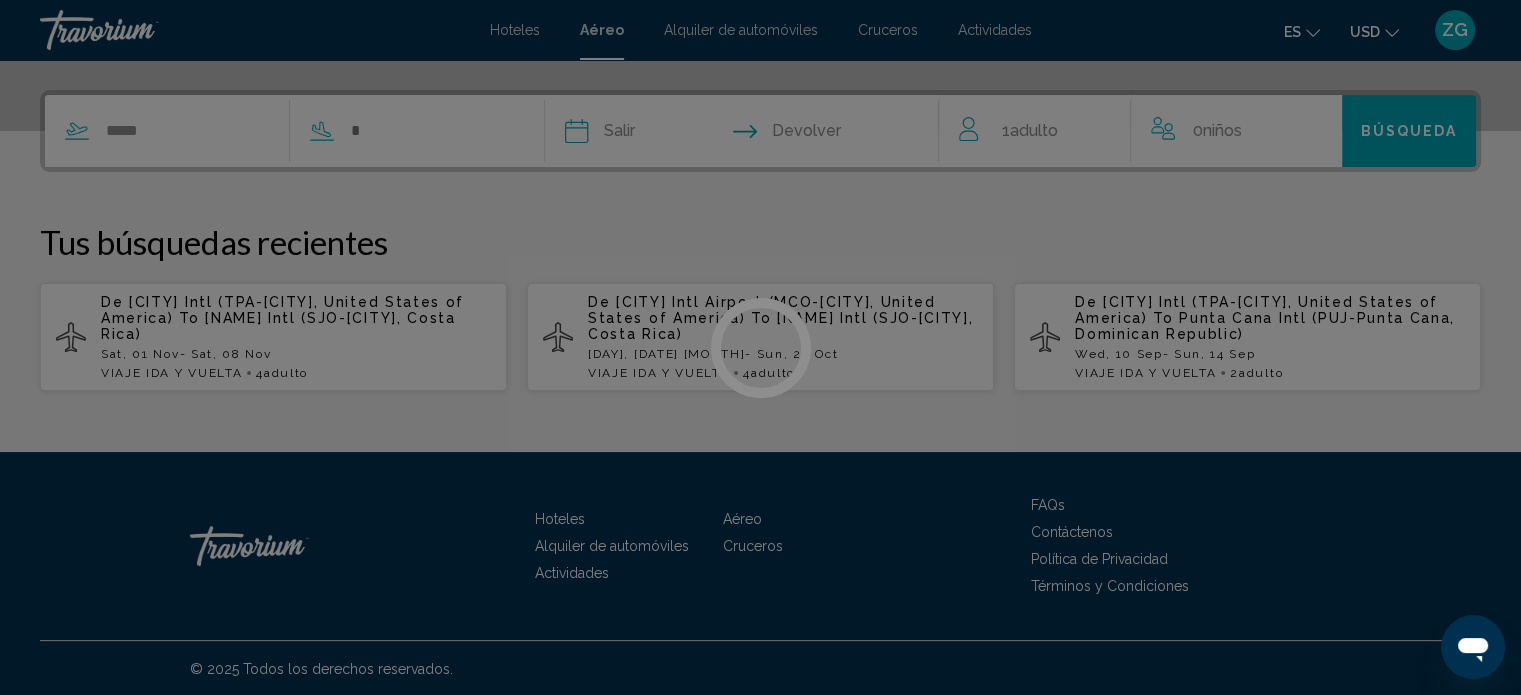 click on "Saltar al contenido principal Hoteles Aéreo Alquiler de automóviles Cruceros Actividades Hoteles Aéreo Alquiler de automóviles Cruceros Actividades es
English Español Français Italiano Português русский USD
USD ($) MXN (Mex$) CAD (Can$) GBP (£) EUR (€) AUD (A$) NZD (NZ$) CNY (CN¥) ZG Iniciar sesión Ayudándote a encontrar y reservar los mejores destinos del mundo.
*****
Salir  Aug  *** *** *** *** *** *** *** *** *** *** *** ***   2025  **** **** **** **** **** **** Su Mo Tu We Th Fr Sa 27 28 29 30 31 1 2 3 4 5 6 7 8 9 10 11 12 13 14 15 16 17 18 19 20 21 22 23 24 25 26 27 28 29 30 31 1 2 3 4 5 6 * * * * * * * * * ** ** ** ** ** ** ** ** ** ** ** ** ** ** ** ** ** ** ** ** ** ** ** ** ** ** ** ** ** ** ** ** ** ** ** ** ** ** ** ** ** ** ** ** ** ** ** ** ** ** ** ** ** ** ** ** ** ** ** ** ** ** ** ** **
Devolver" at bounding box center (760, -122) 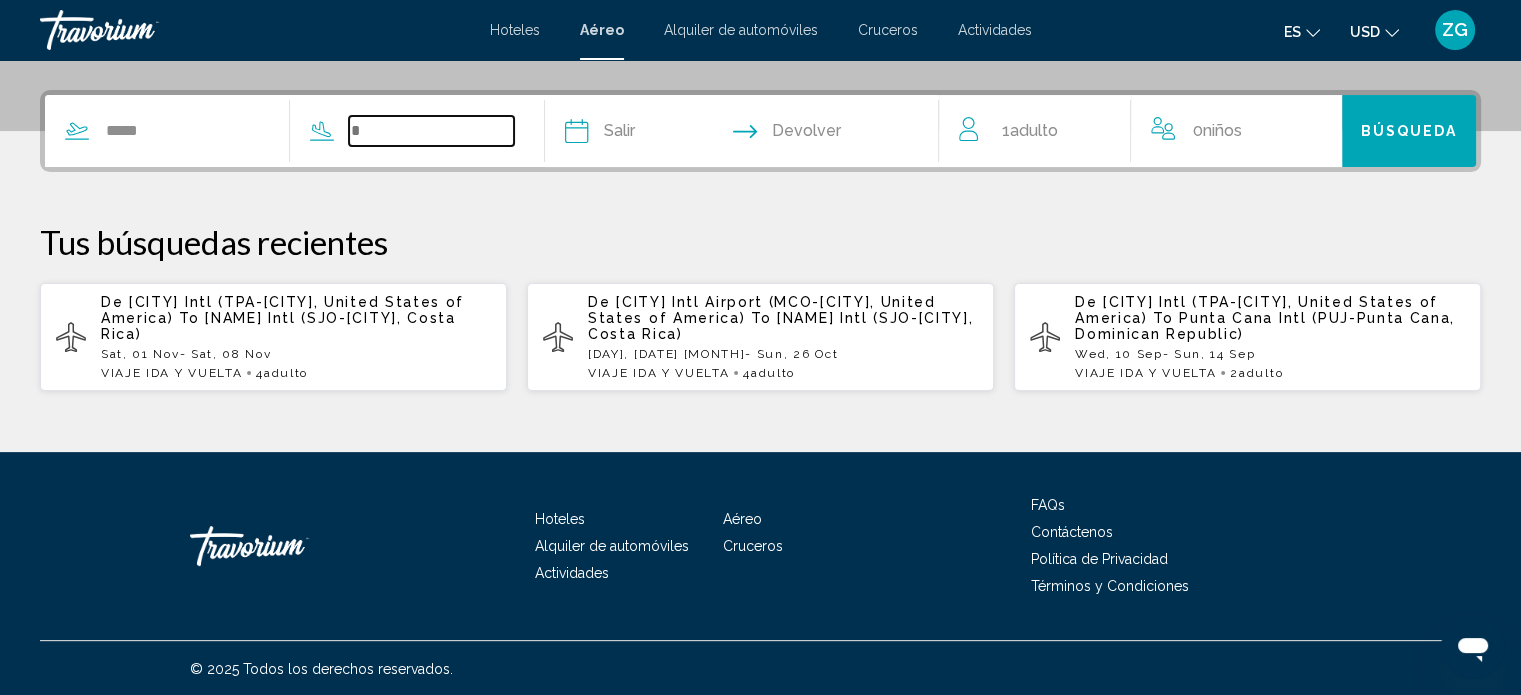 click at bounding box center [431, 131] 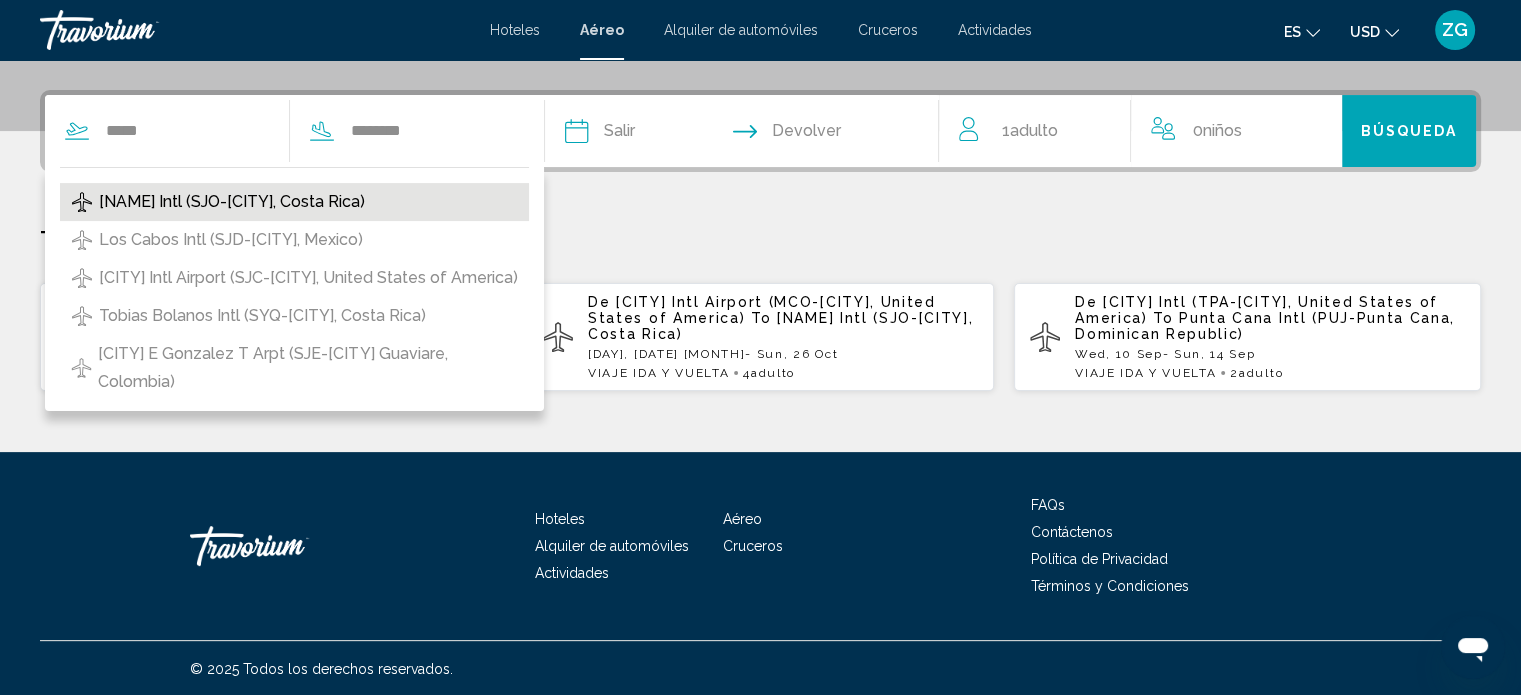 click on "[NAME] Intl (SJO-[CITY], Costa Rica)" at bounding box center (232, 202) 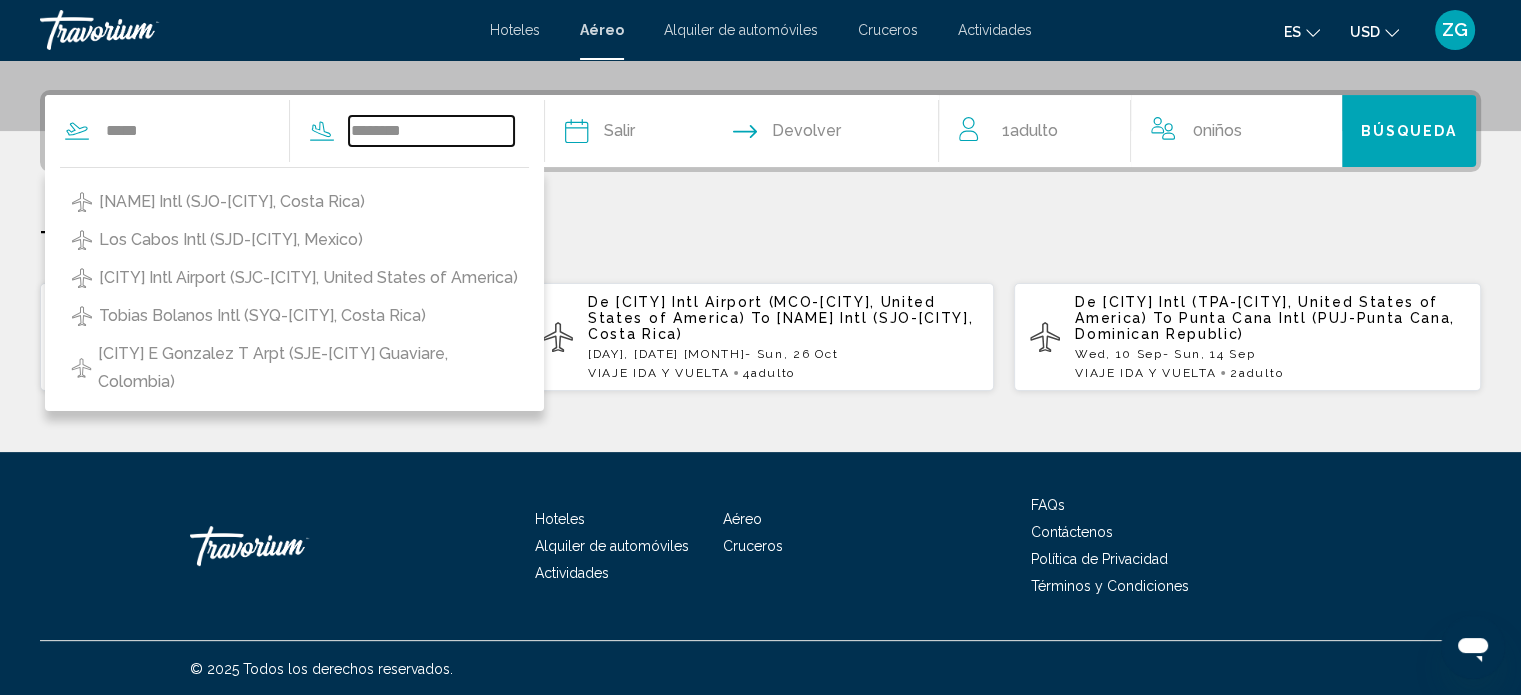 type on "**********" 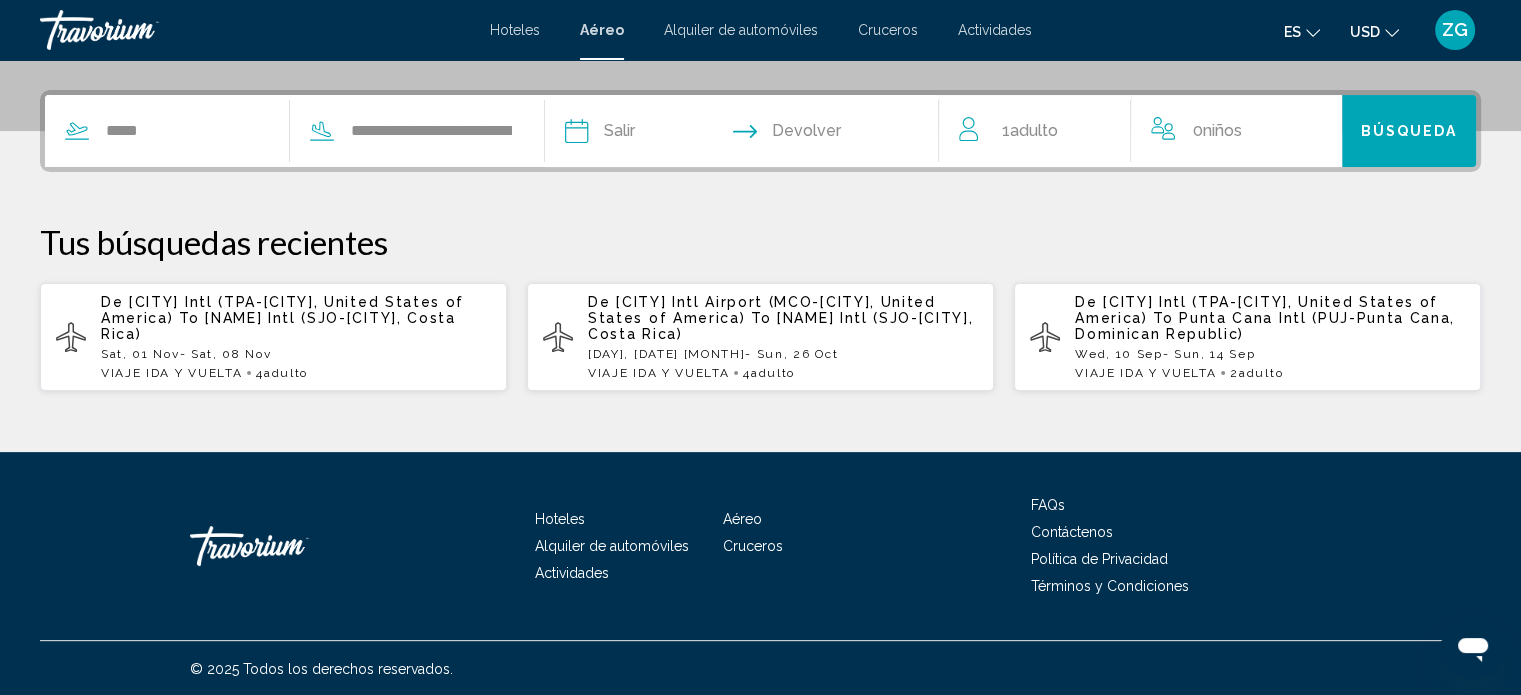 click at bounding box center (657, 134) 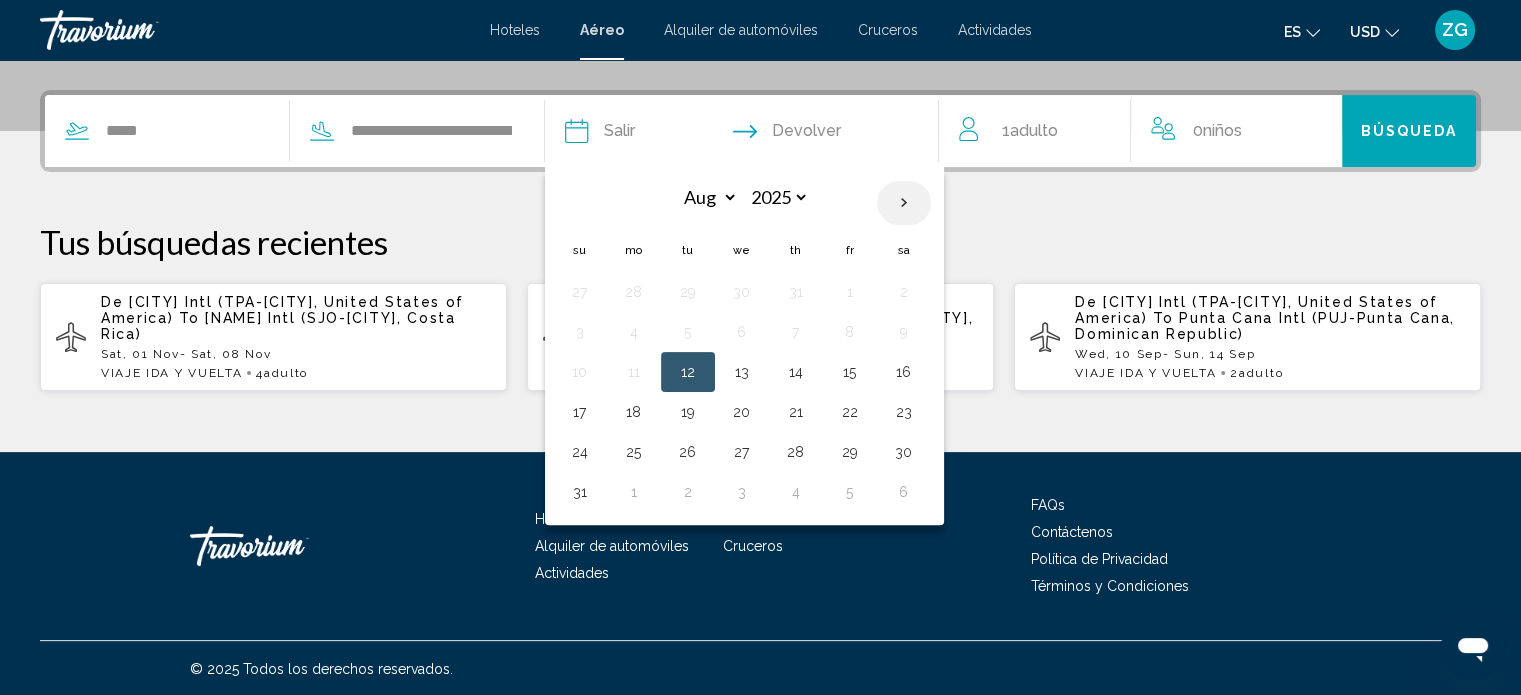 click at bounding box center [904, 203] 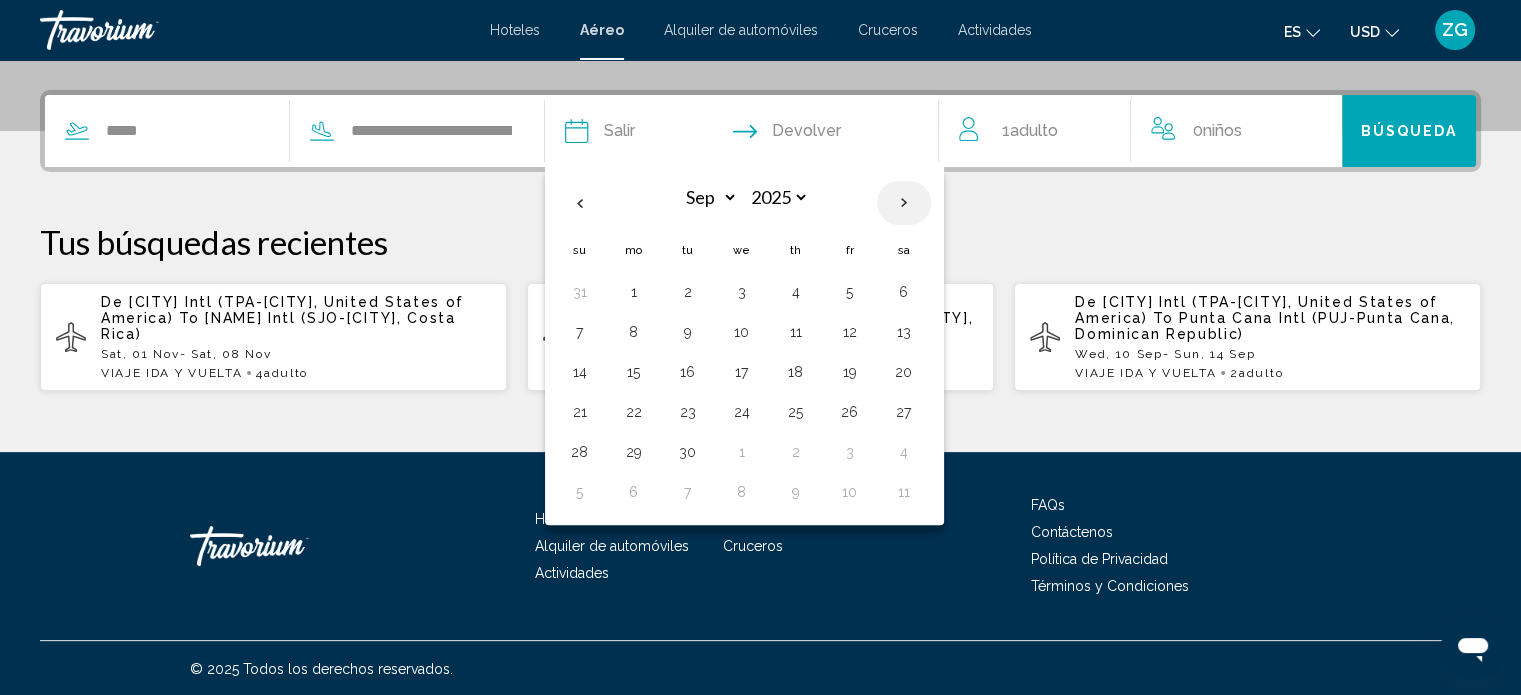 click at bounding box center (904, 203) 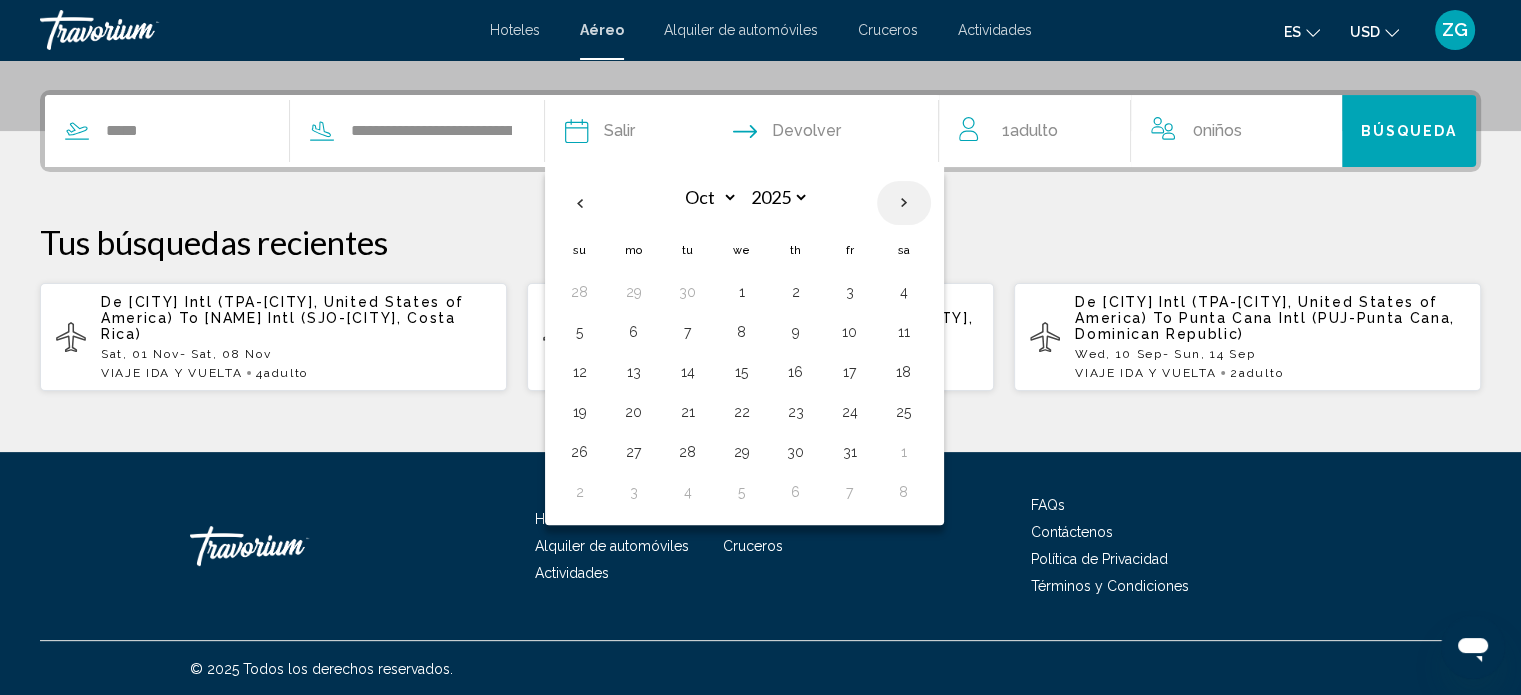 click at bounding box center (904, 203) 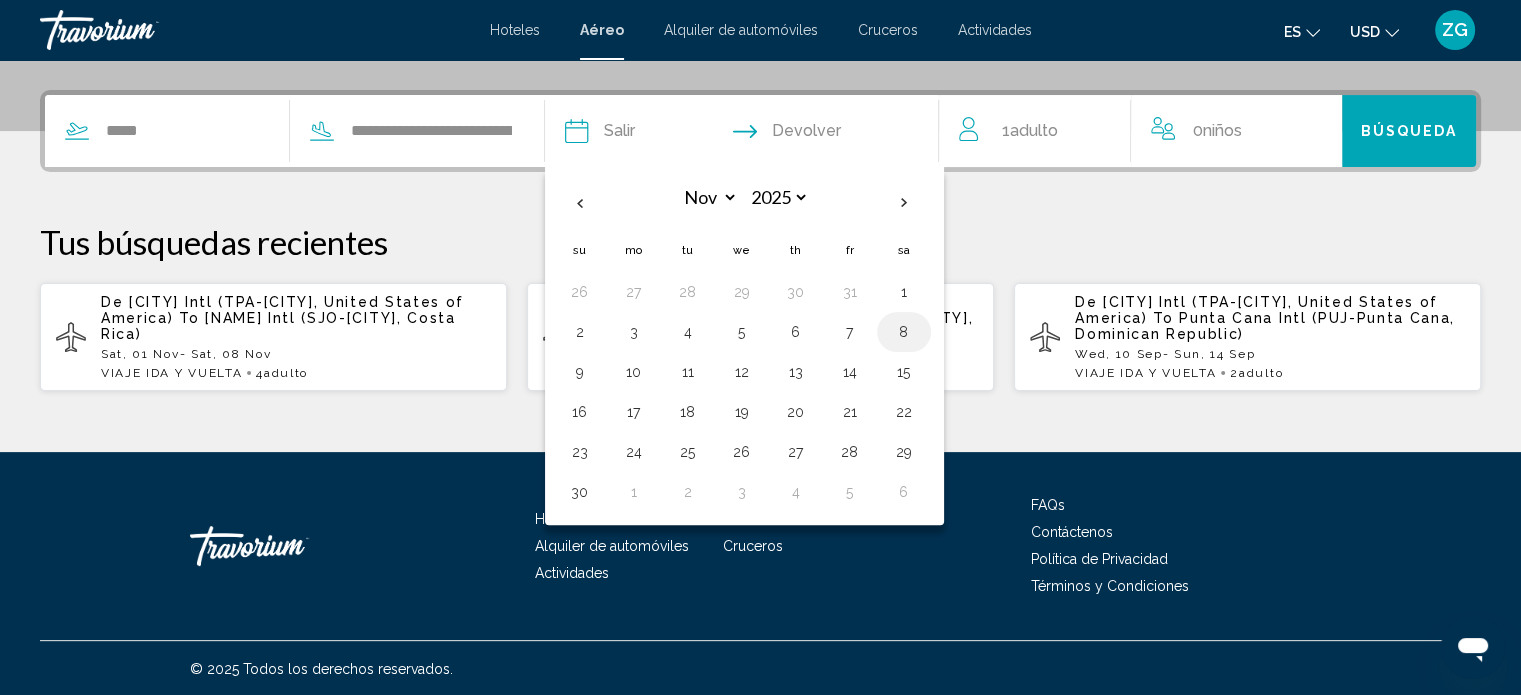click on "8" at bounding box center (904, 332) 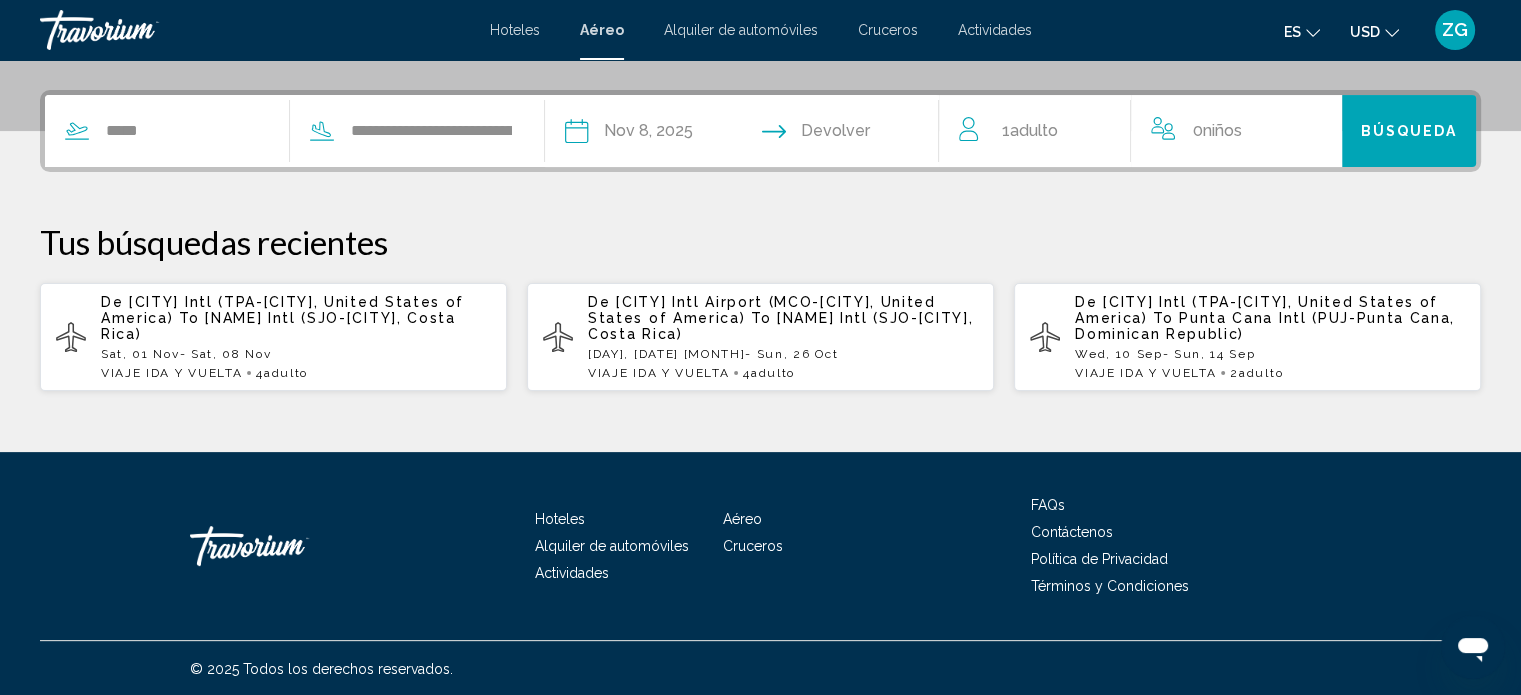 click at bounding box center (849, 134) 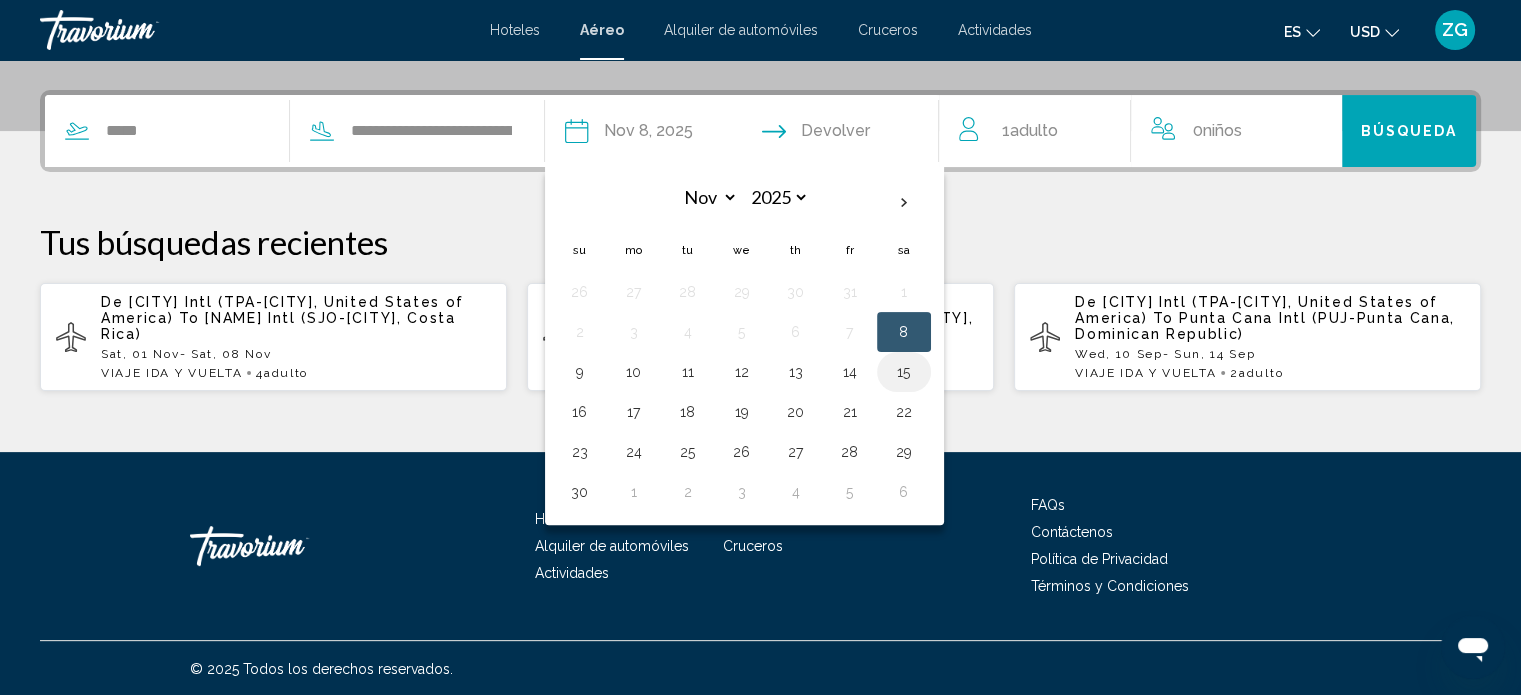 click on "15" at bounding box center [904, 372] 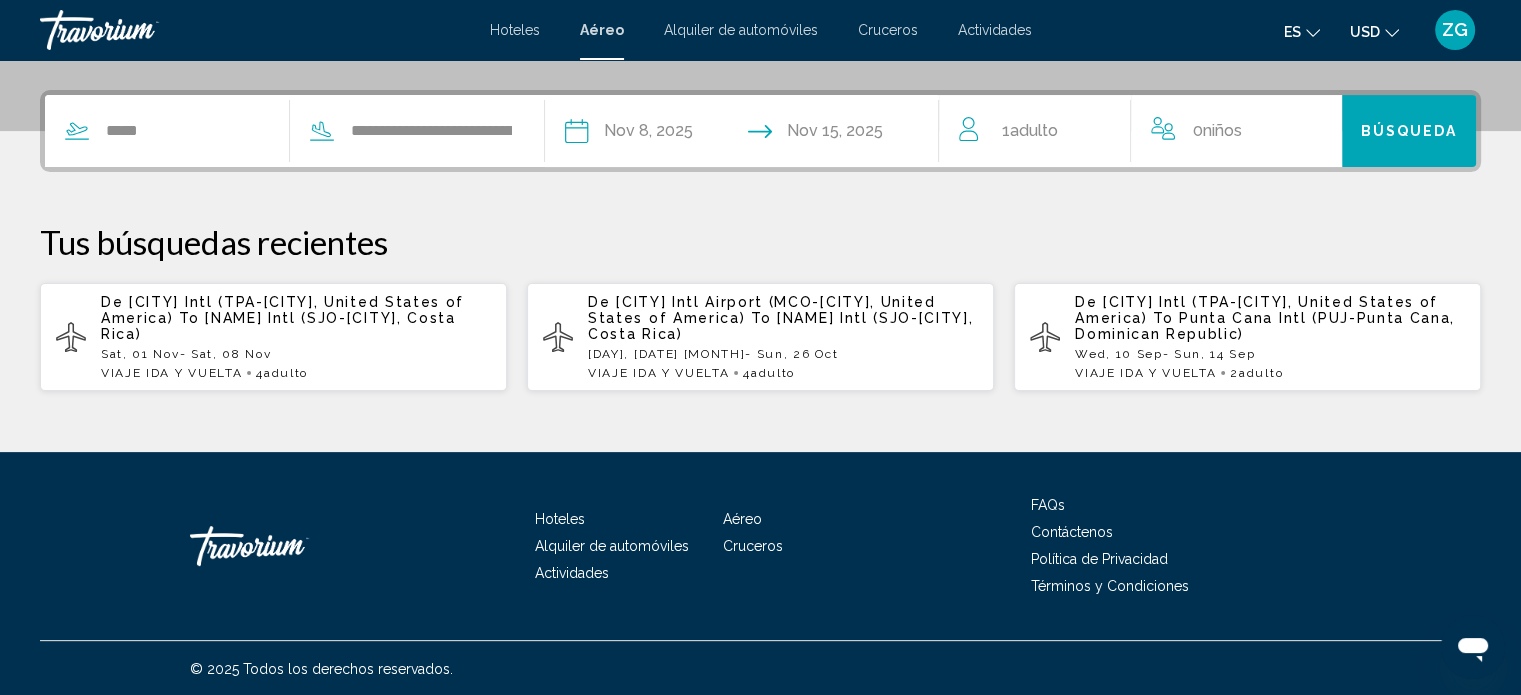 click on "1  Adulto Adulto" at bounding box center (1044, 131) 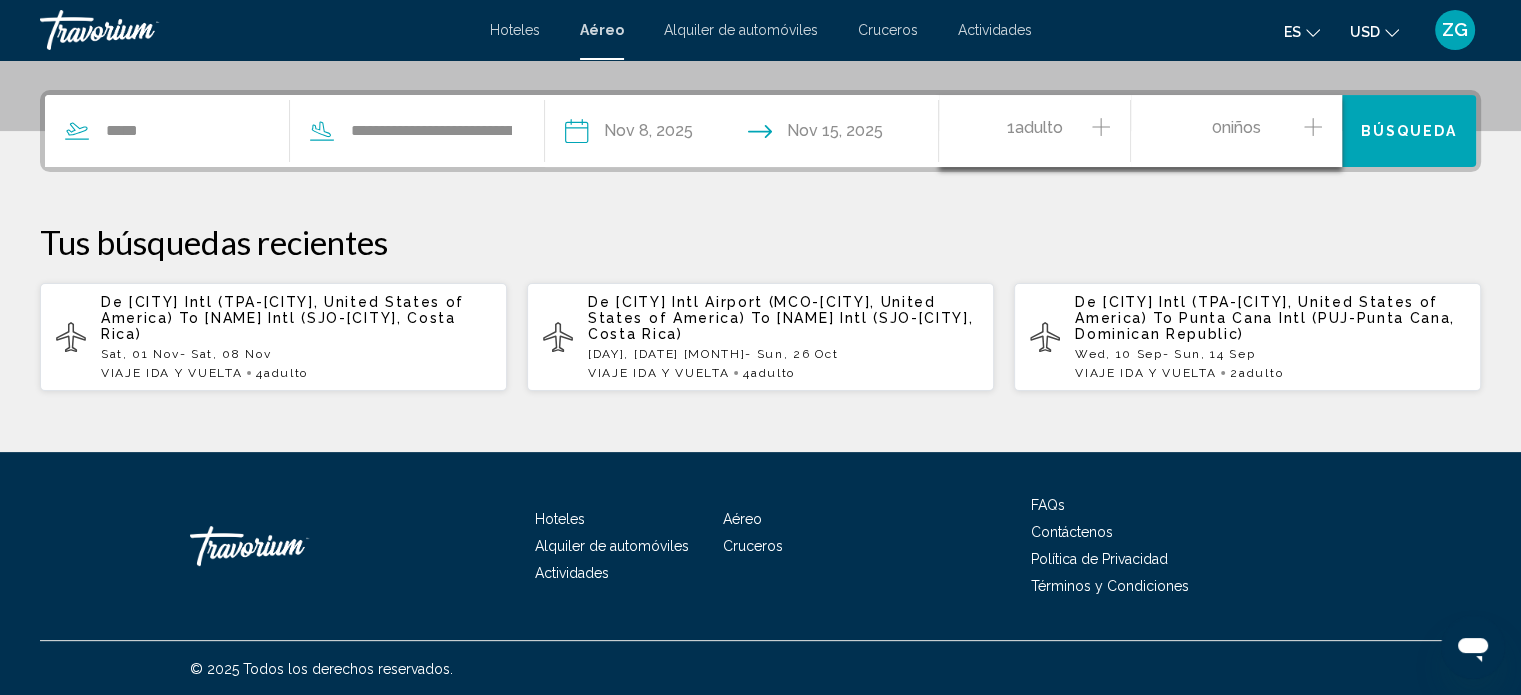 click 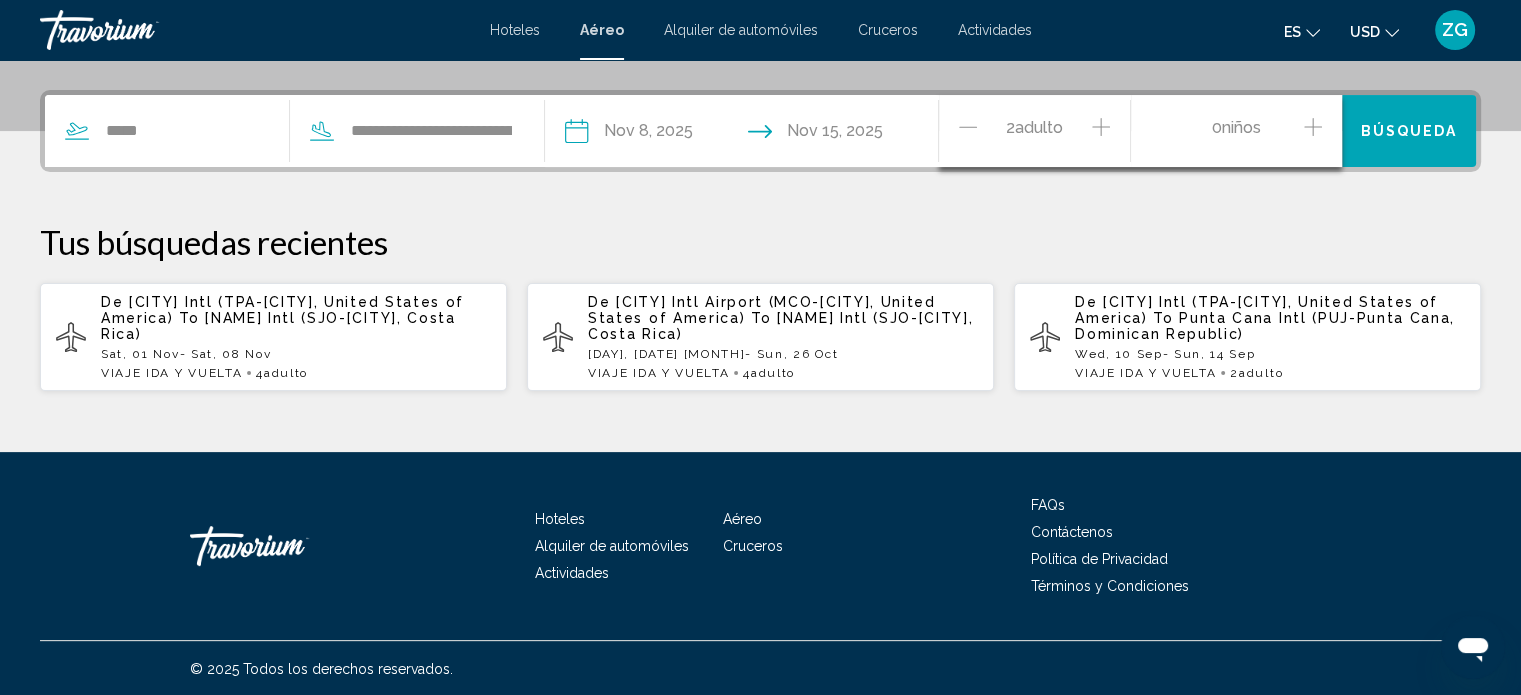 click 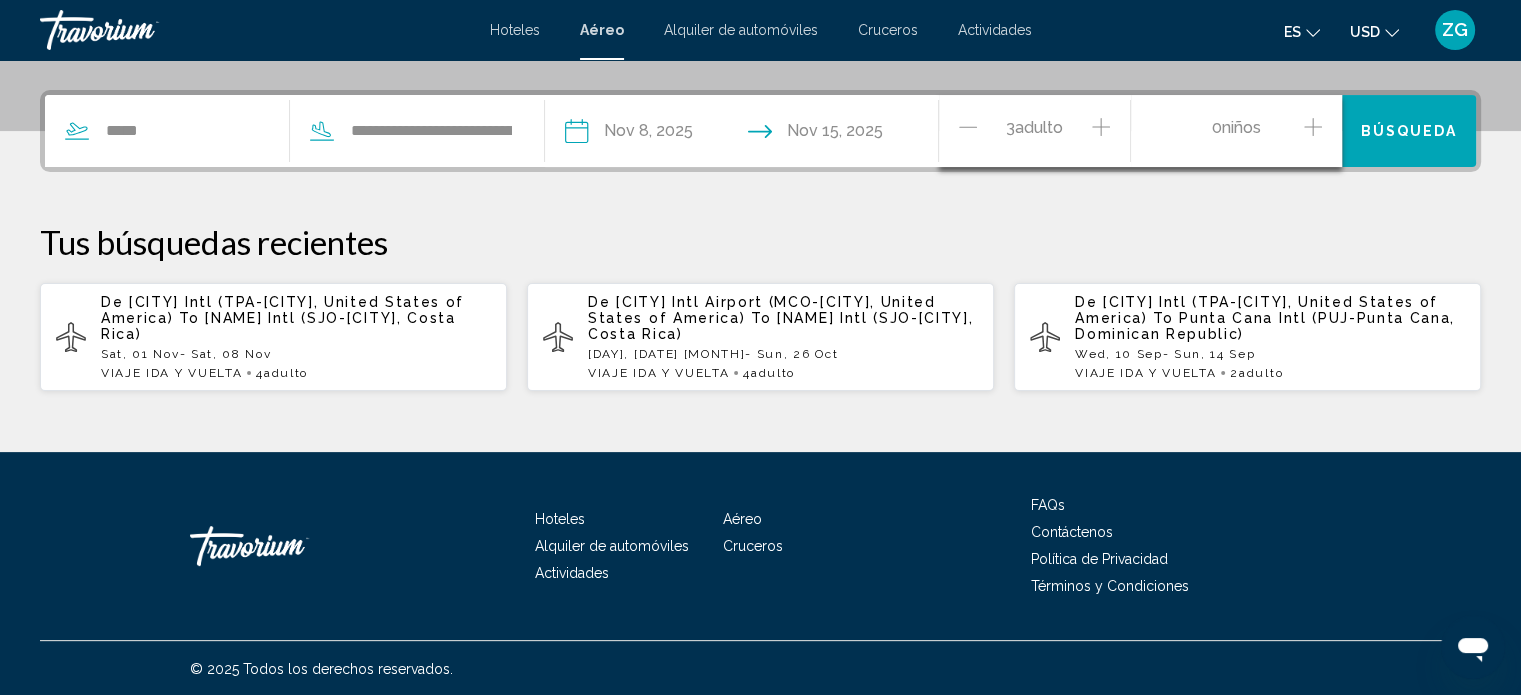 click 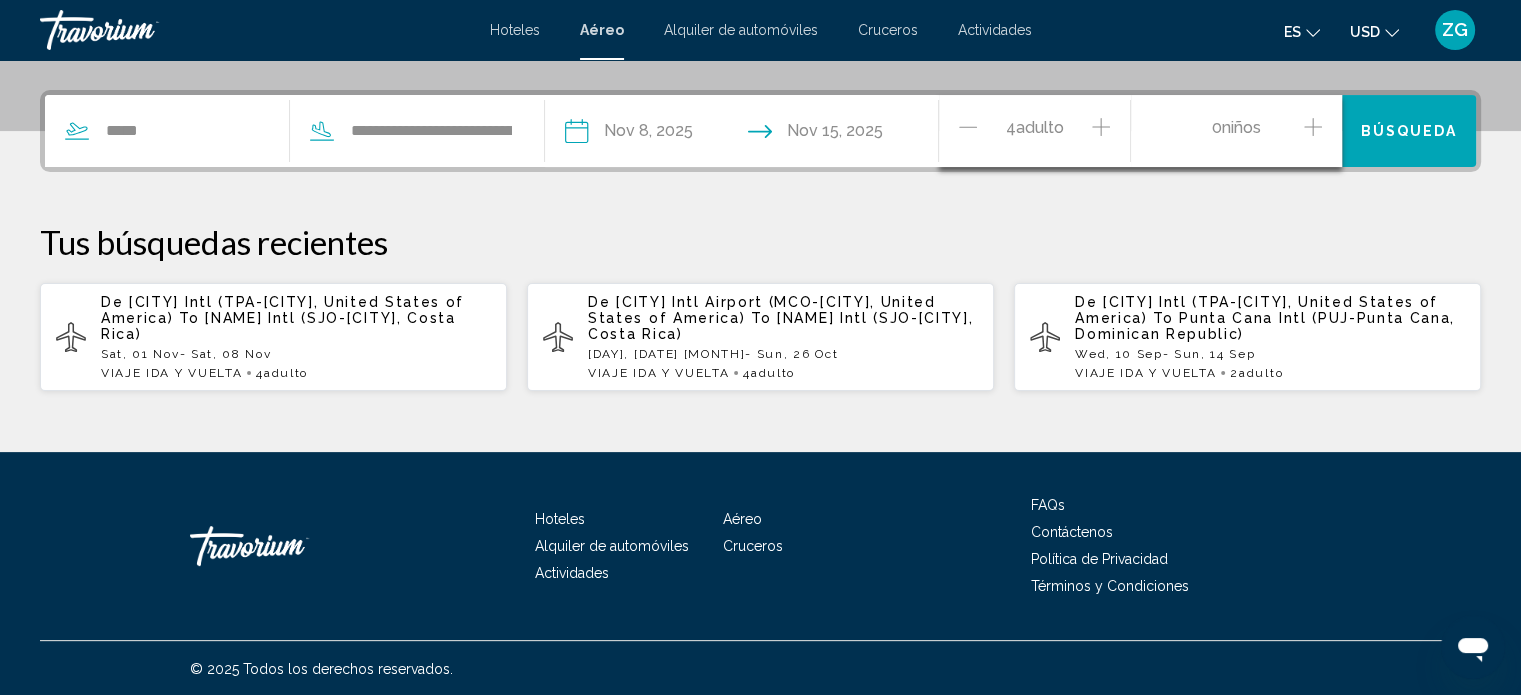 click 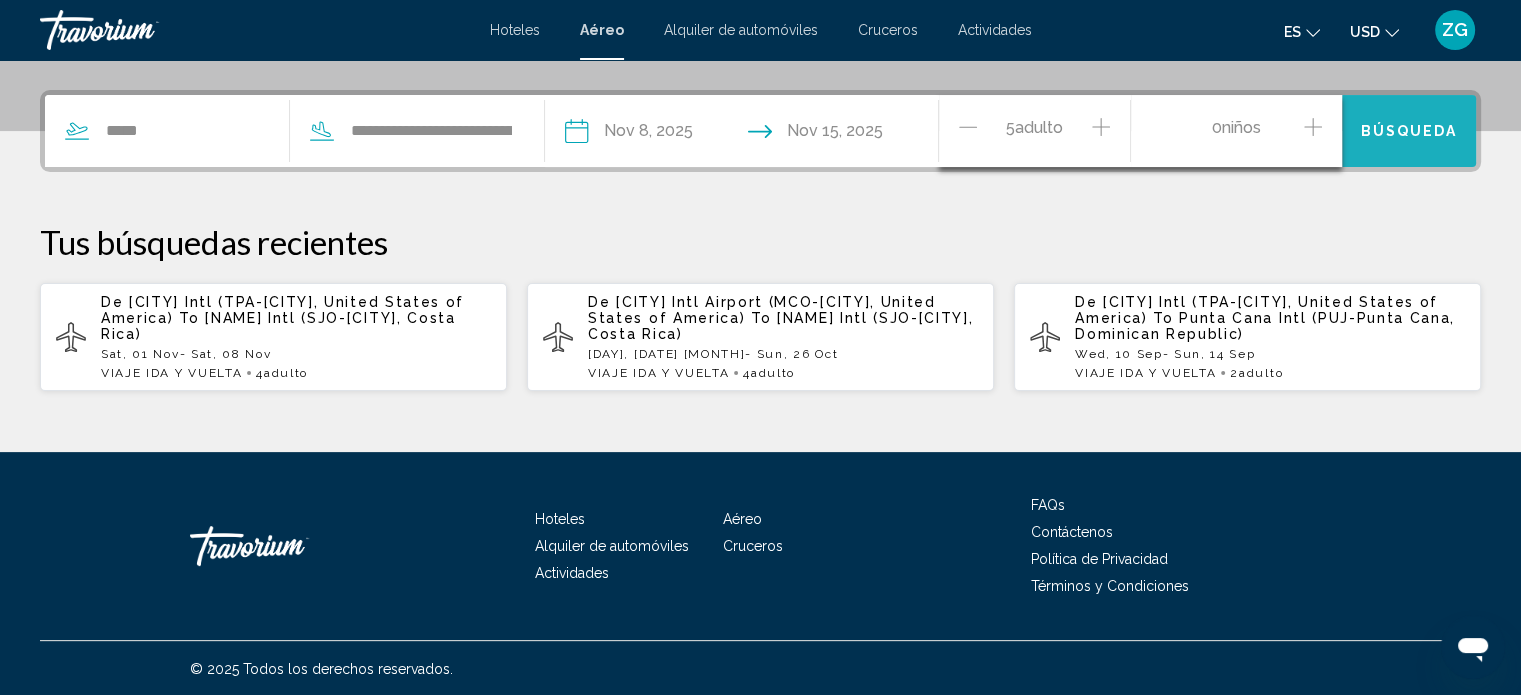 click on "Búsqueda" at bounding box center (1409, 132) 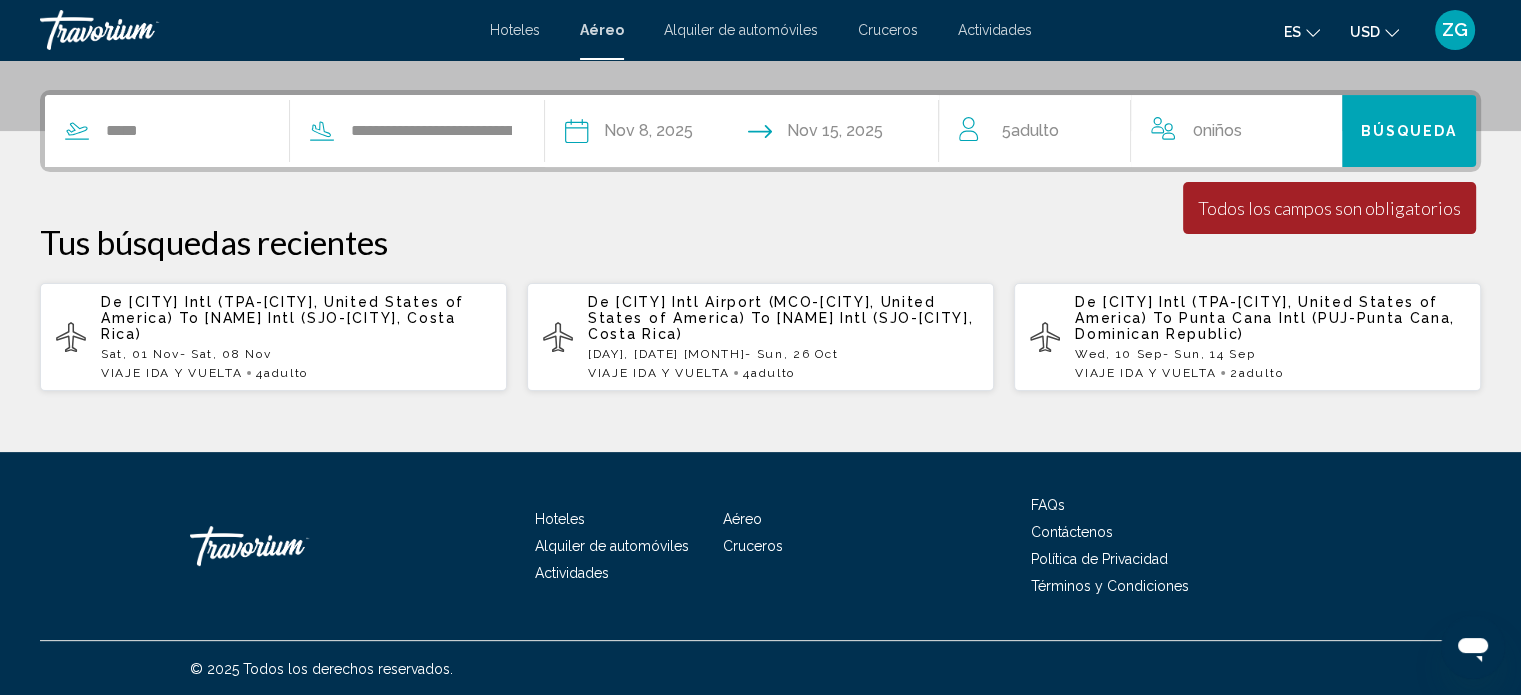 click on "0  Niño Niños" at bounding box center [1236, 131] 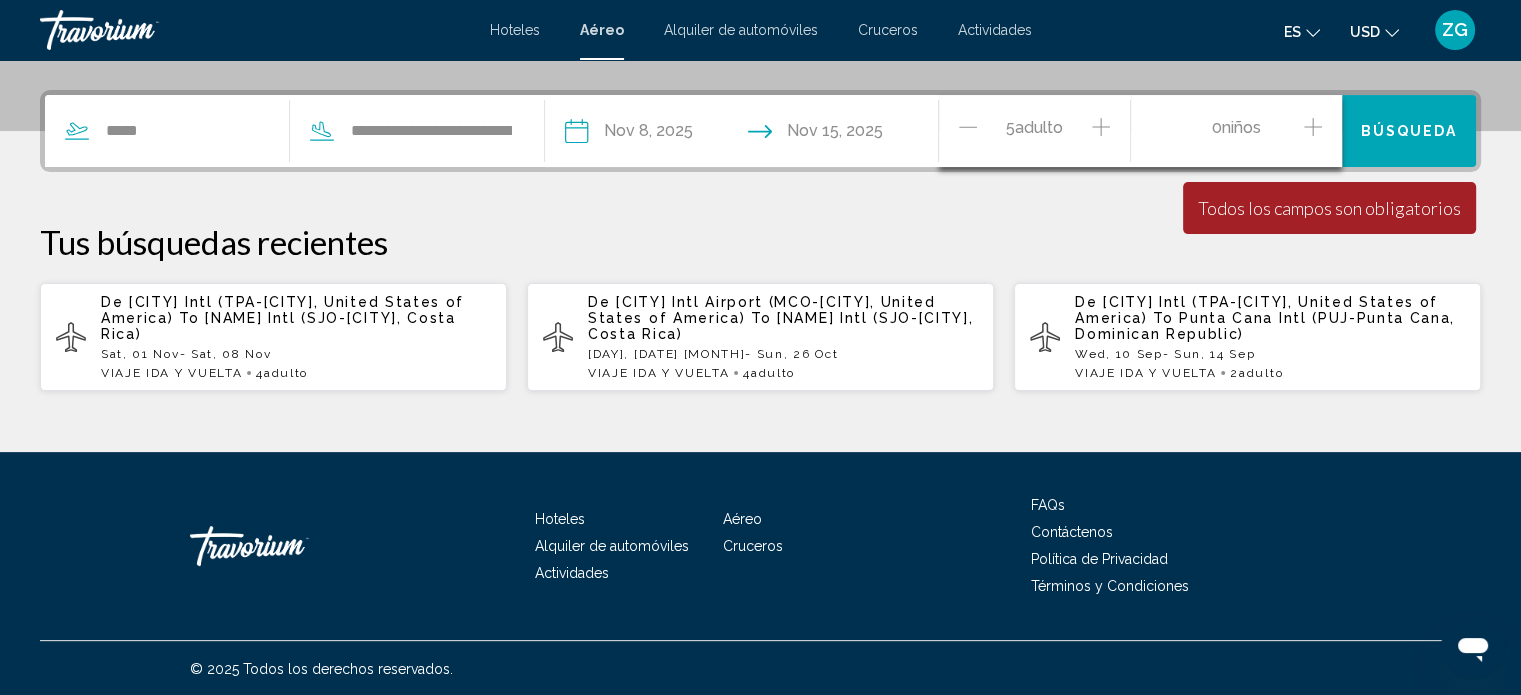 click on "**********" at bounding box center [760, 241] 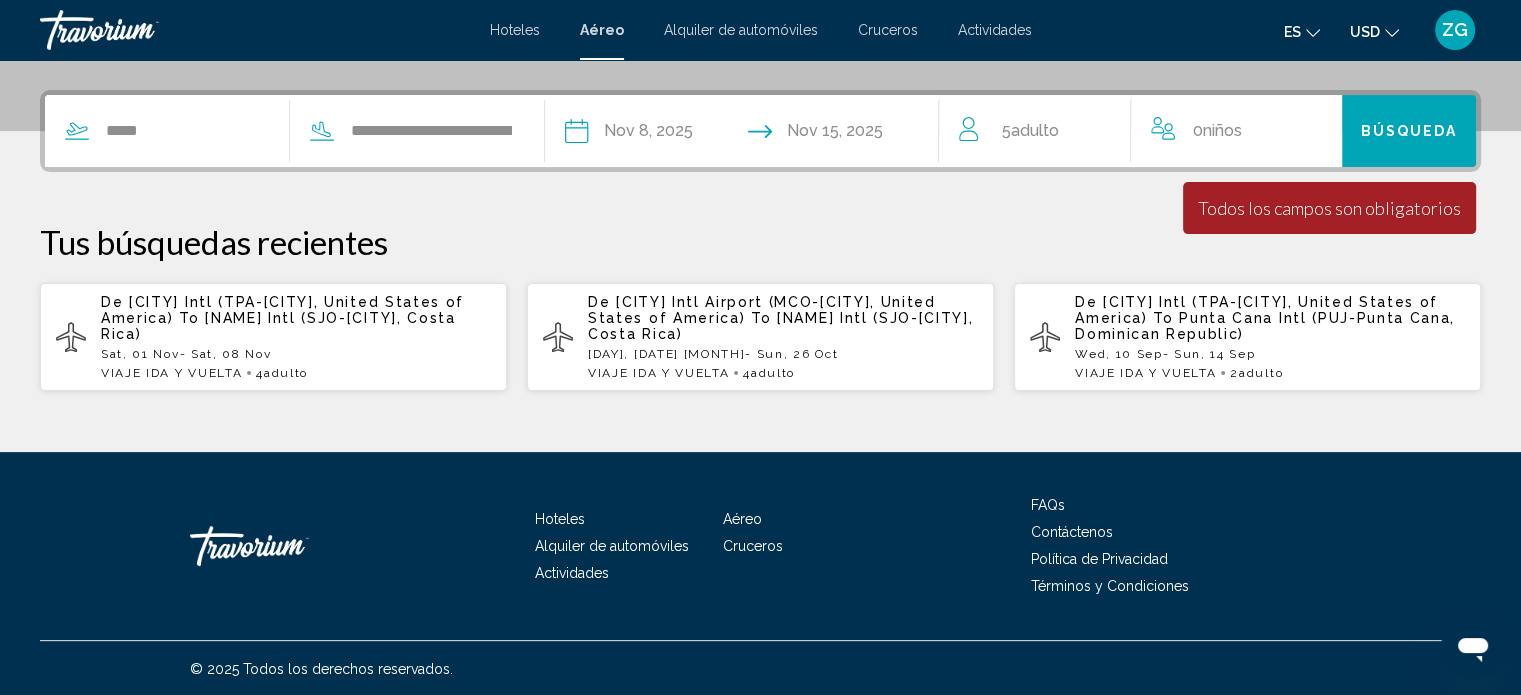 click on "Búsqueda" at bounding box center (1409, 132) 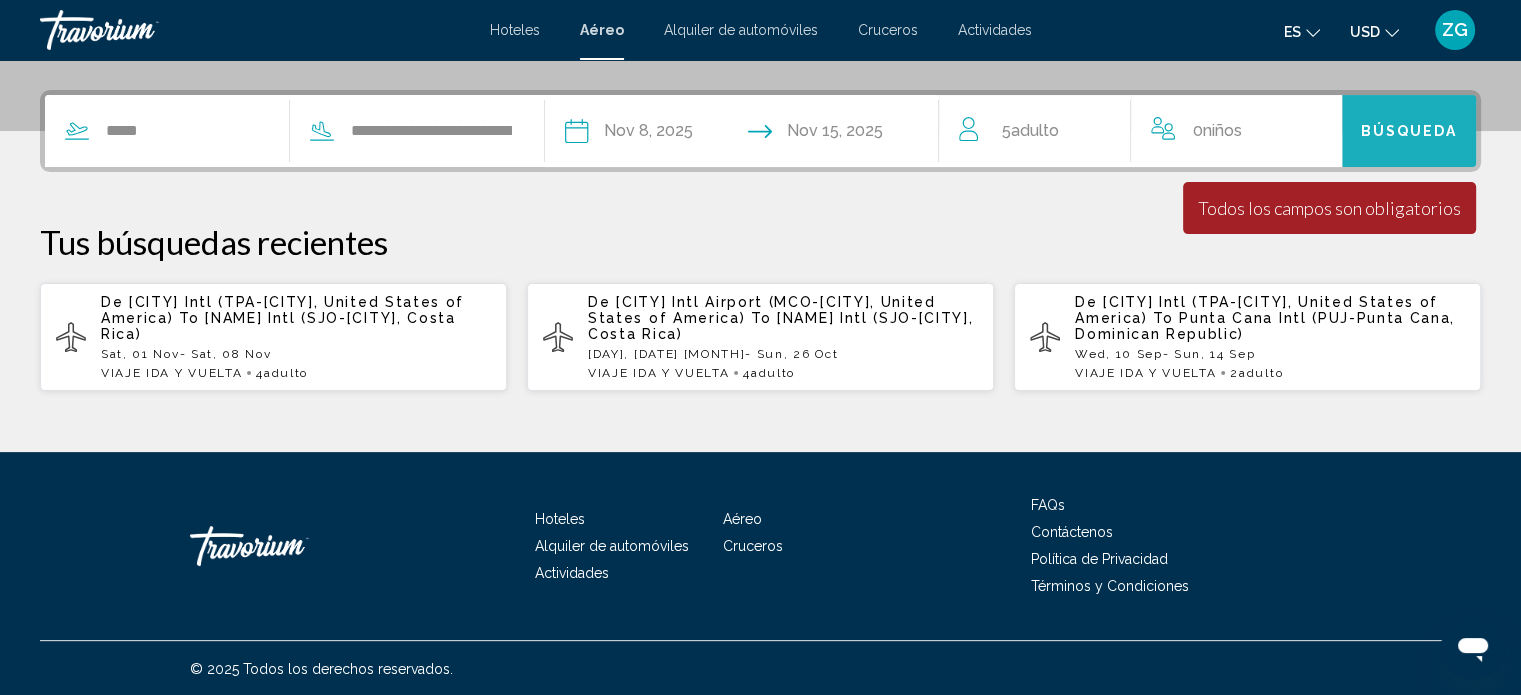 click on "Búsqueda" at bounding box center (1409, 132) 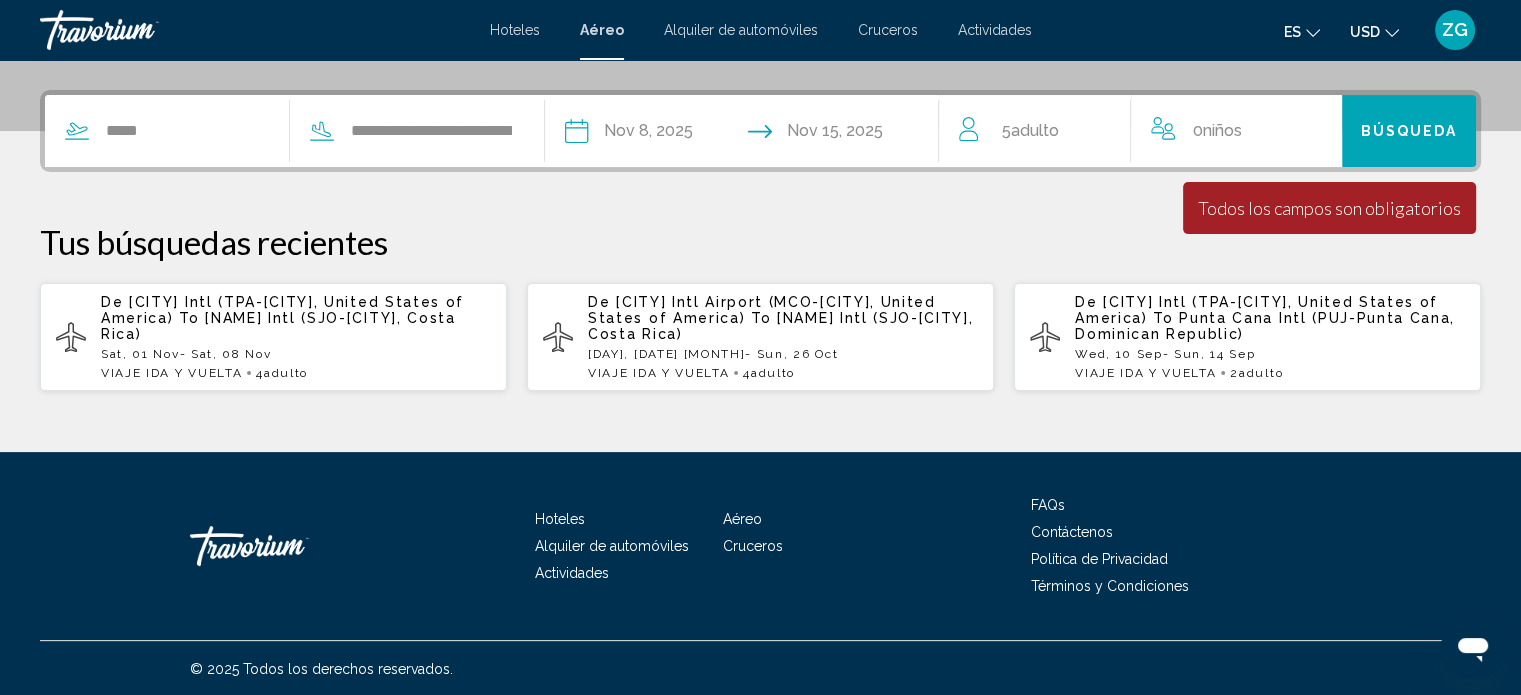 click on "5  Adulto Adulto" at bounding box center [1029, 131] 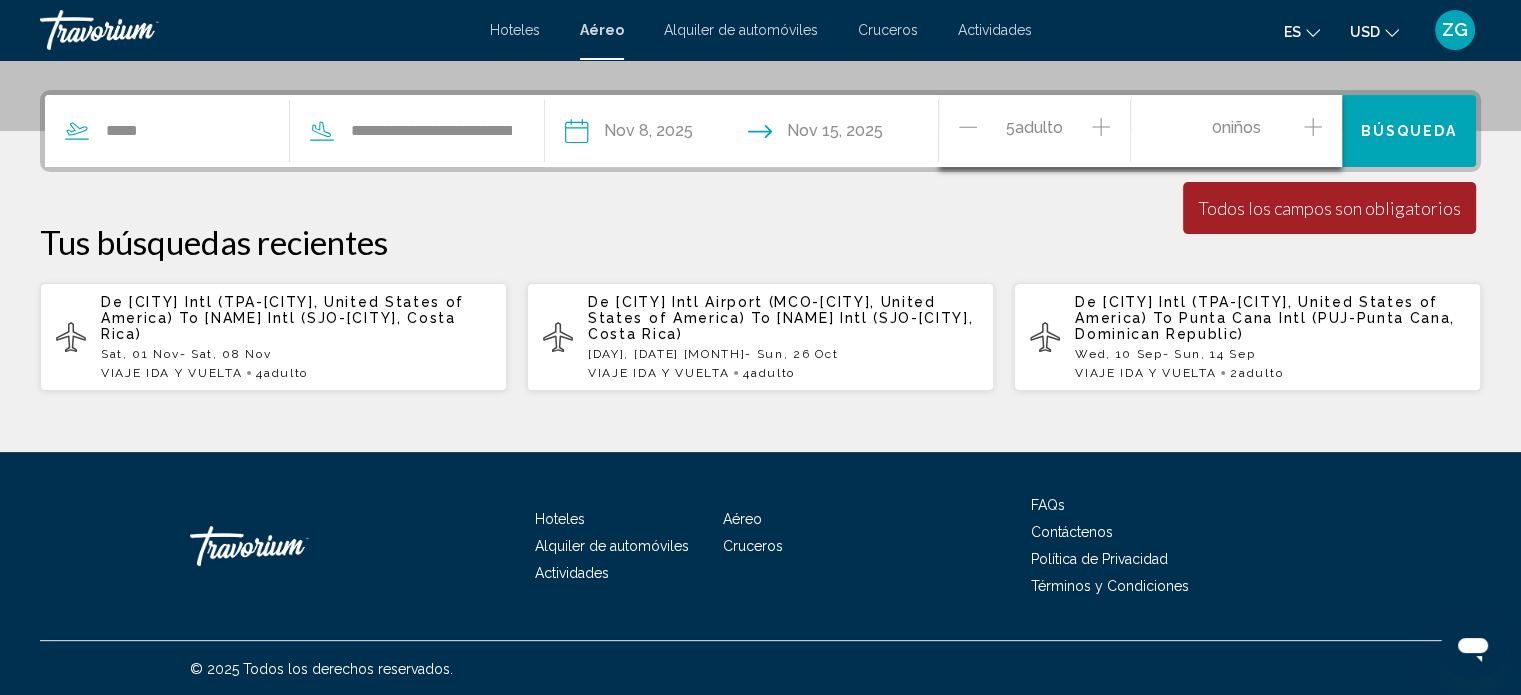 click on "**********" at bounding box center [760, 241] 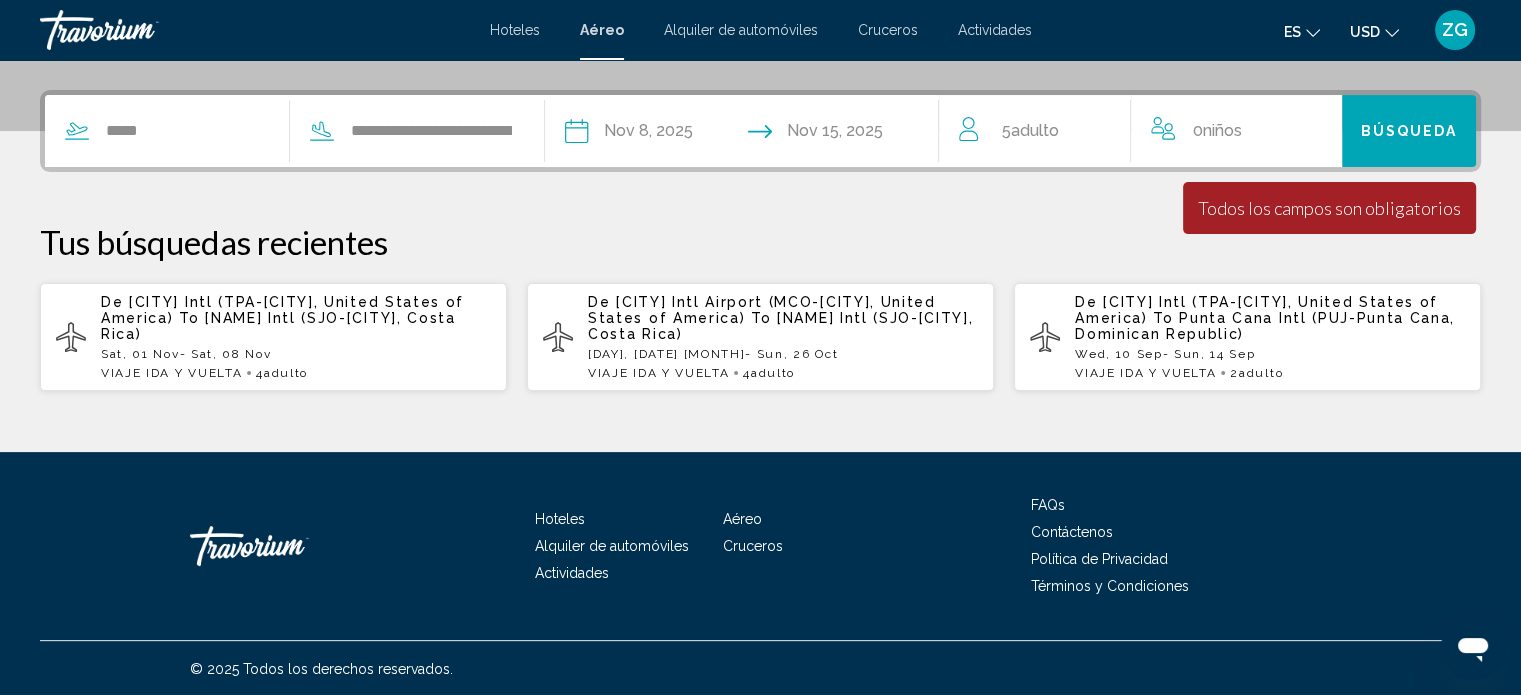 click on "Niños" at bounding box center (1222, 130) 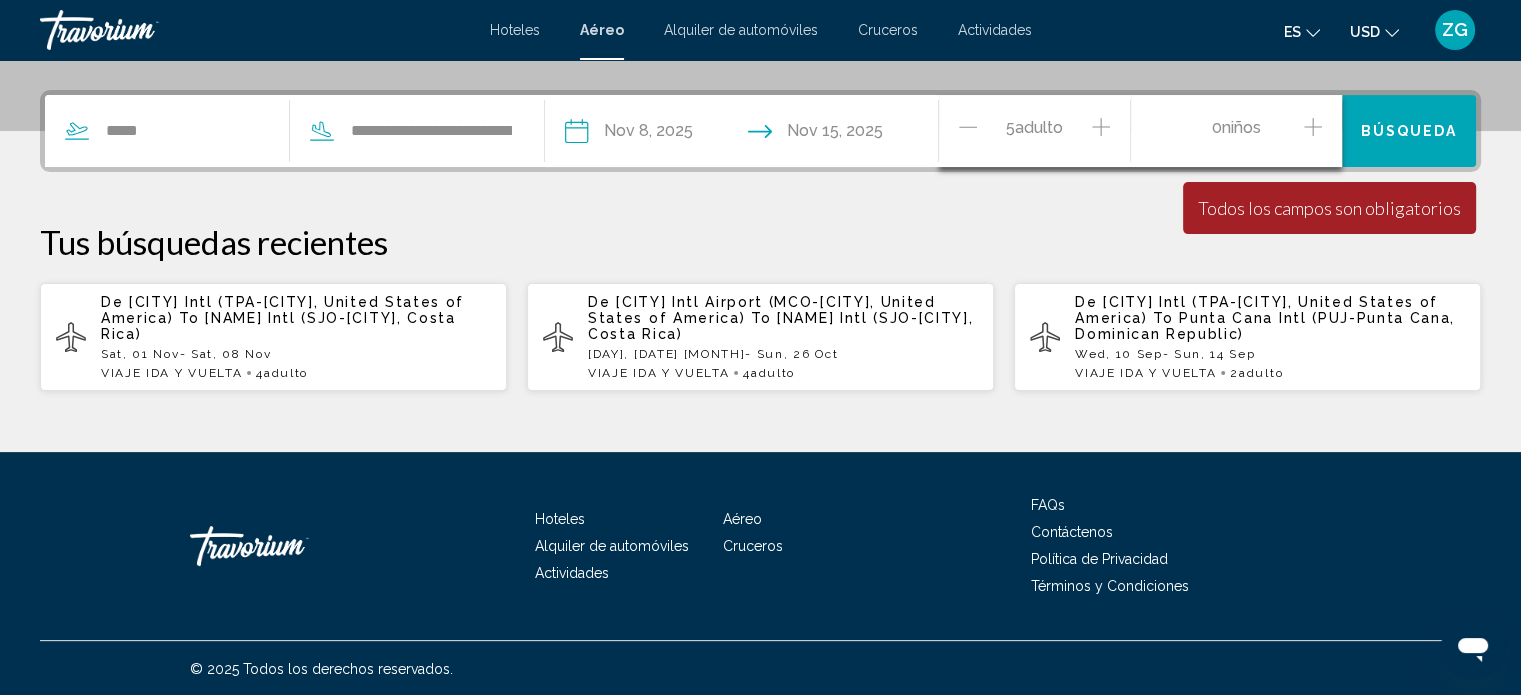 click 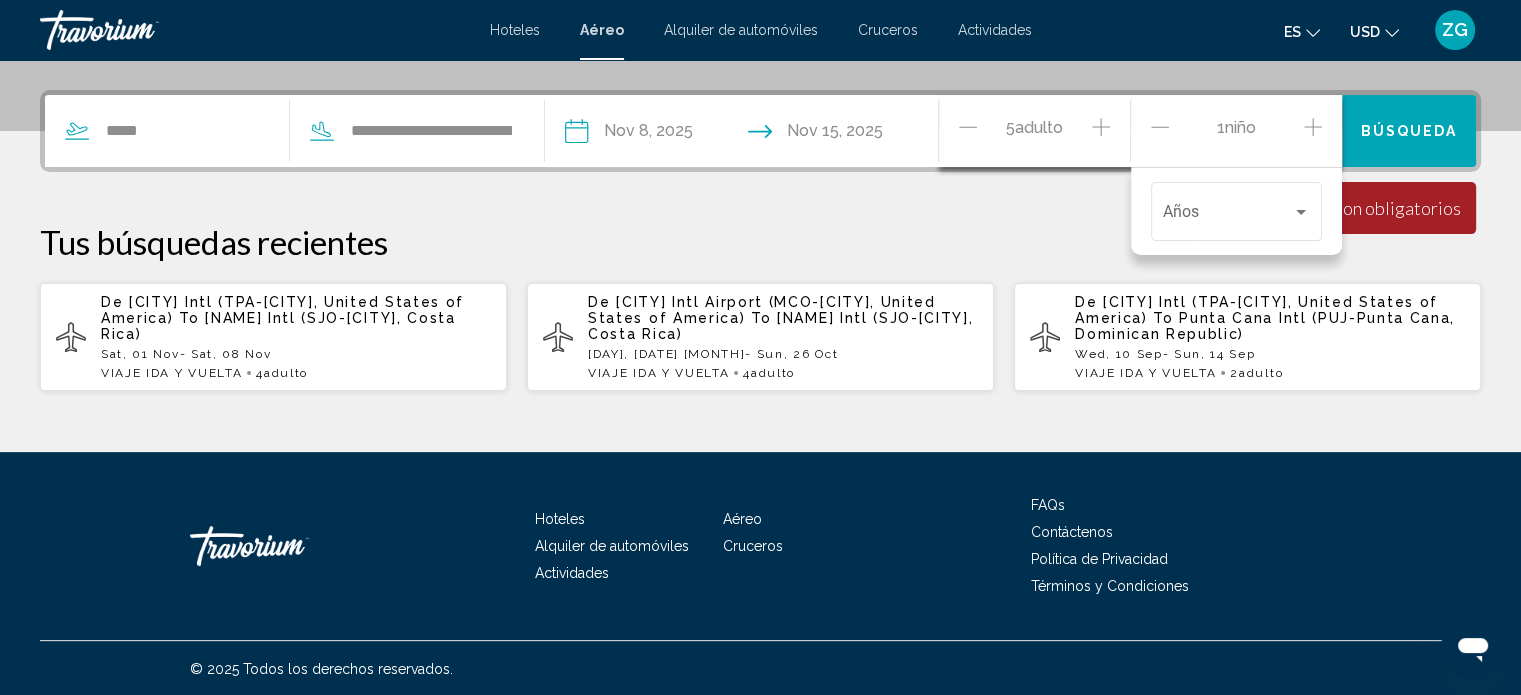 click 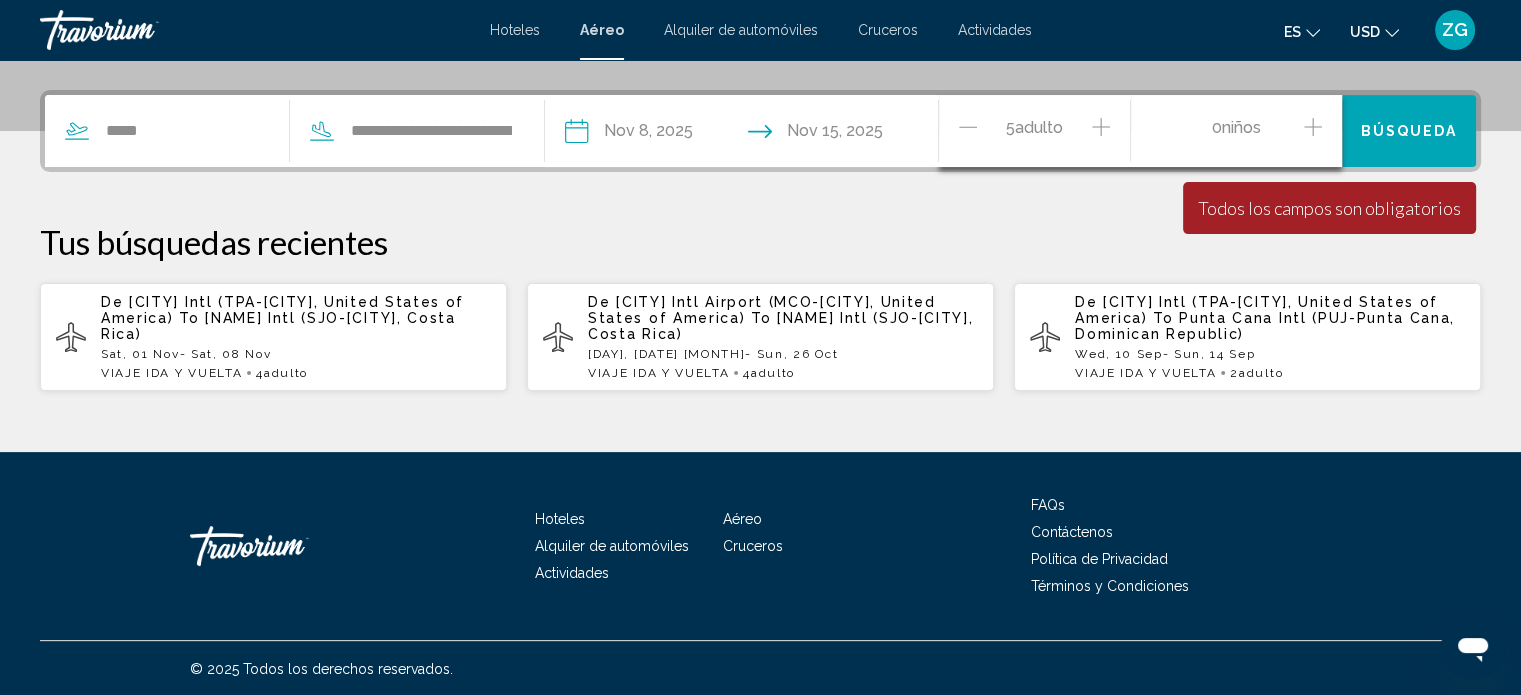 drag, startPoint x: 1064, startPoint y: 227, endPoint x: 1092, endPoint y: 212, distance: 31.764761 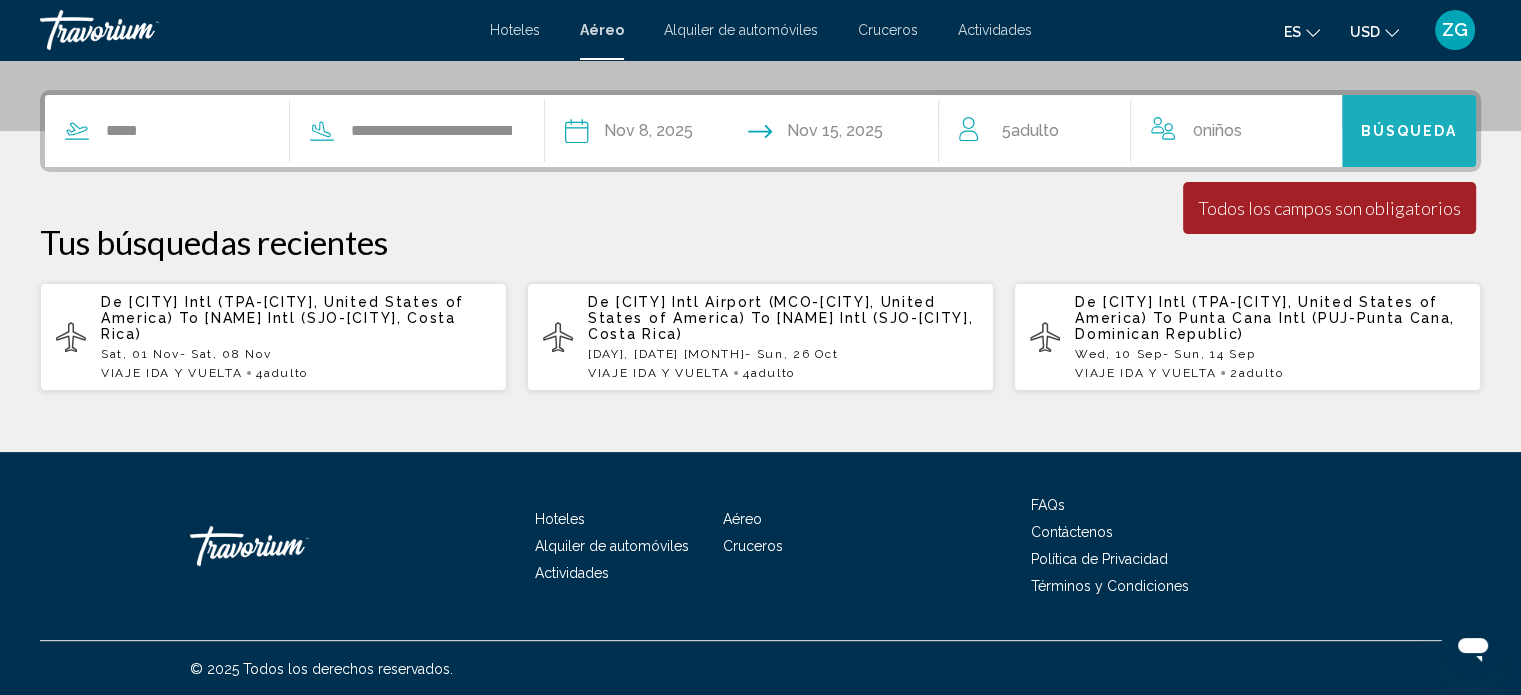 click on "Búsqueda" at bounding box center (1409, 132) 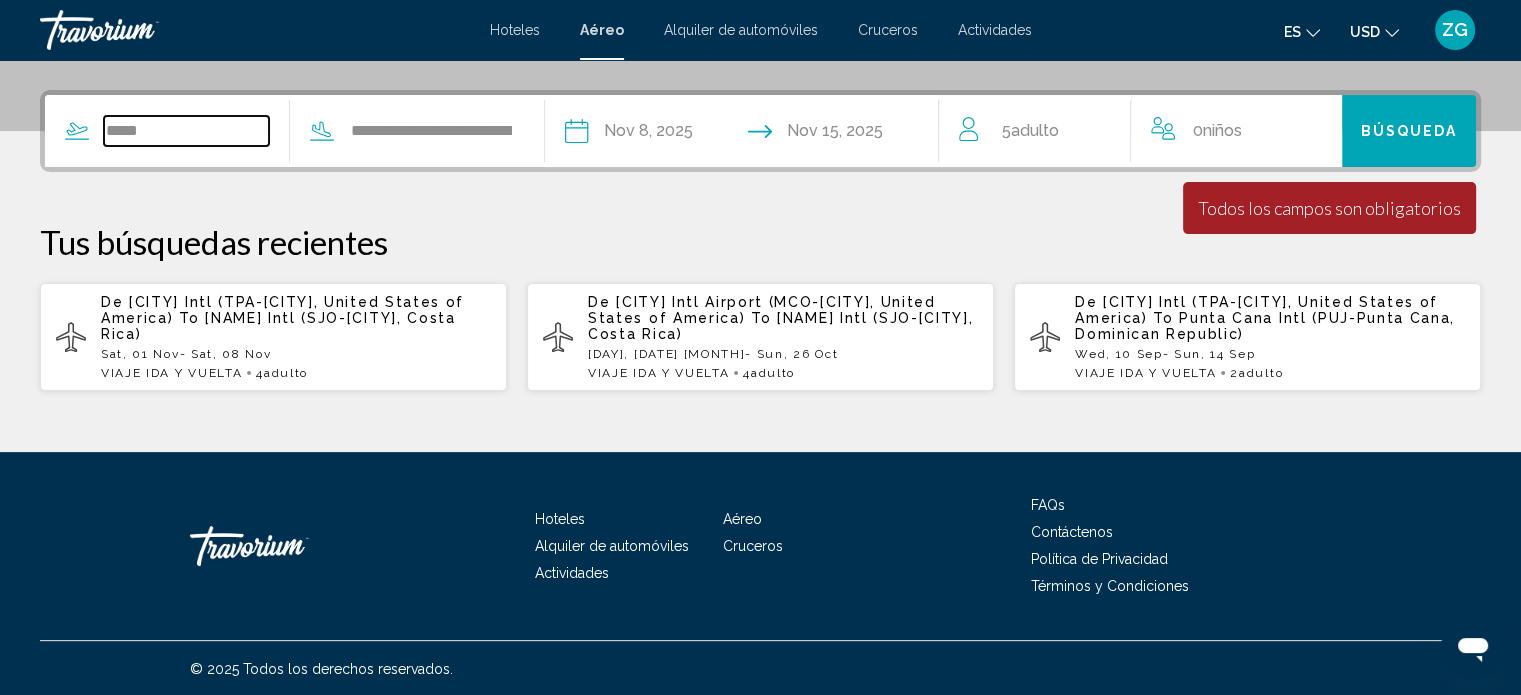 click on "*****" at bounding box center (186, 131) 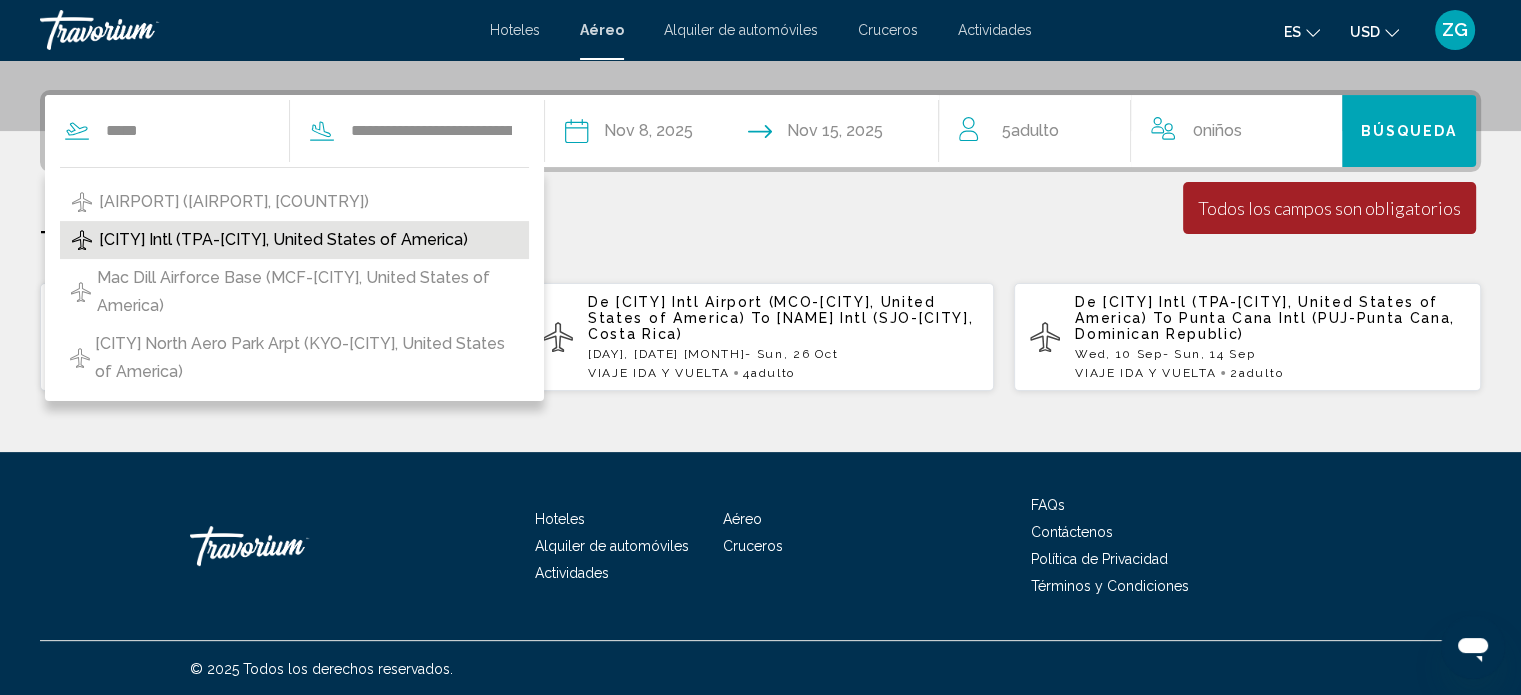 click on "[CITY] Intl (TPA-[CITY], United States of America)" at bounding box center (283, 240) 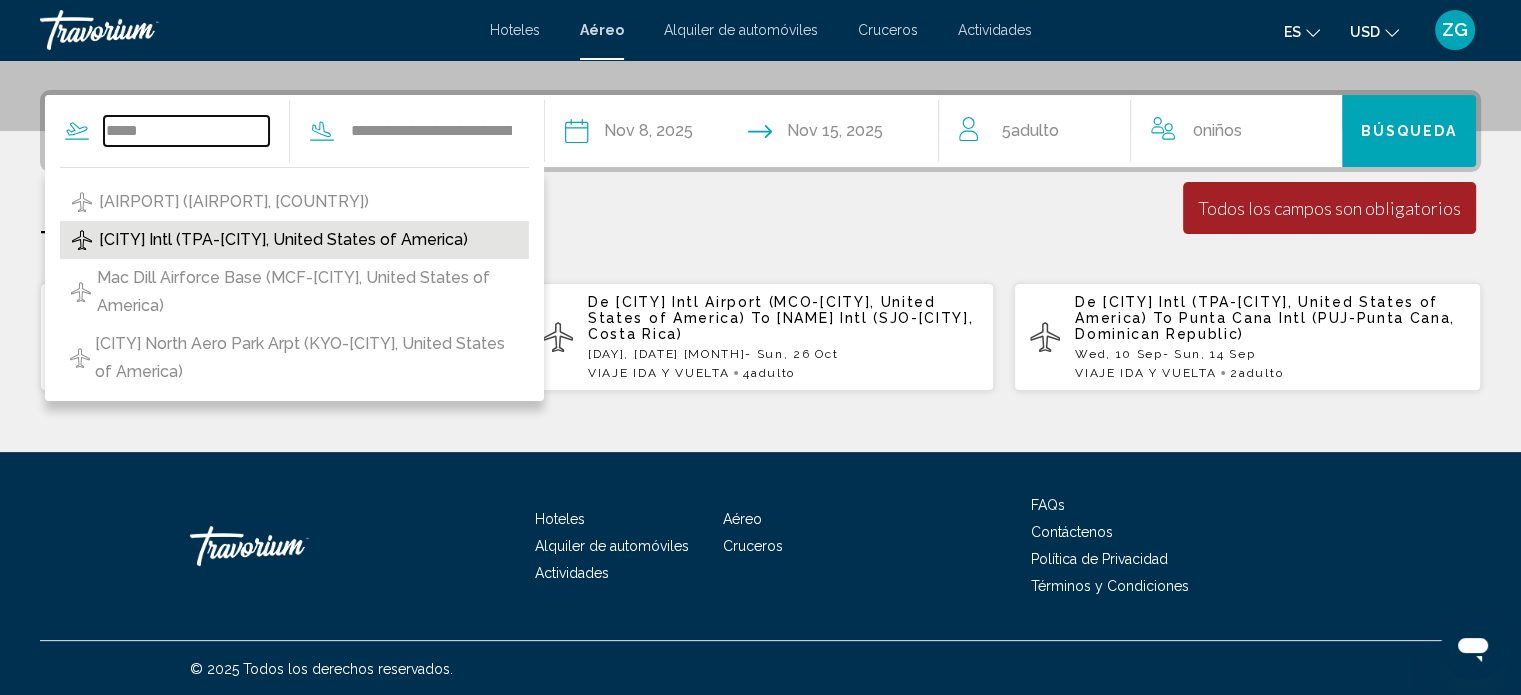 type on "**********" 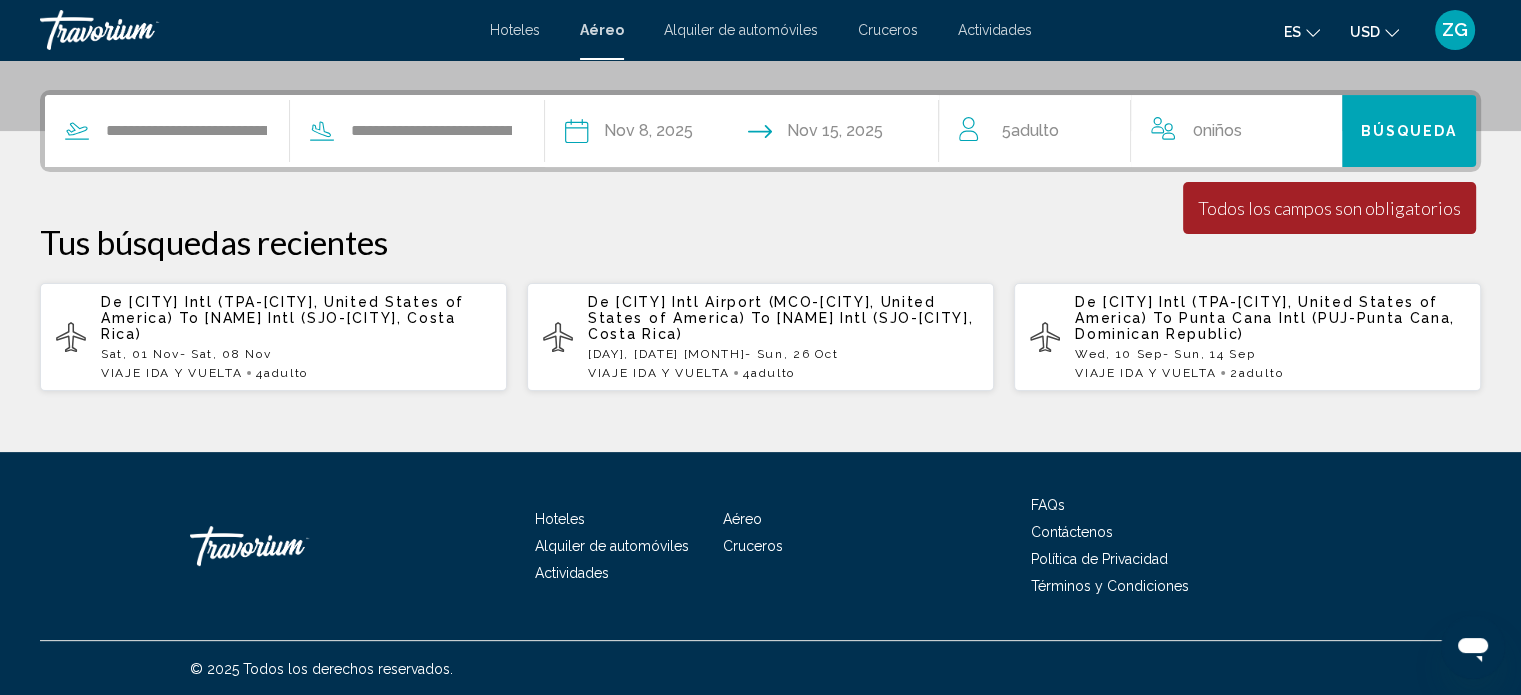 click on "Búsqueda" at bounding box center (1409, 132) 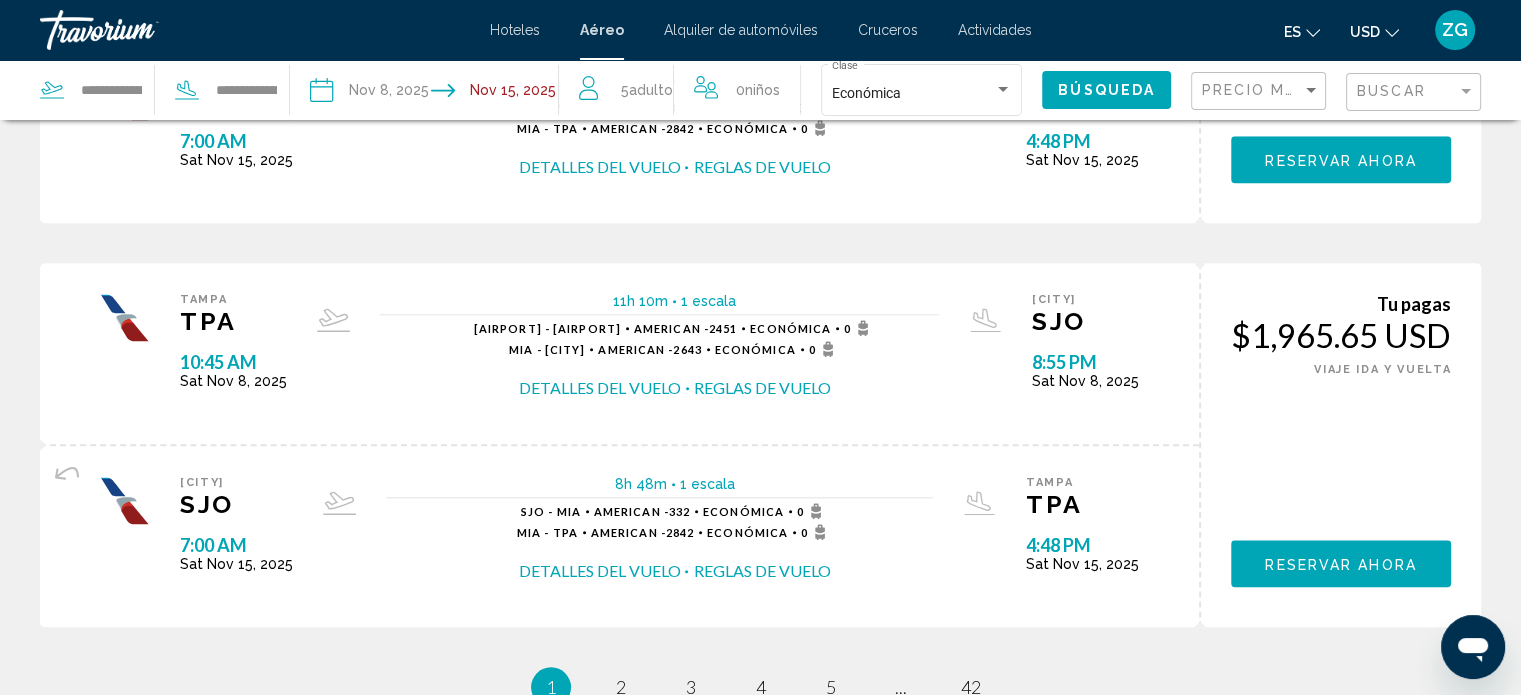 scroll, scrollTop: 2000, scrollLeft: 0, axis: vertical 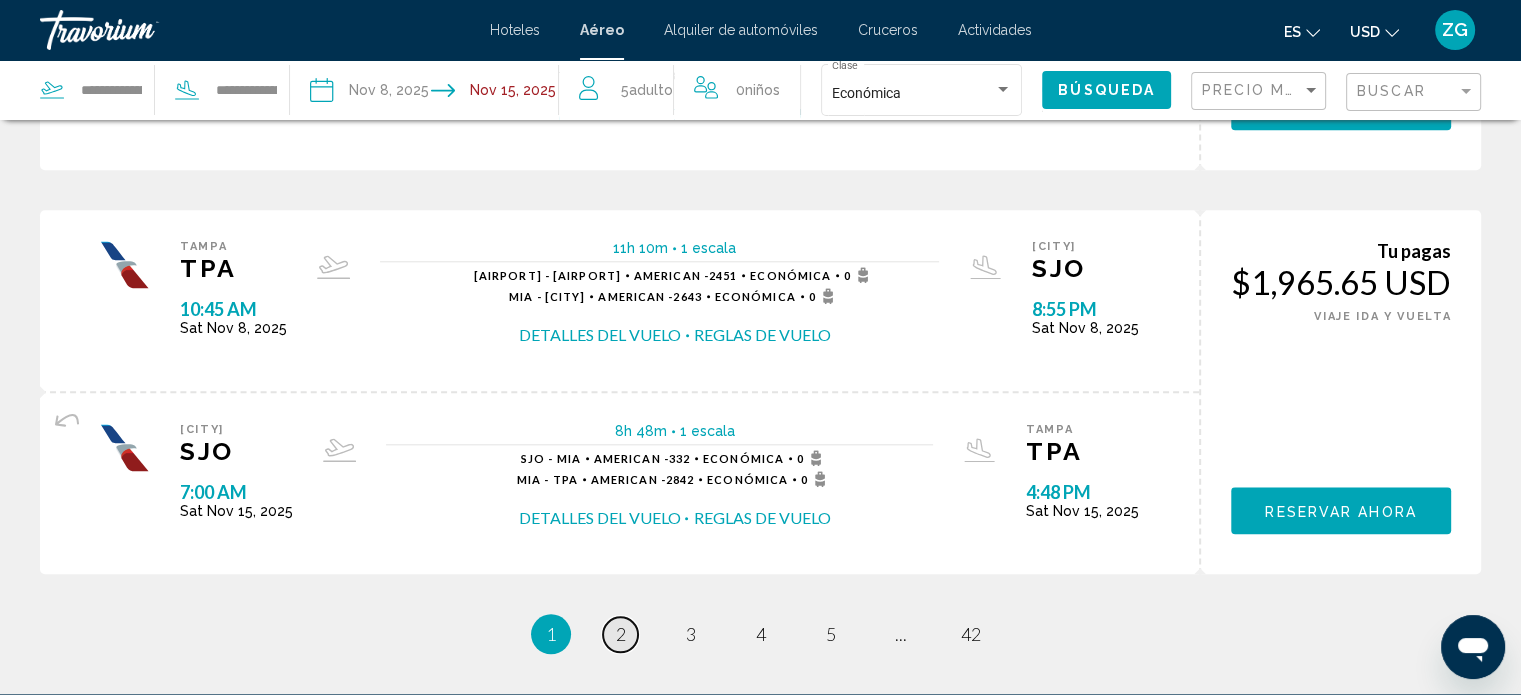 click on "page  2" at bounding box center (620, 634) 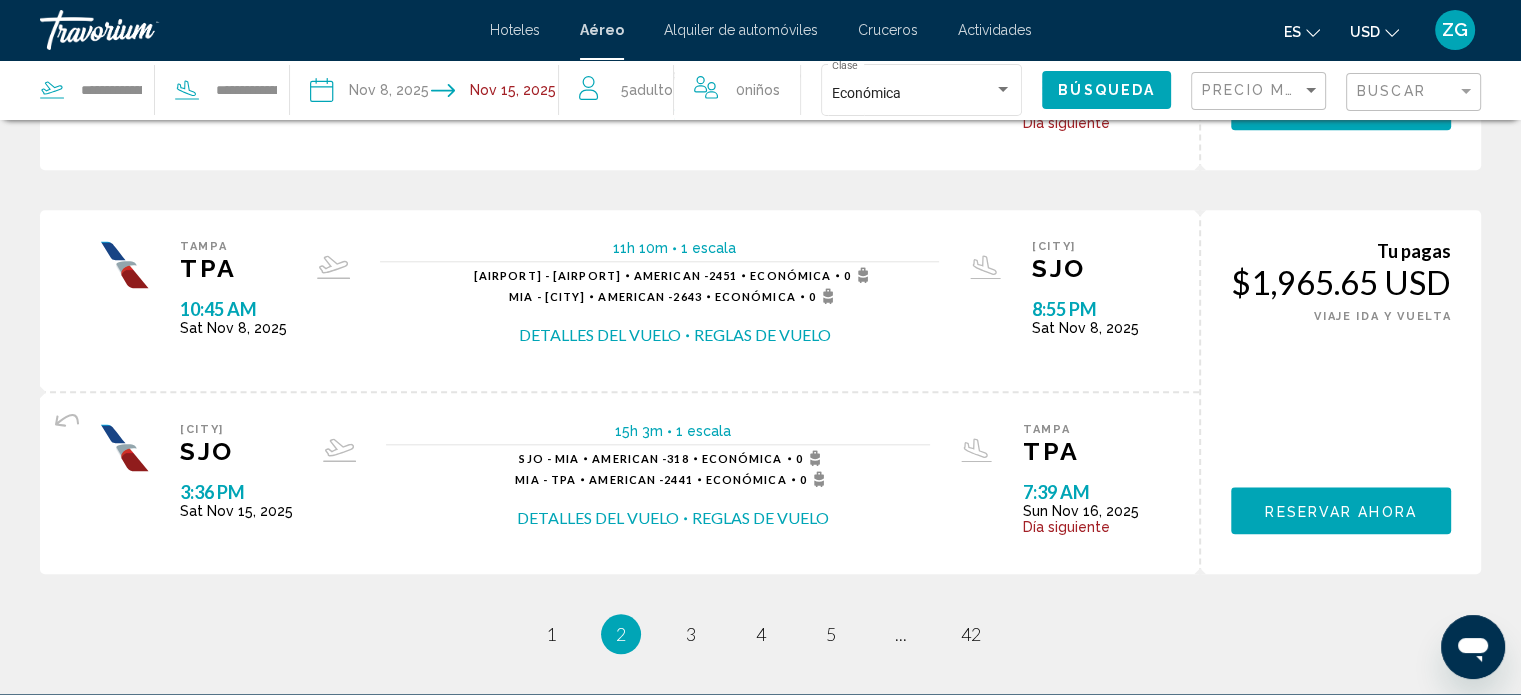 scroll, scrollTop: 0, scrollLeft: 0, axis: both 